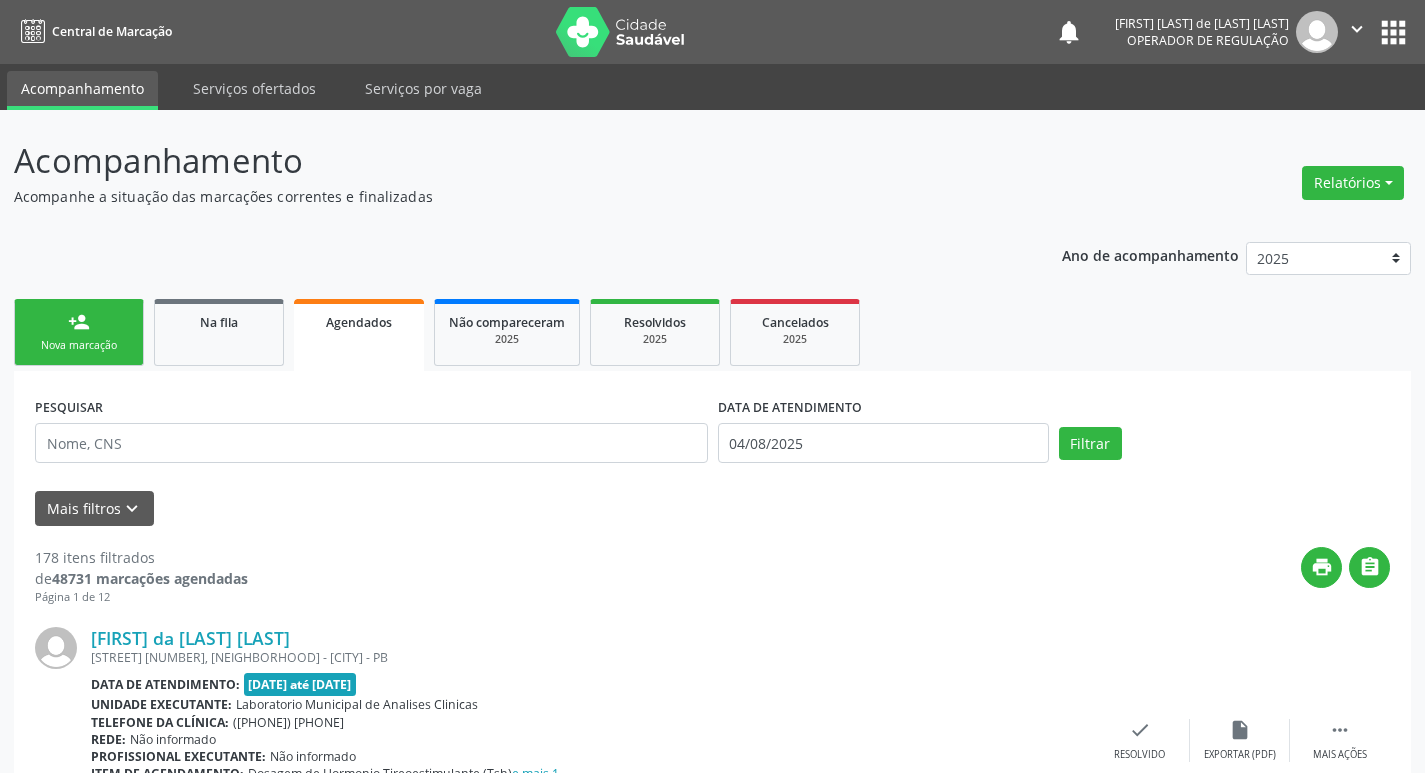 scroll, scrollTop: 0, scrollLeft: 0, axis: both 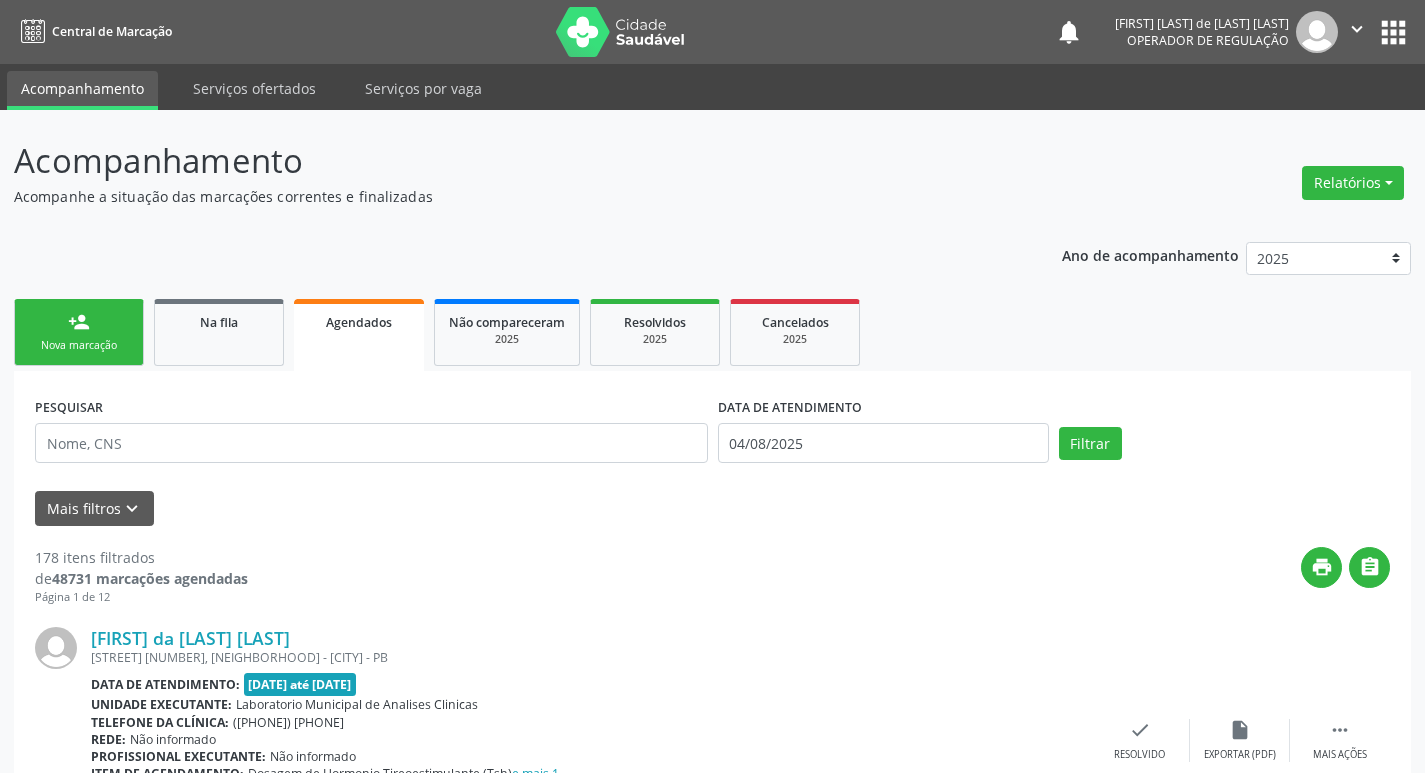 click on "person_add
Nova marcação" at bounding box center (79, 332) 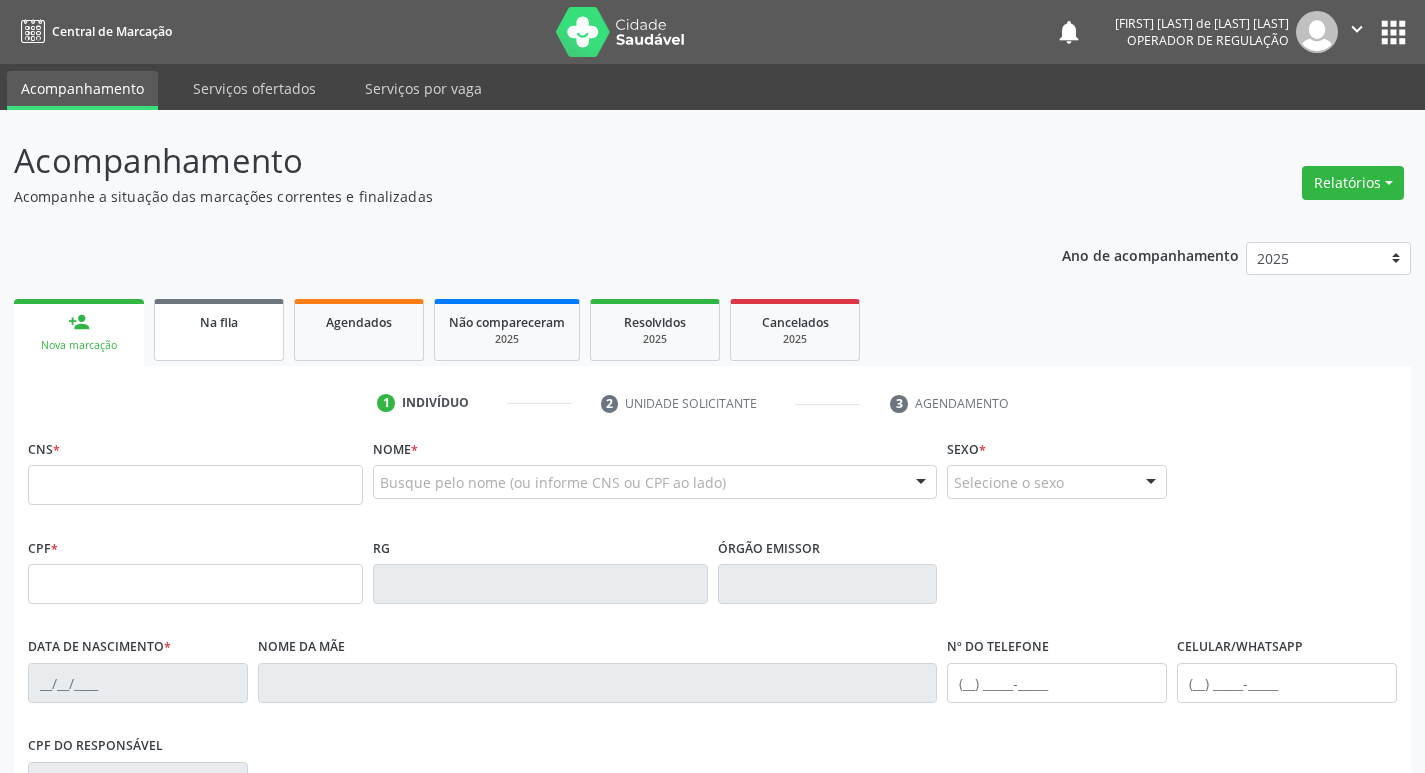 click on "Na fila" at bounding box center (219, 322) 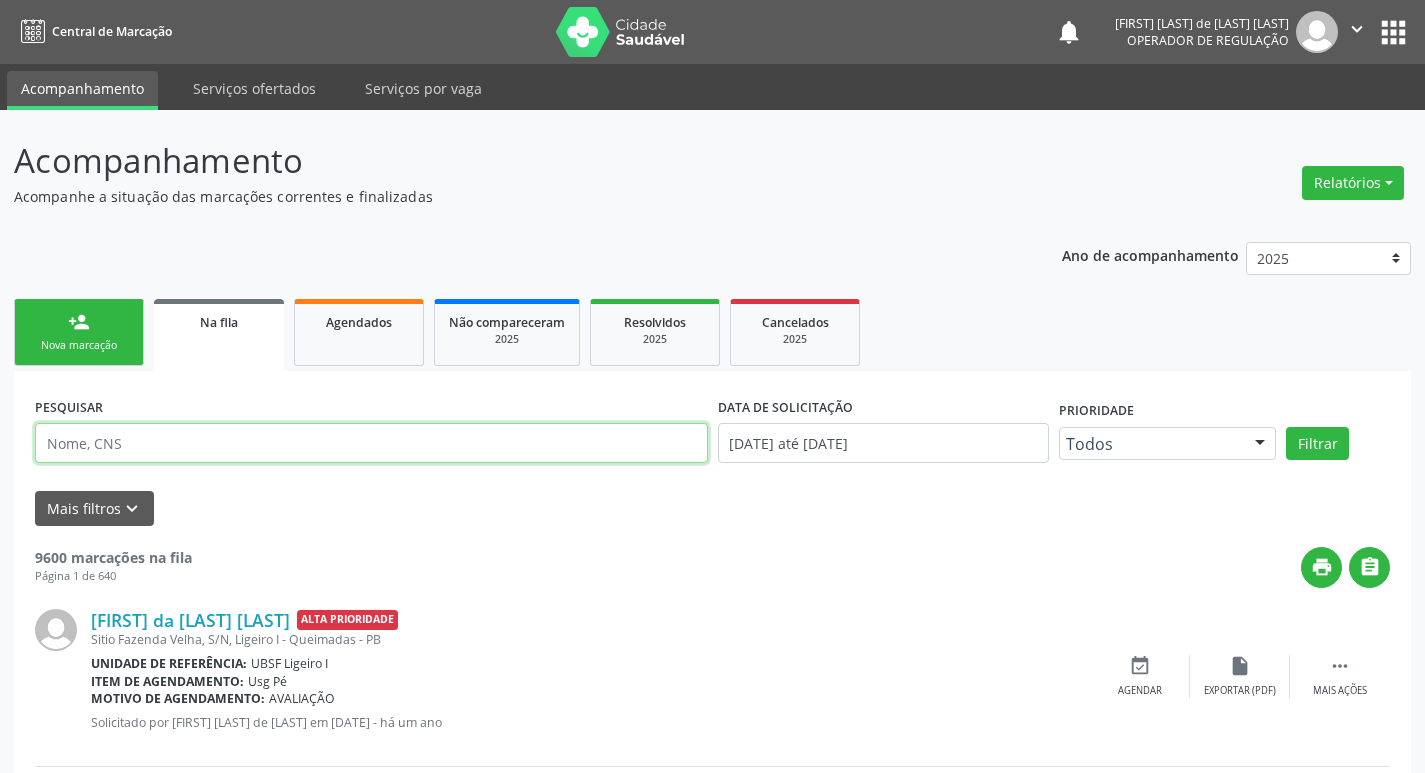 click at bounding box center (371, 443) 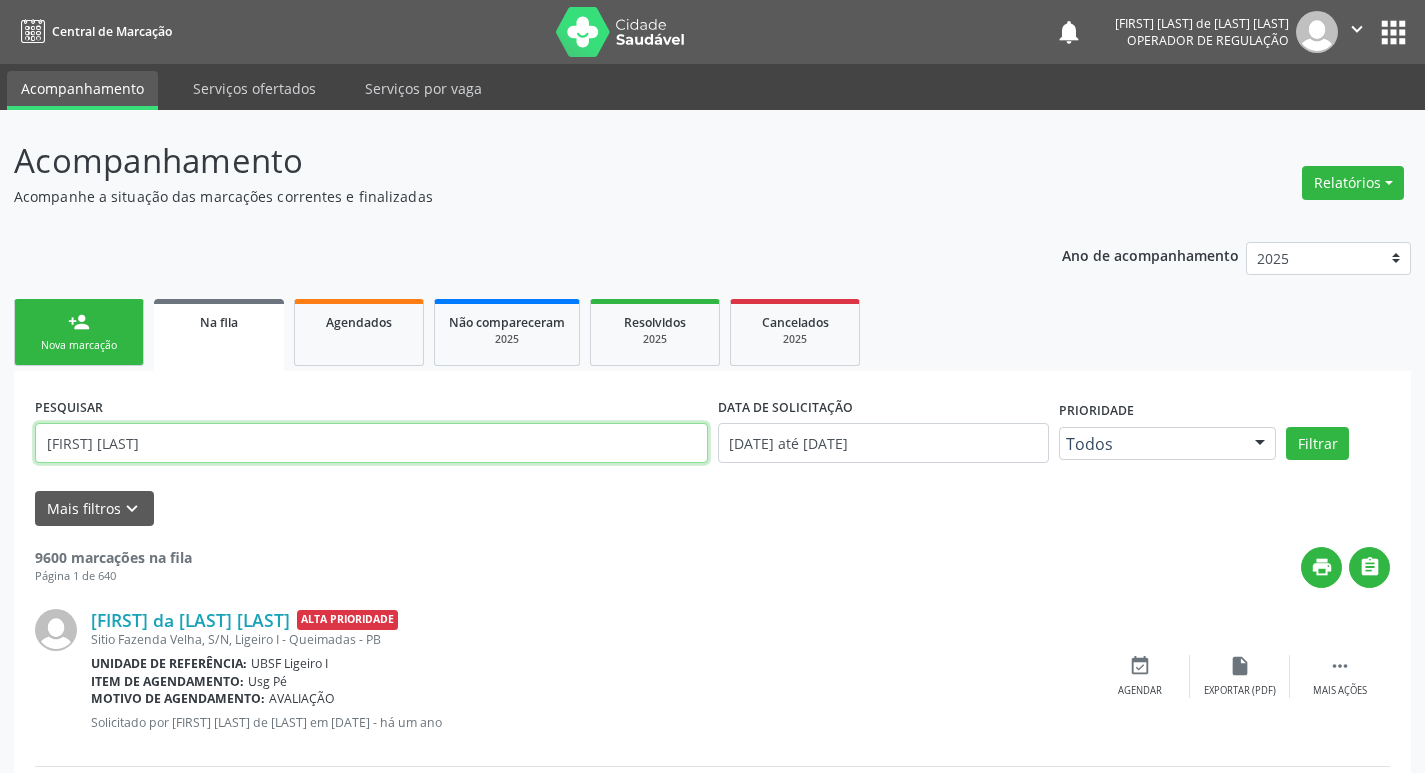 type on "[FIRST] [LAST]" 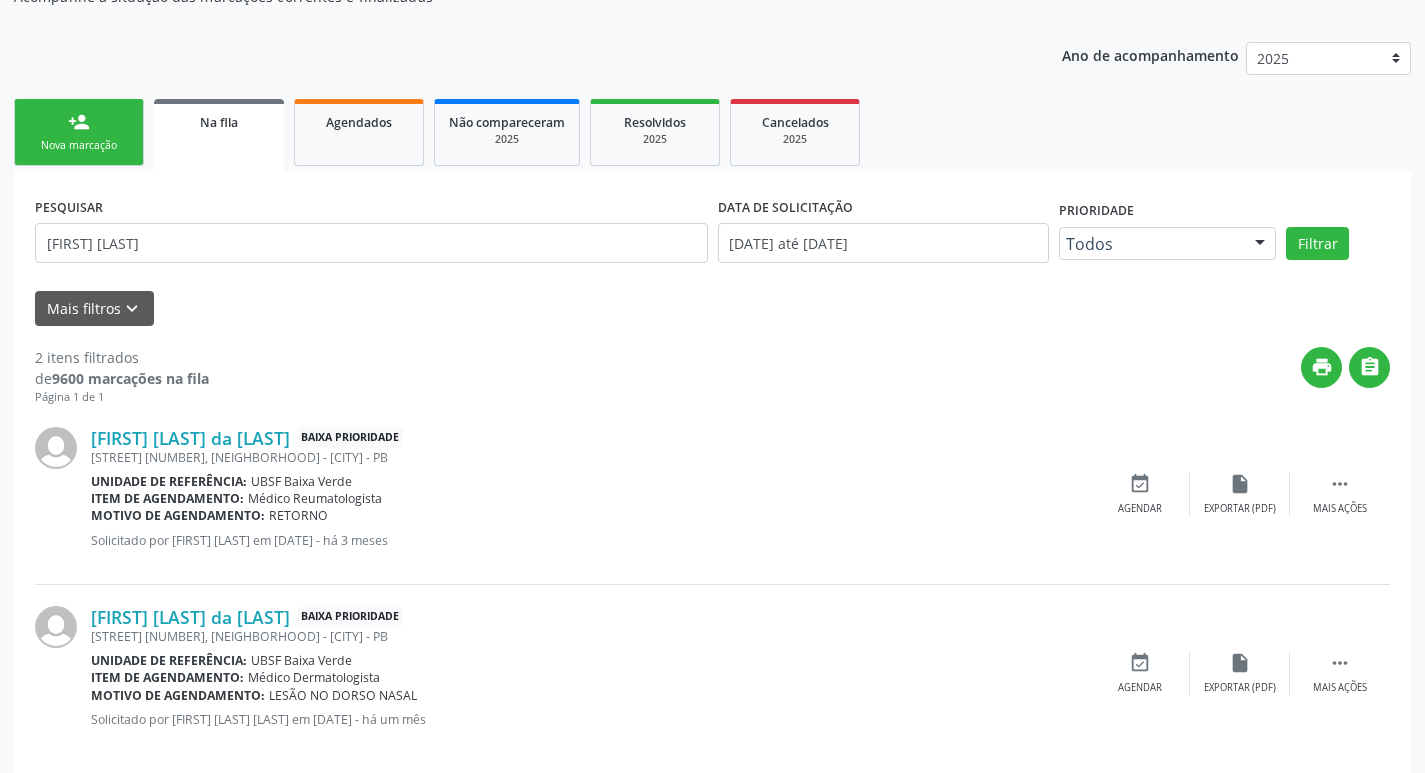 scroll, scrollTop: 225, scrollLeft: 0, axis: vertical 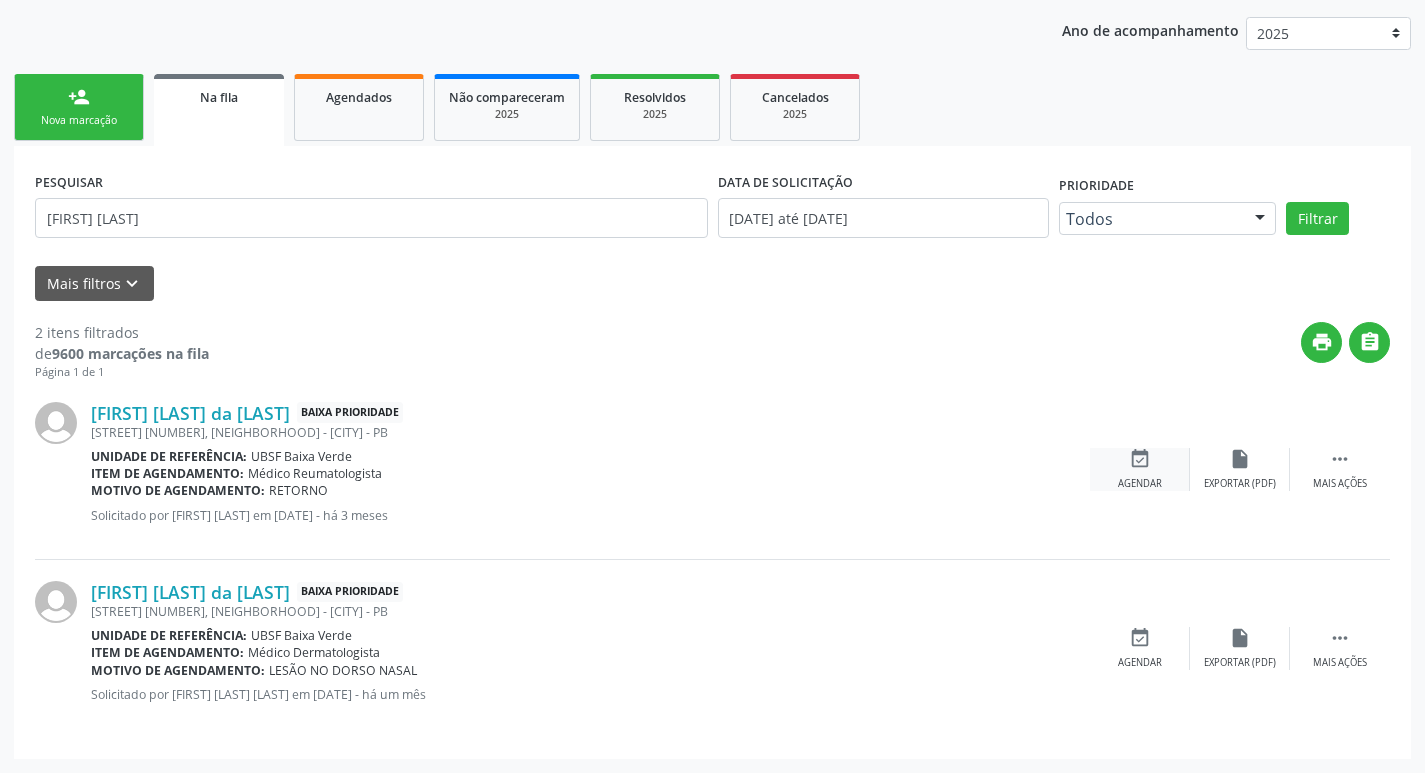 click on "event_available
Agendar" at bounding box center [1140, 469] 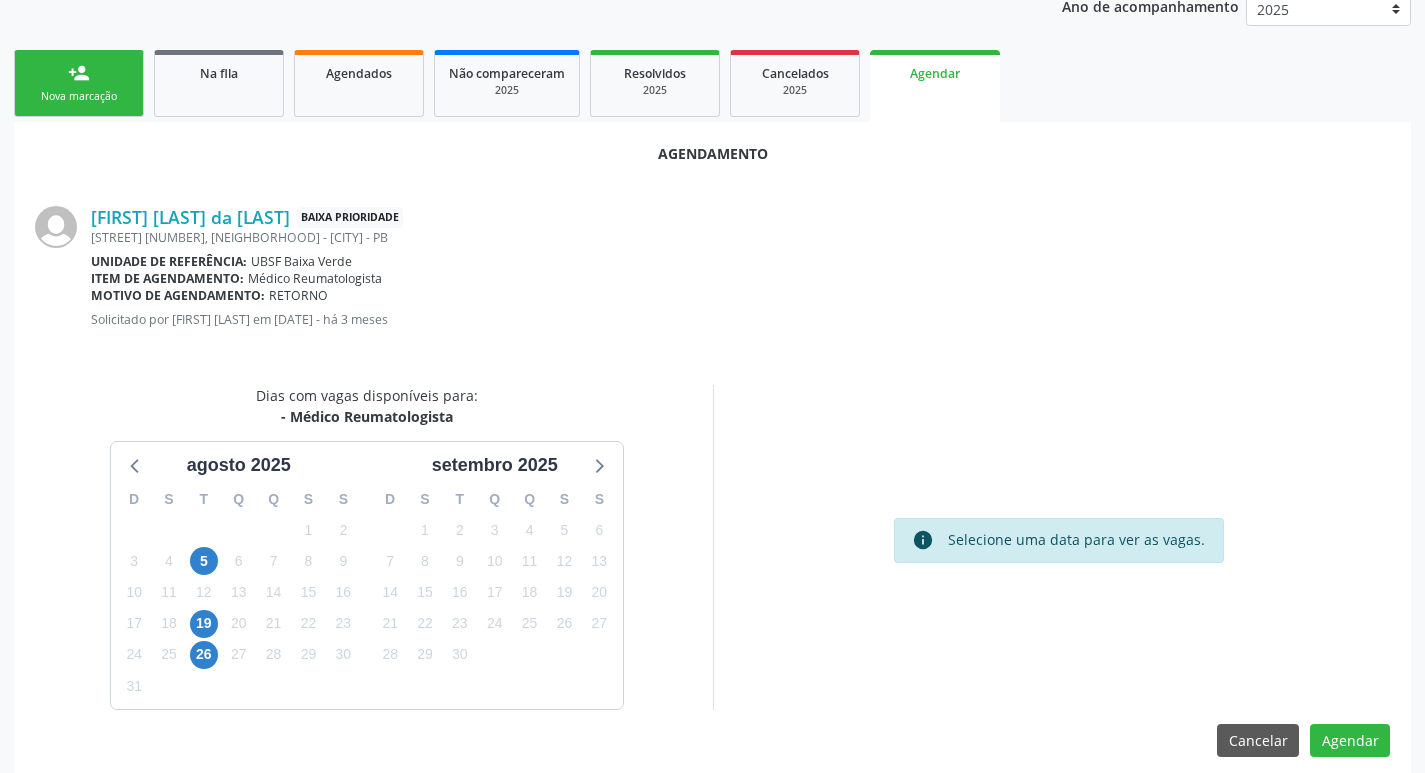 scroll, scrollTop: 268, scrollLeft: 0, axis: vertical 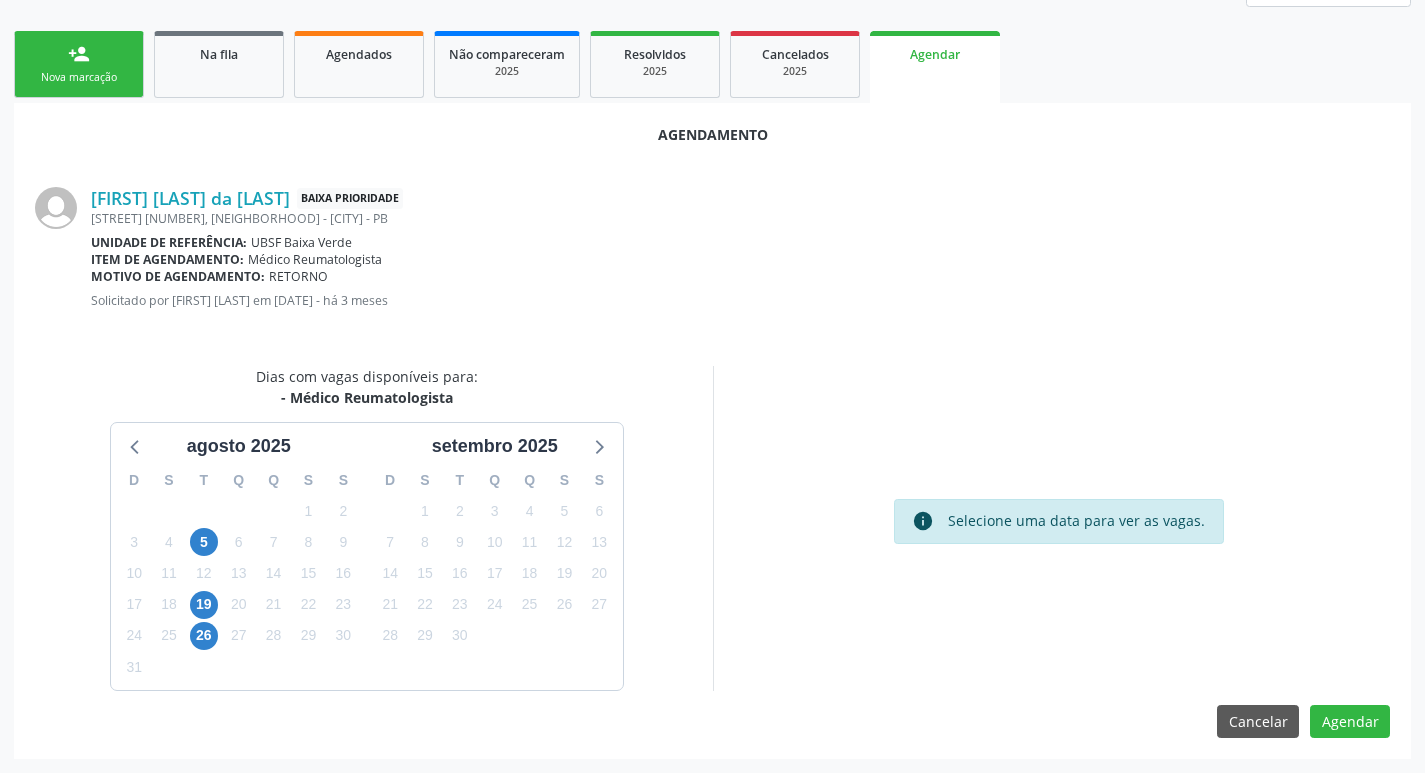 click on "4" at bounding box center (169, 542) 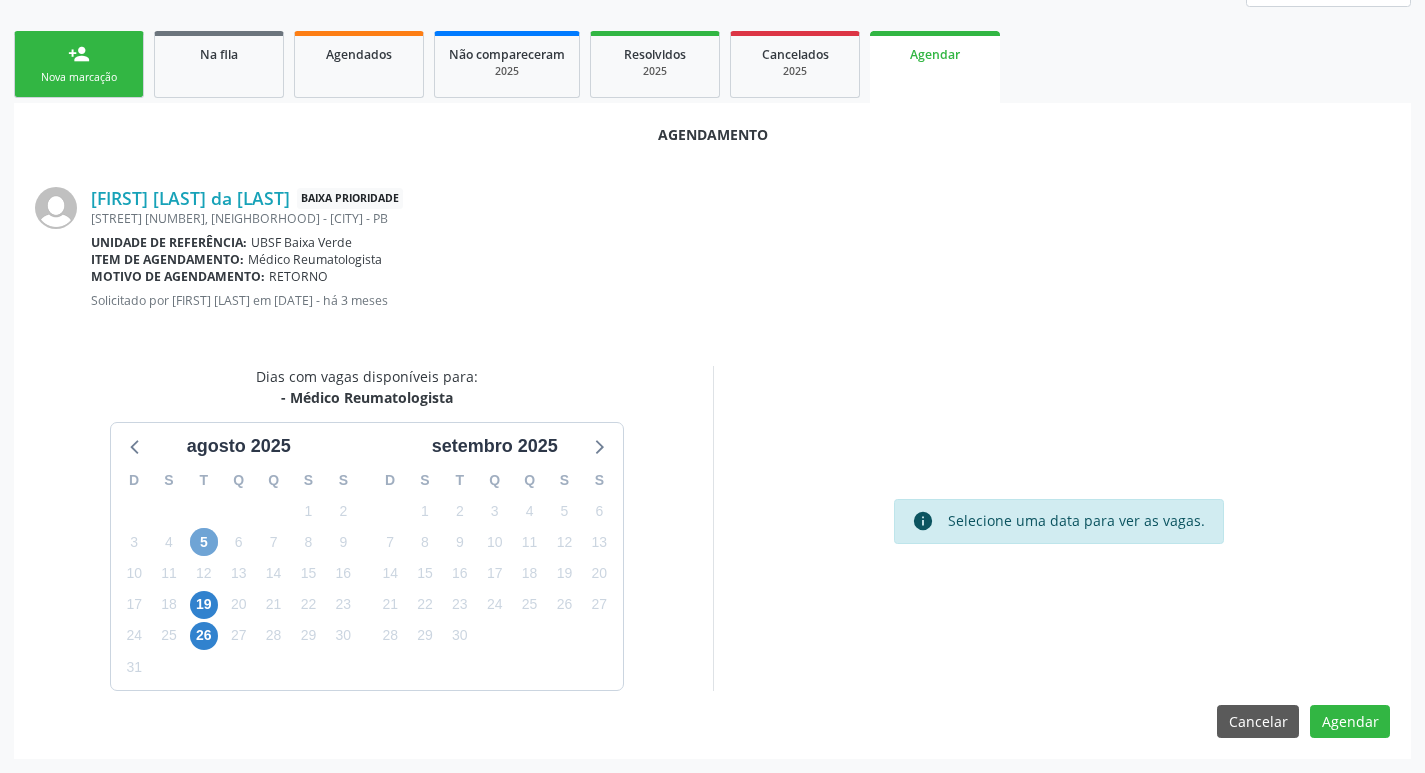 click on "5" at bounding box center [204, 542] 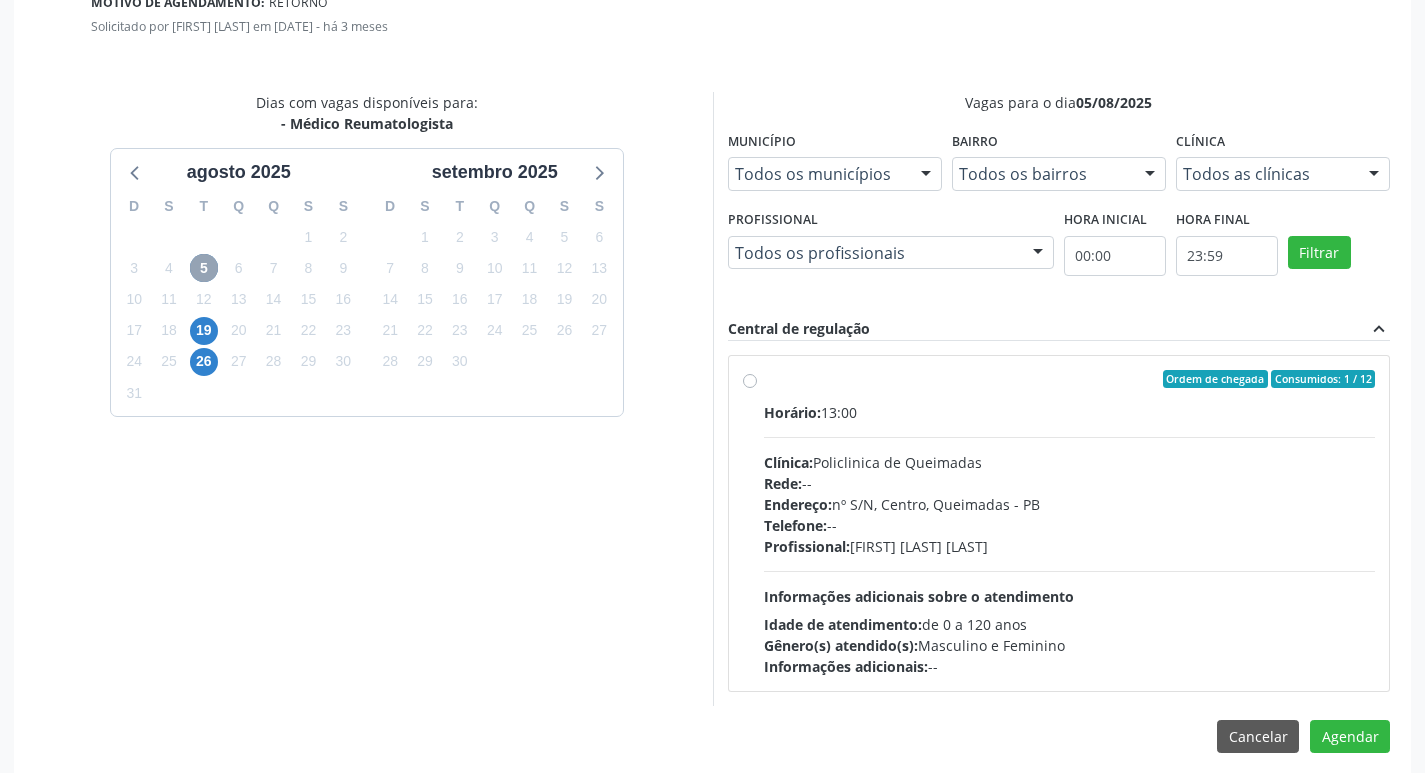 scroll, scrollTop: 557, scrollLeft: 0, axis: vertical 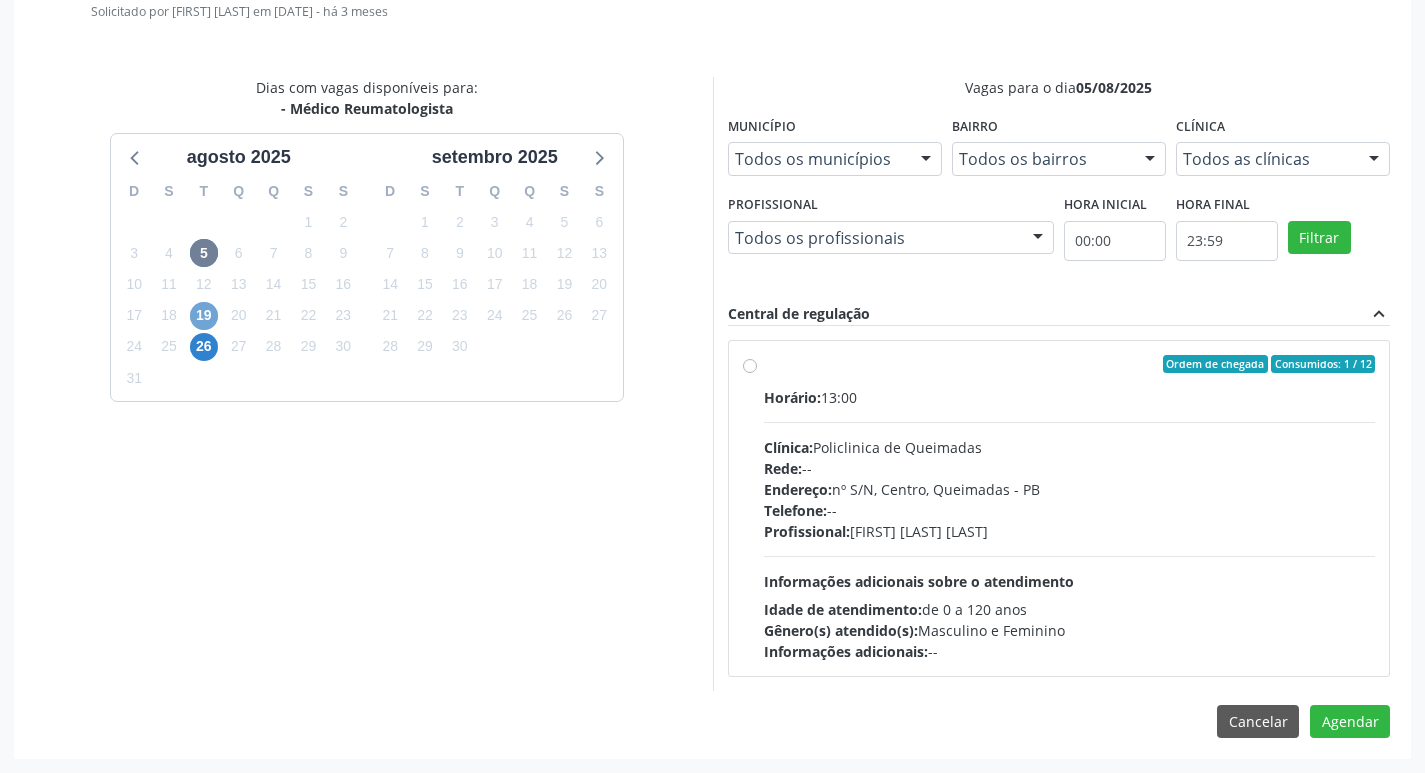 click on "19" at bounding box center (204, 316) 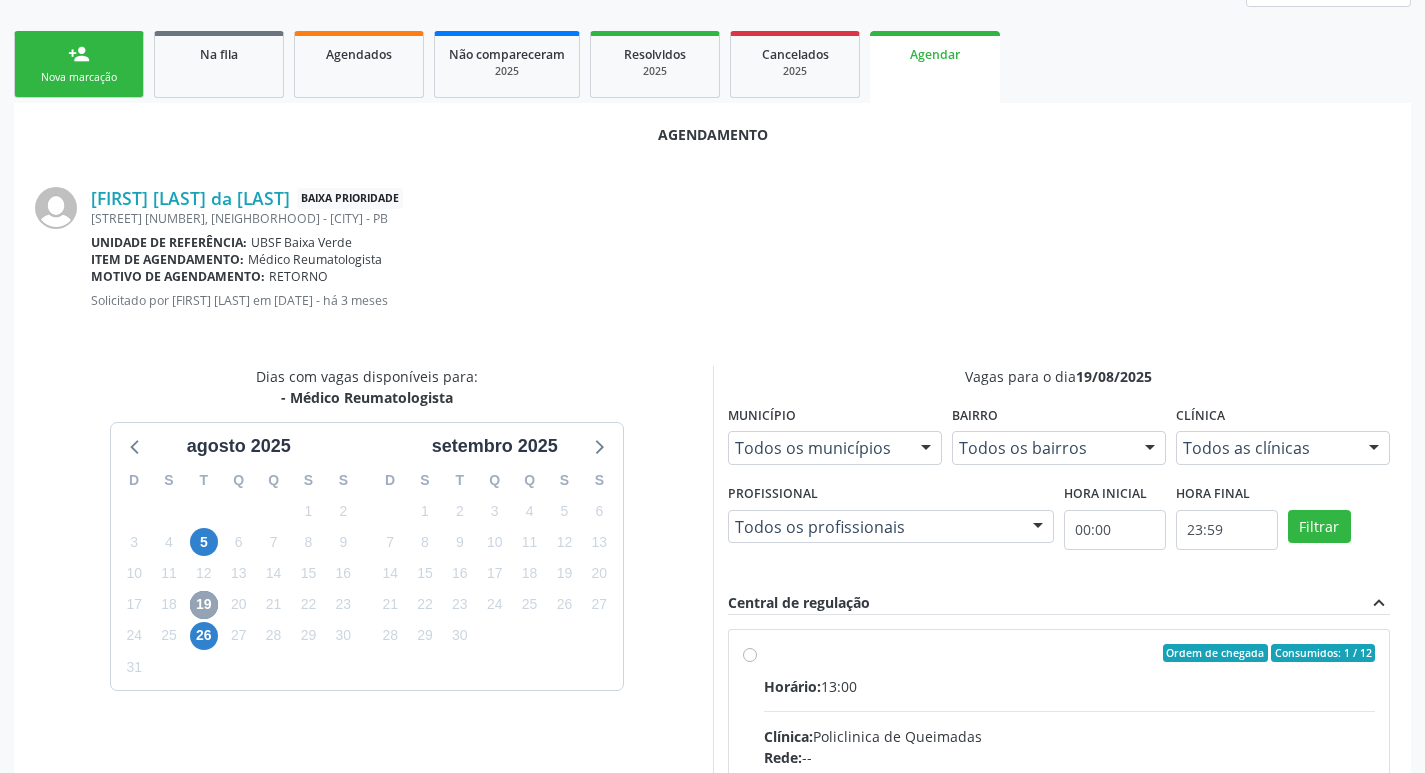 scroll, scrollTop: 557, scrollLeft: 0, axis: vertical 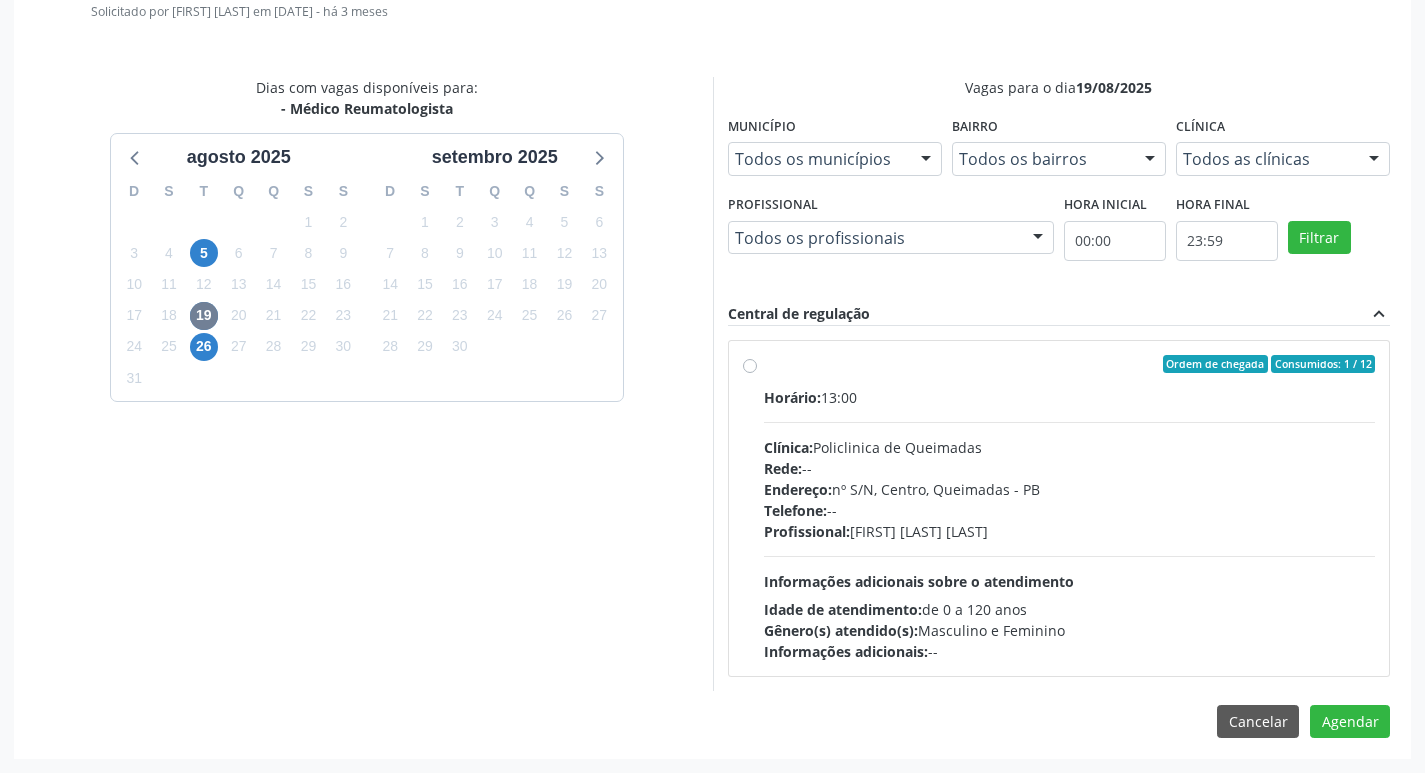 click on "Endereço:   nº S/N, Centro, Queimadas - PB" at bounding box center (1070, 489) 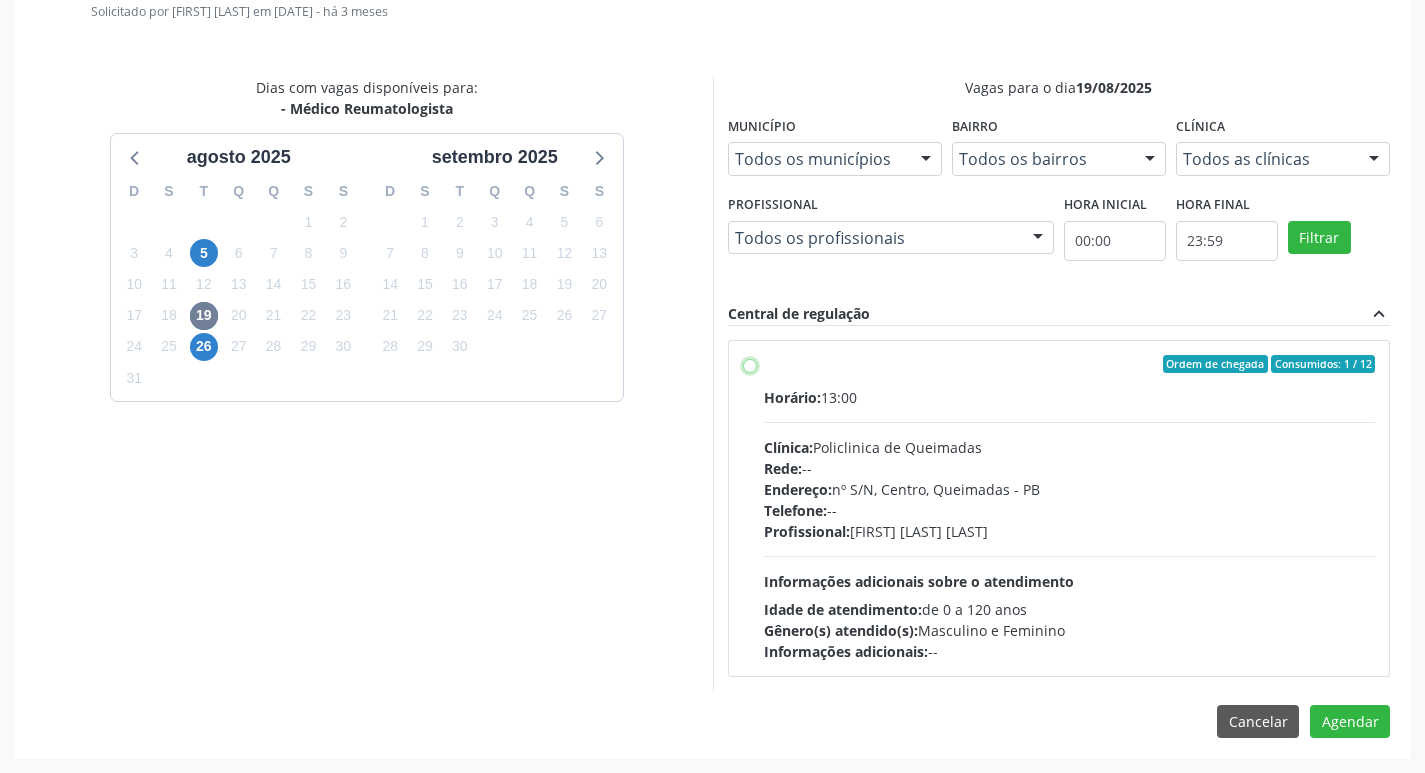 radio on "true" 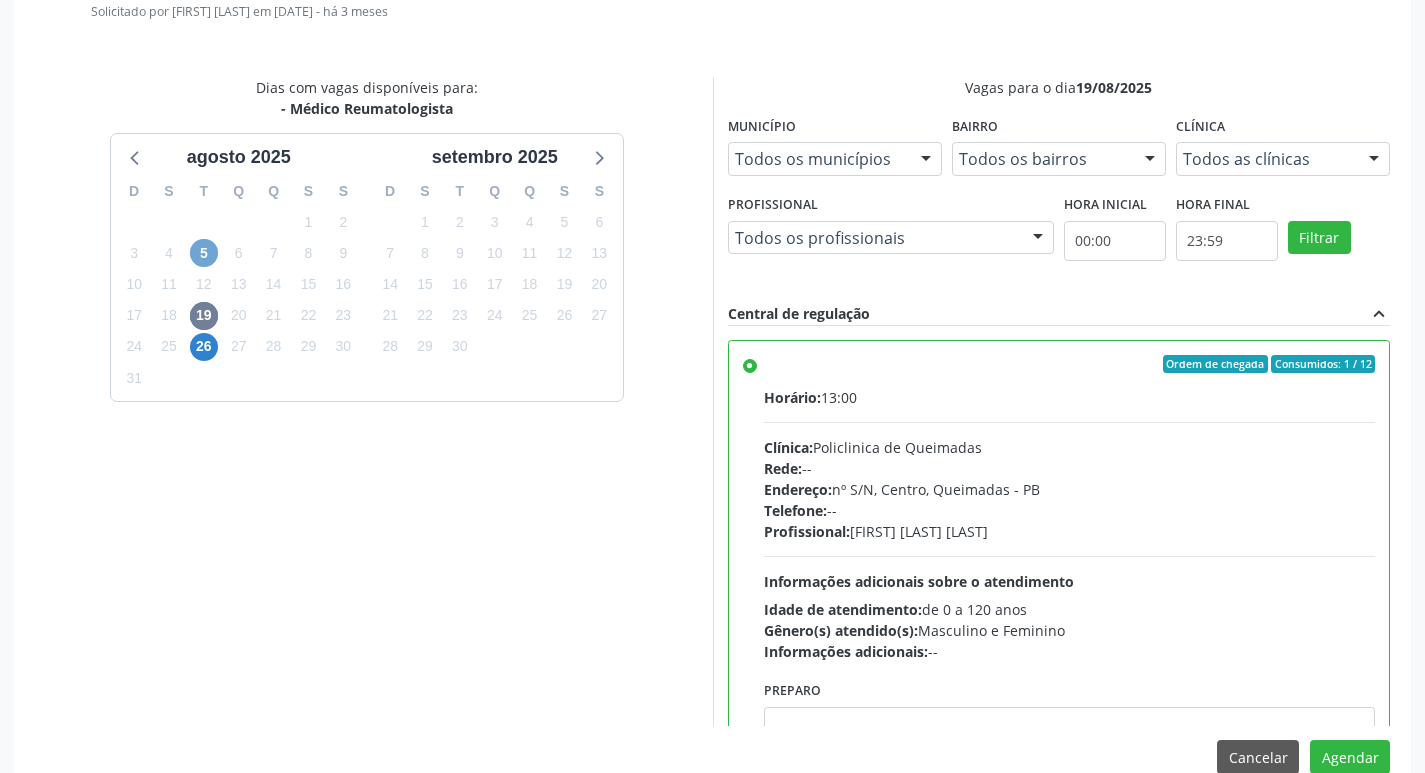 click on "5" at bounding box center (204, 253) 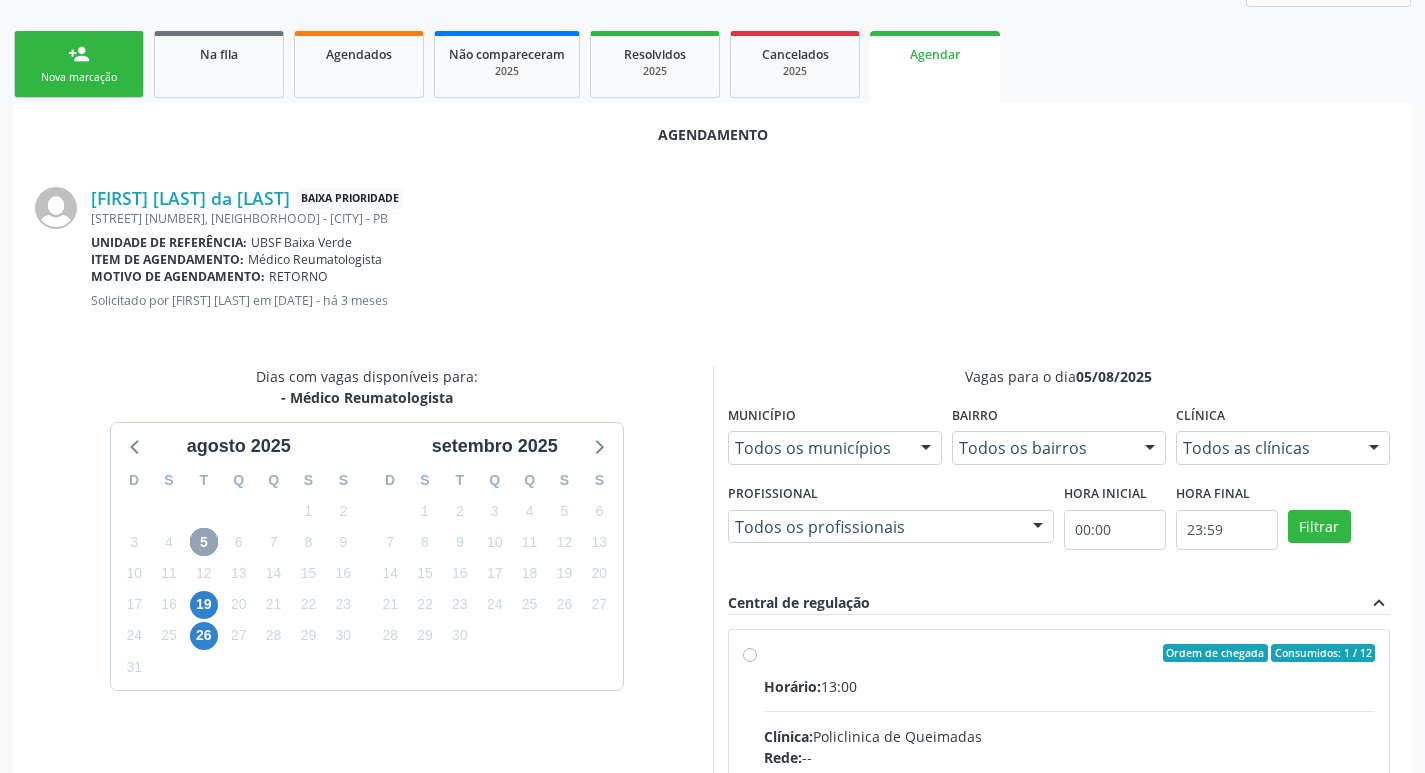 scroll, scrollTop: 557, scrollLeft: 0, axis: vertical 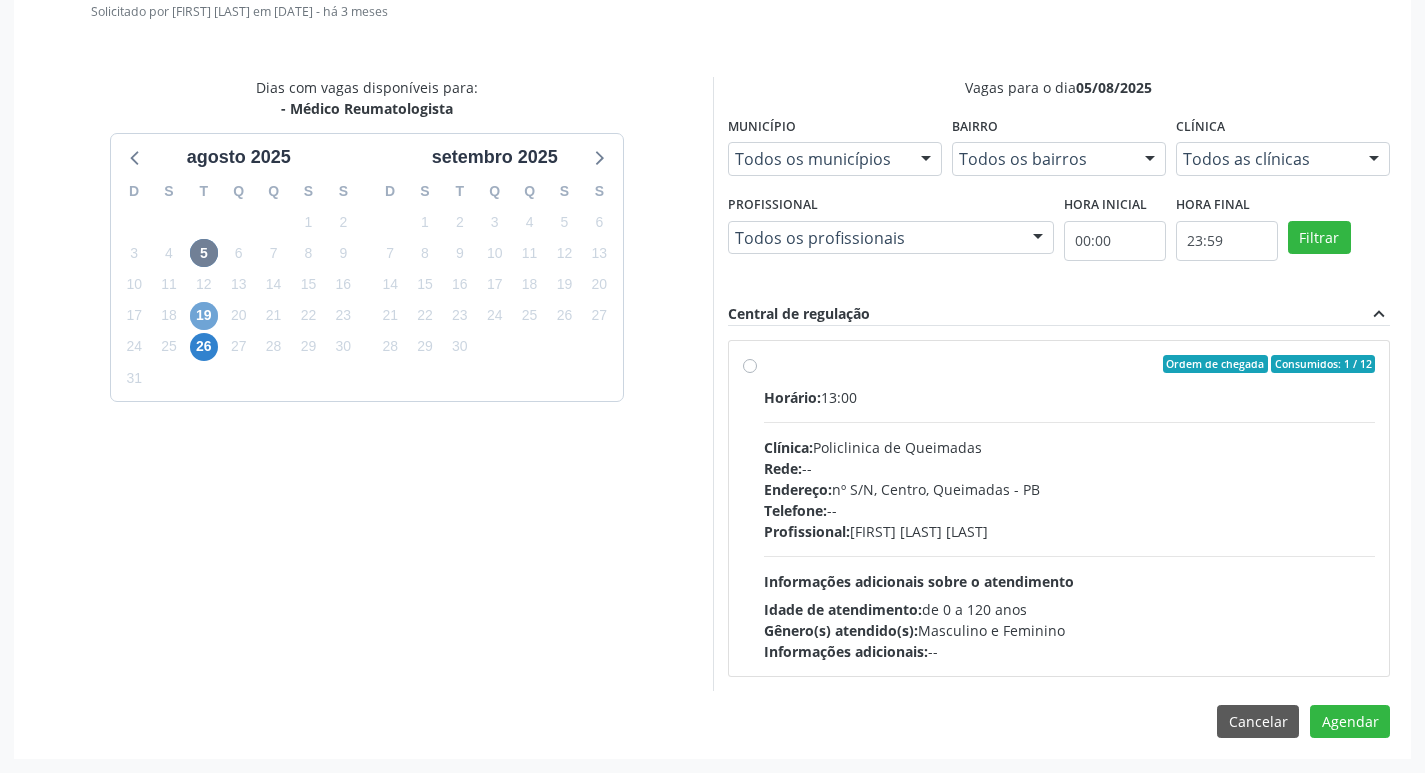 click on "19" at bounding box center [204, 316] 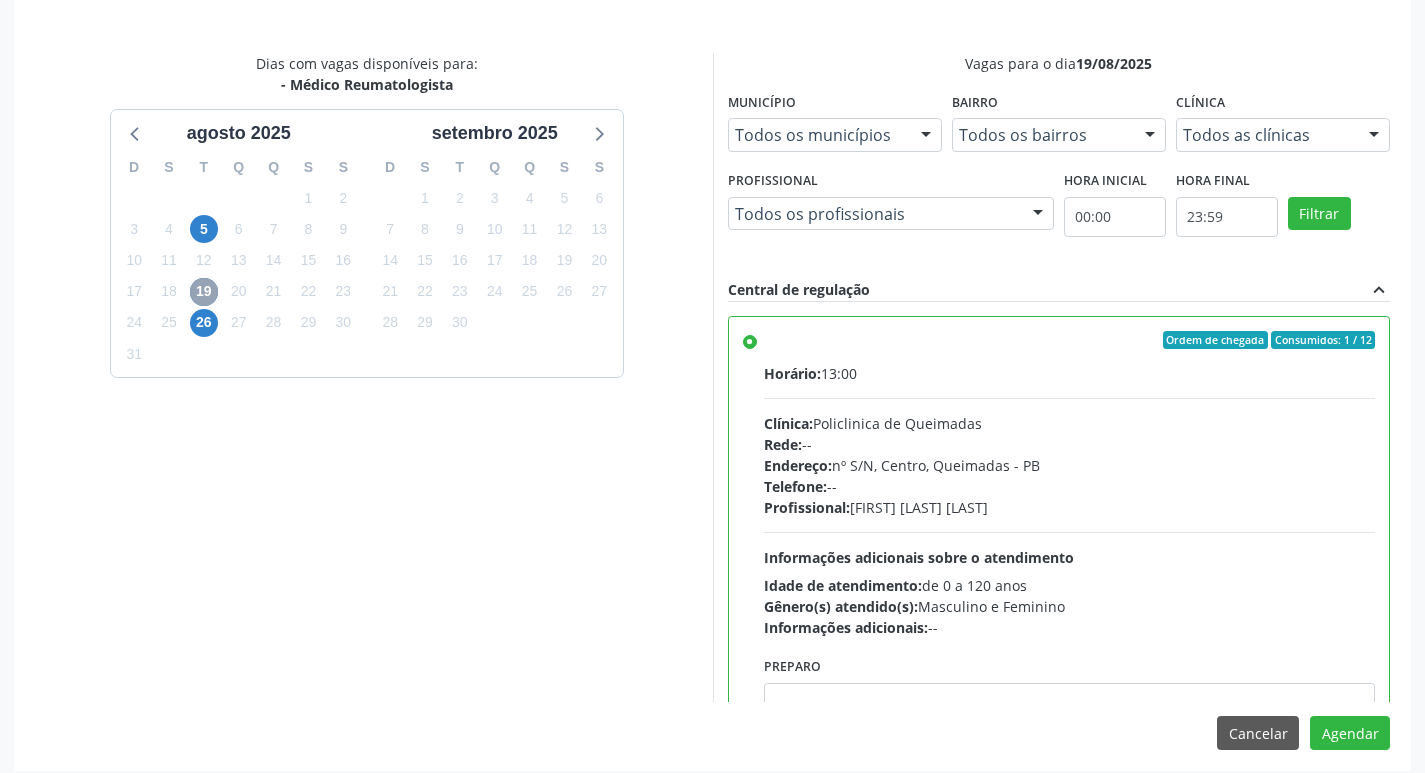 scroll, scrollTop: 593, scrollLeft: 0, axis: vertical 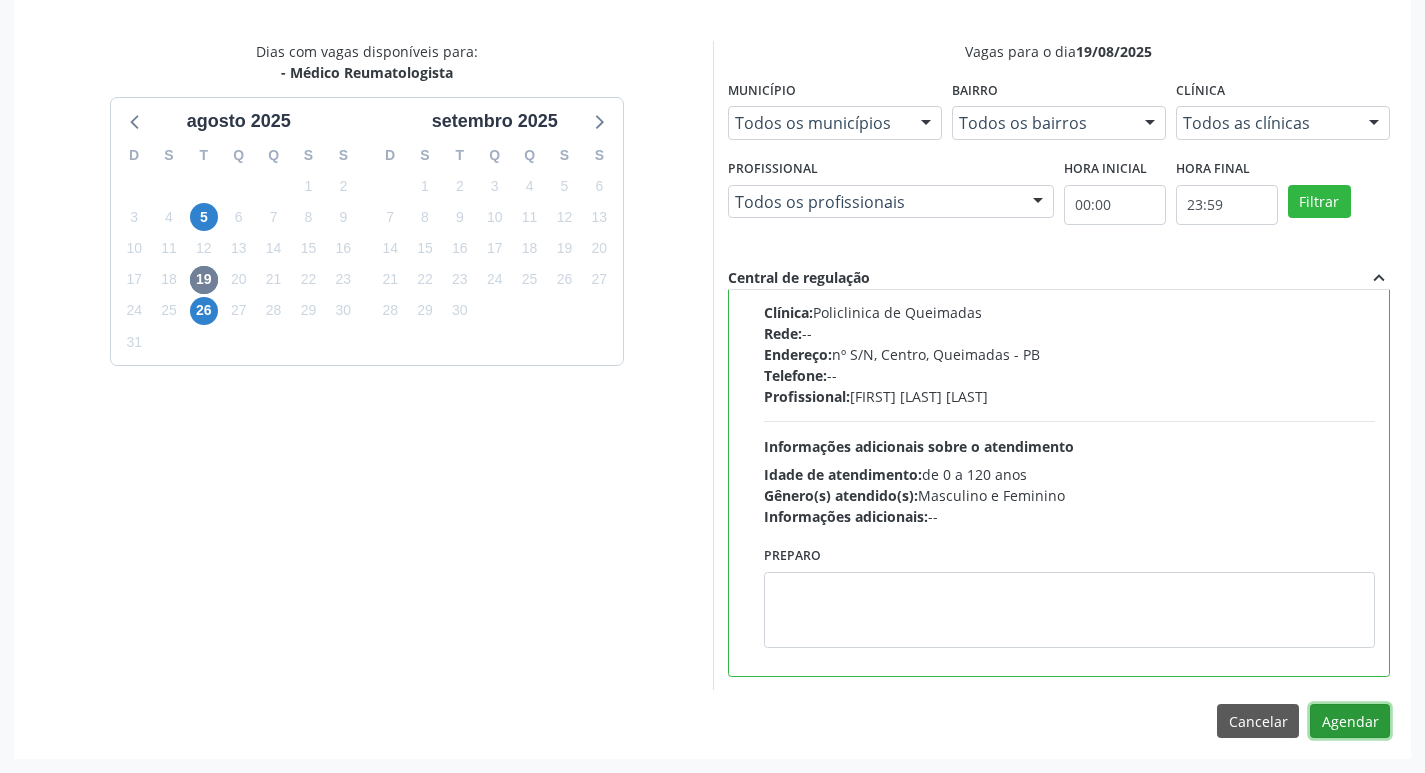 click on "Agendar" at bounding box center [1350, 721] 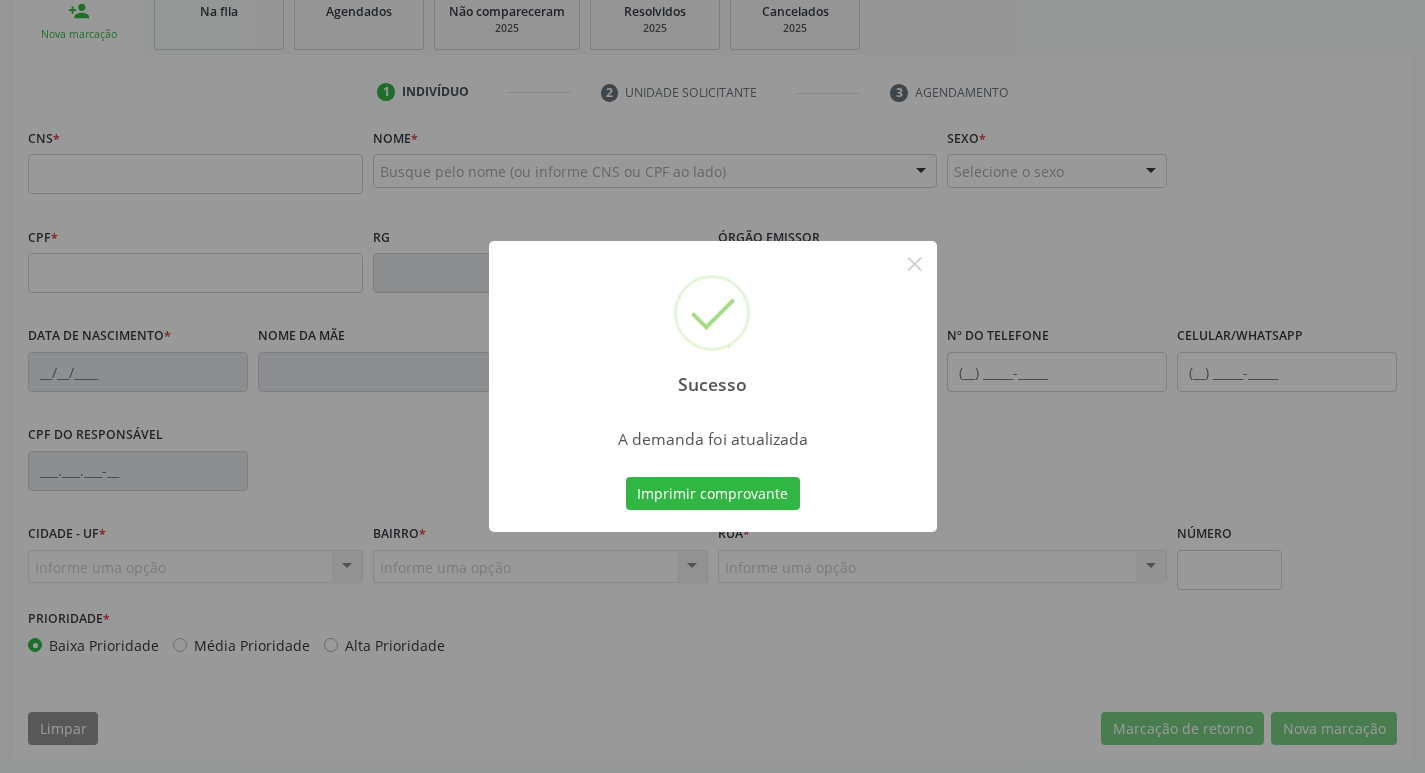 scroll, scrollTop: 311, scrollLeft: 0, axis: vertical 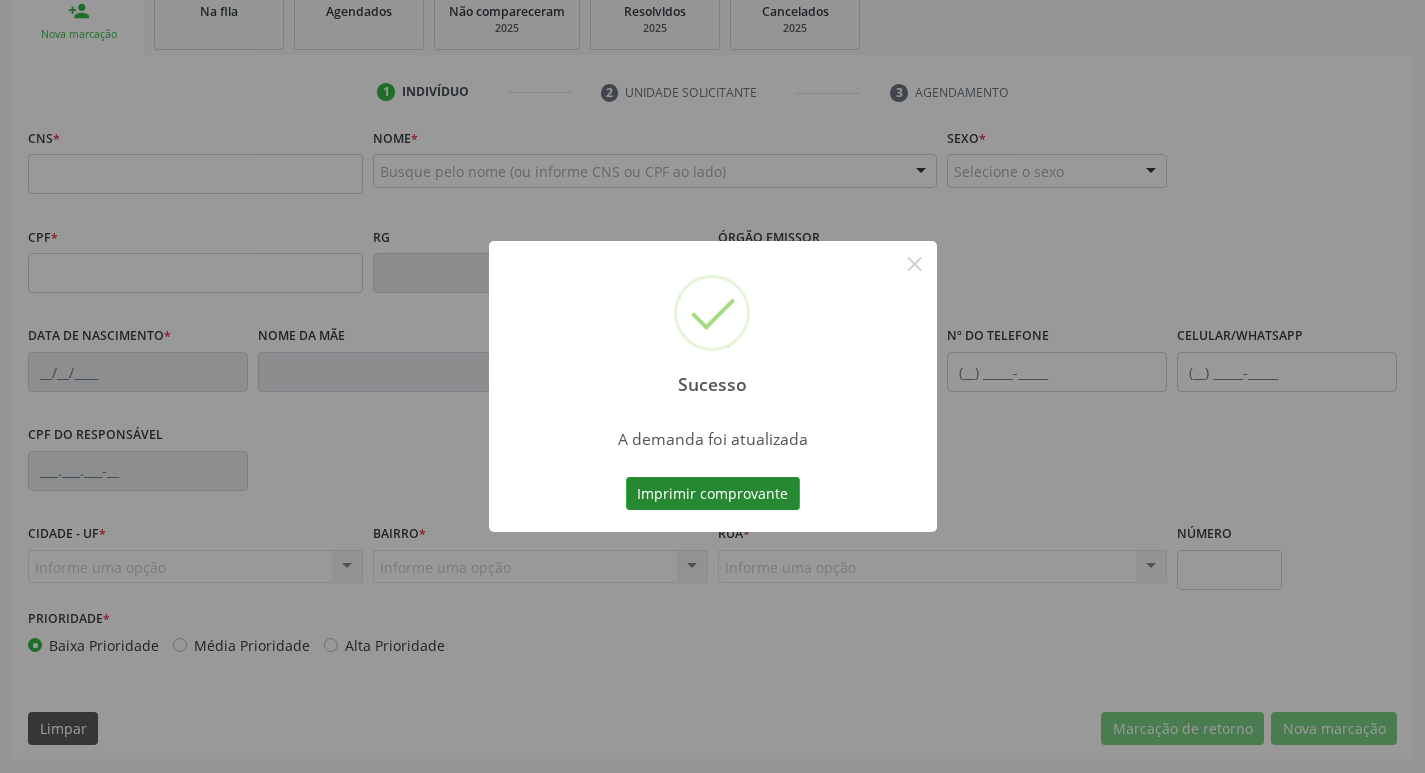click on "Imprimir comprovante" at bounding box center (713, 494) 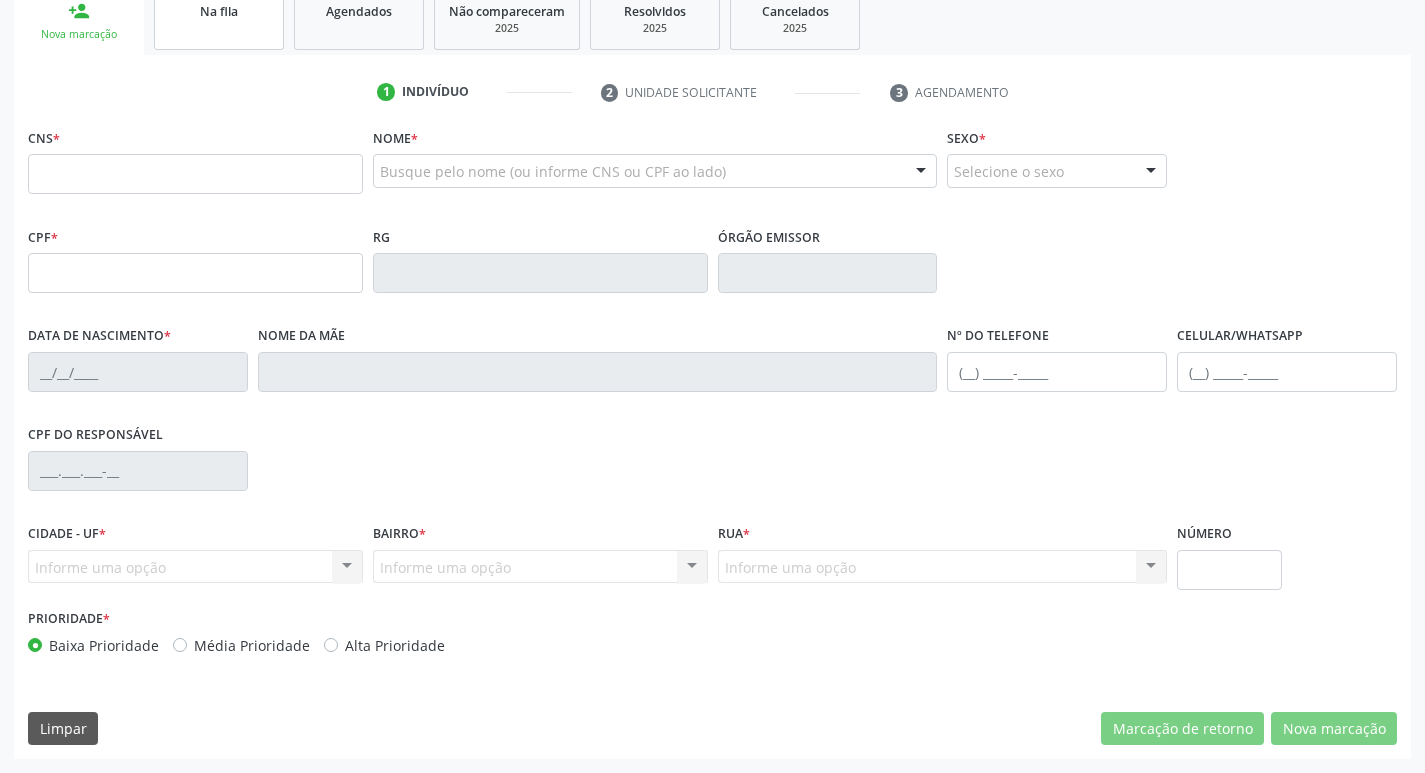 click on "Na fila" at bounding box center [219, 19] 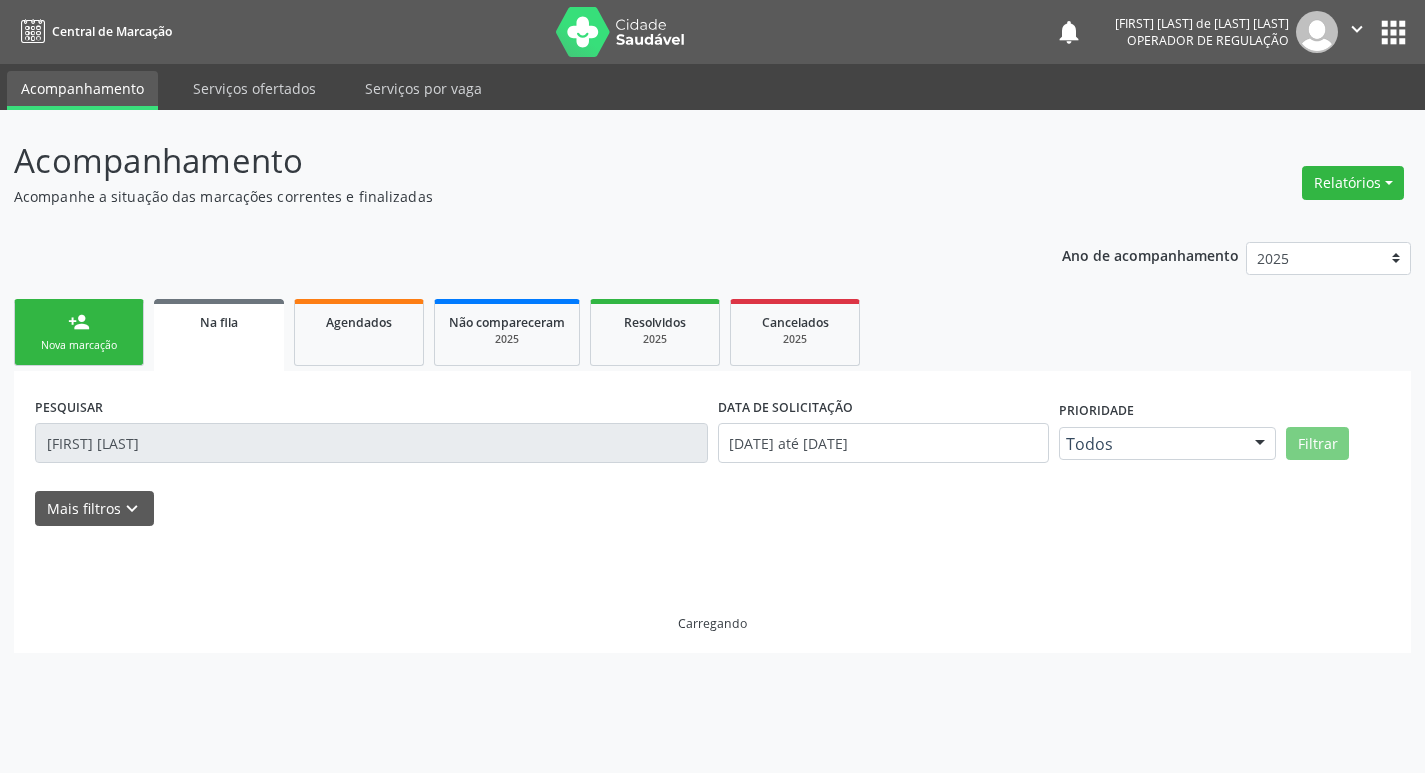 scroll, scrollTop: 0, scrollLeft: 0, axis: both 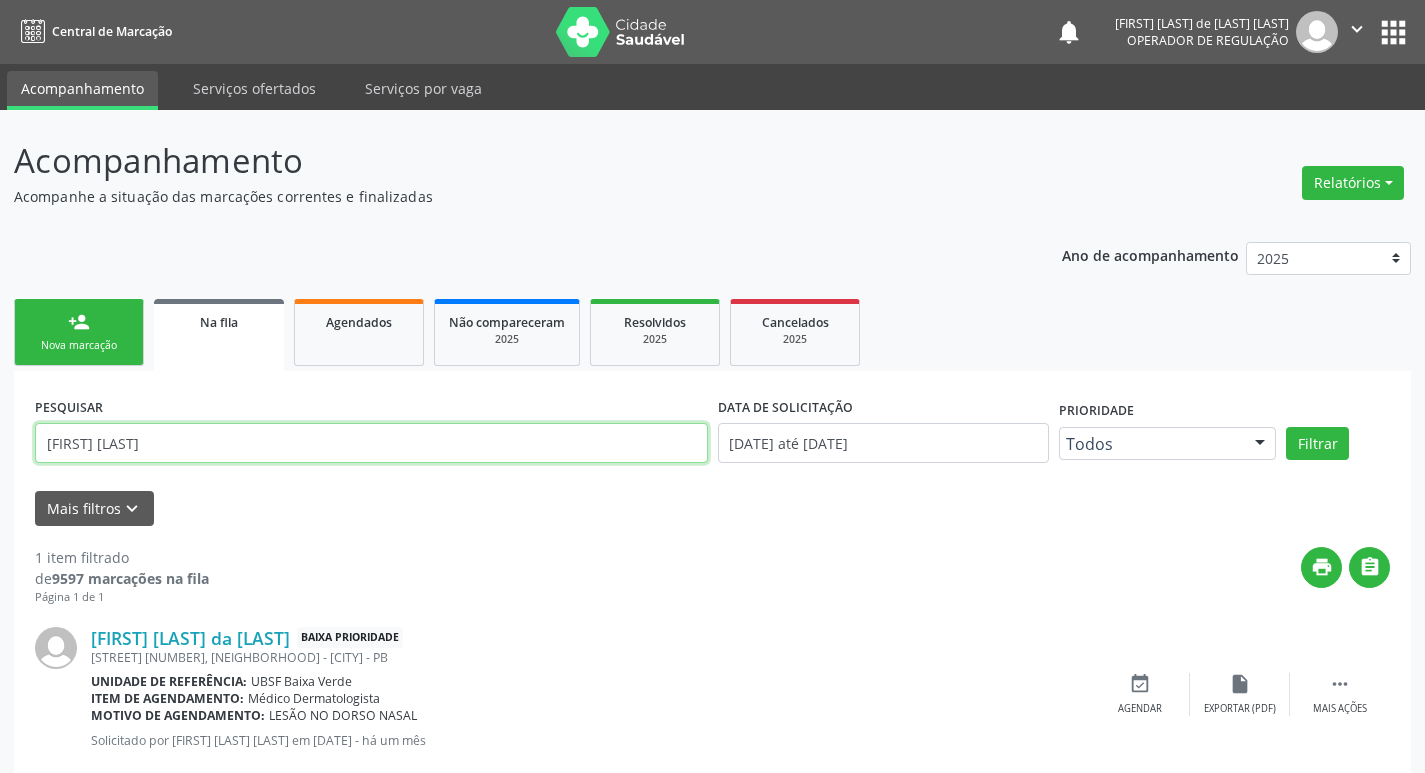 click on "[FIRST] [LAST]" at bounding box center [371, 443] 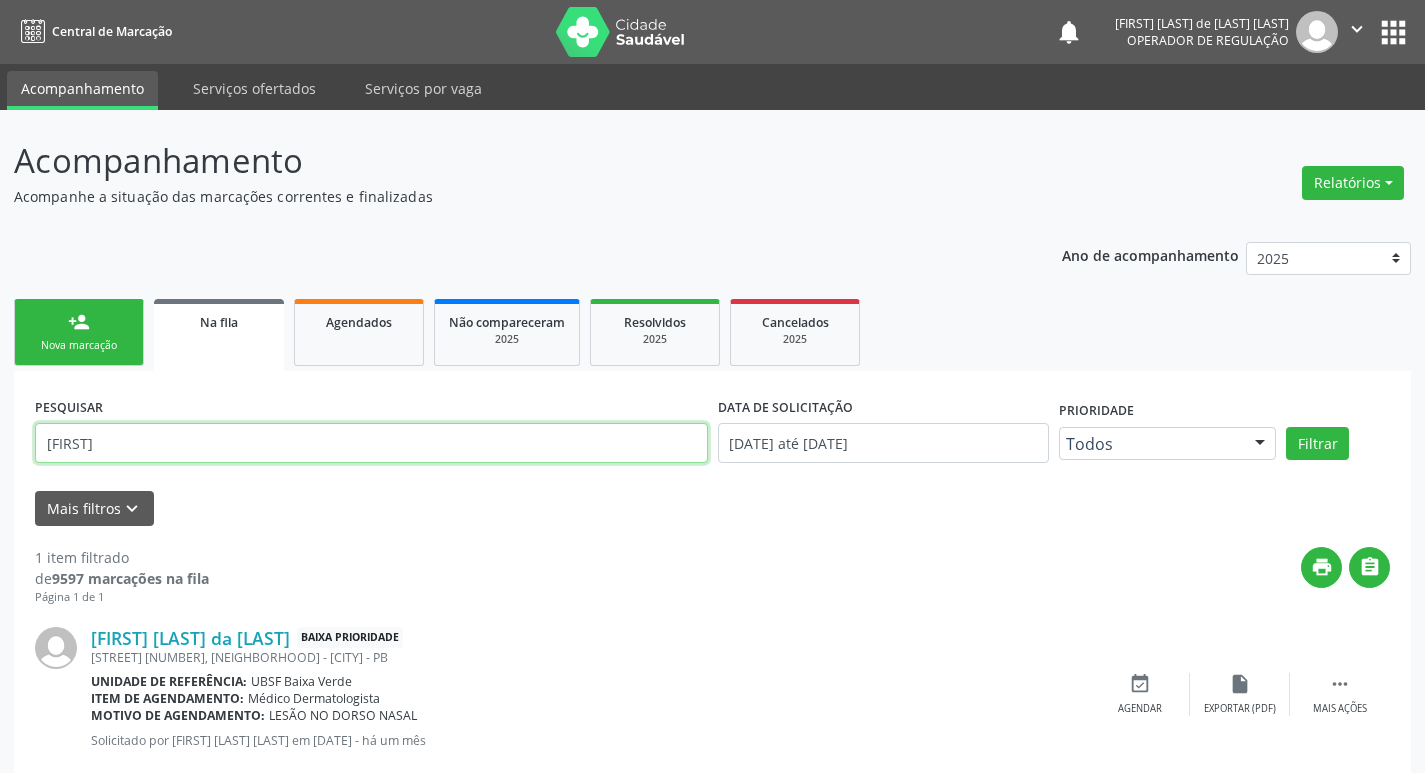 type on "[FIRST]" 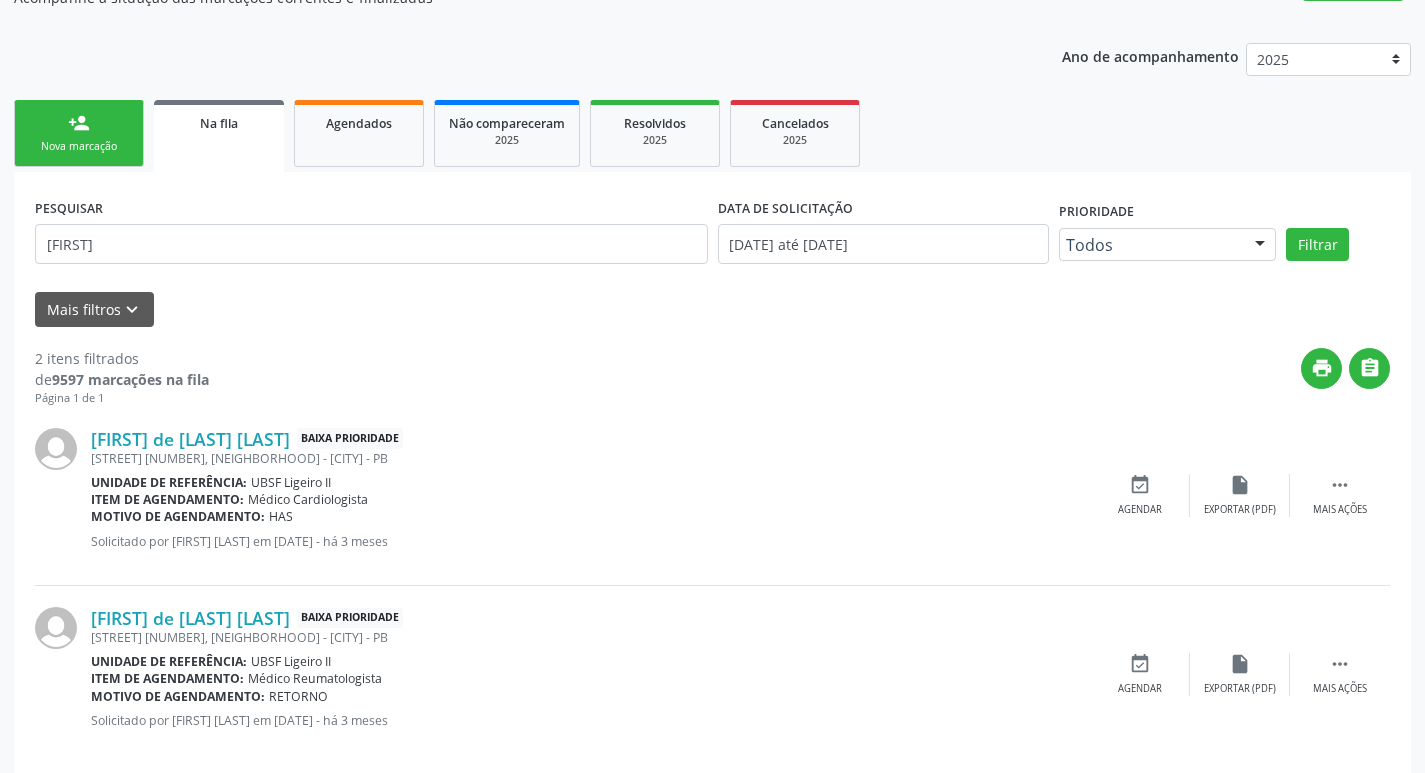 scroll, scrollTop: 225, scrollLeft: 0, axis: vertical 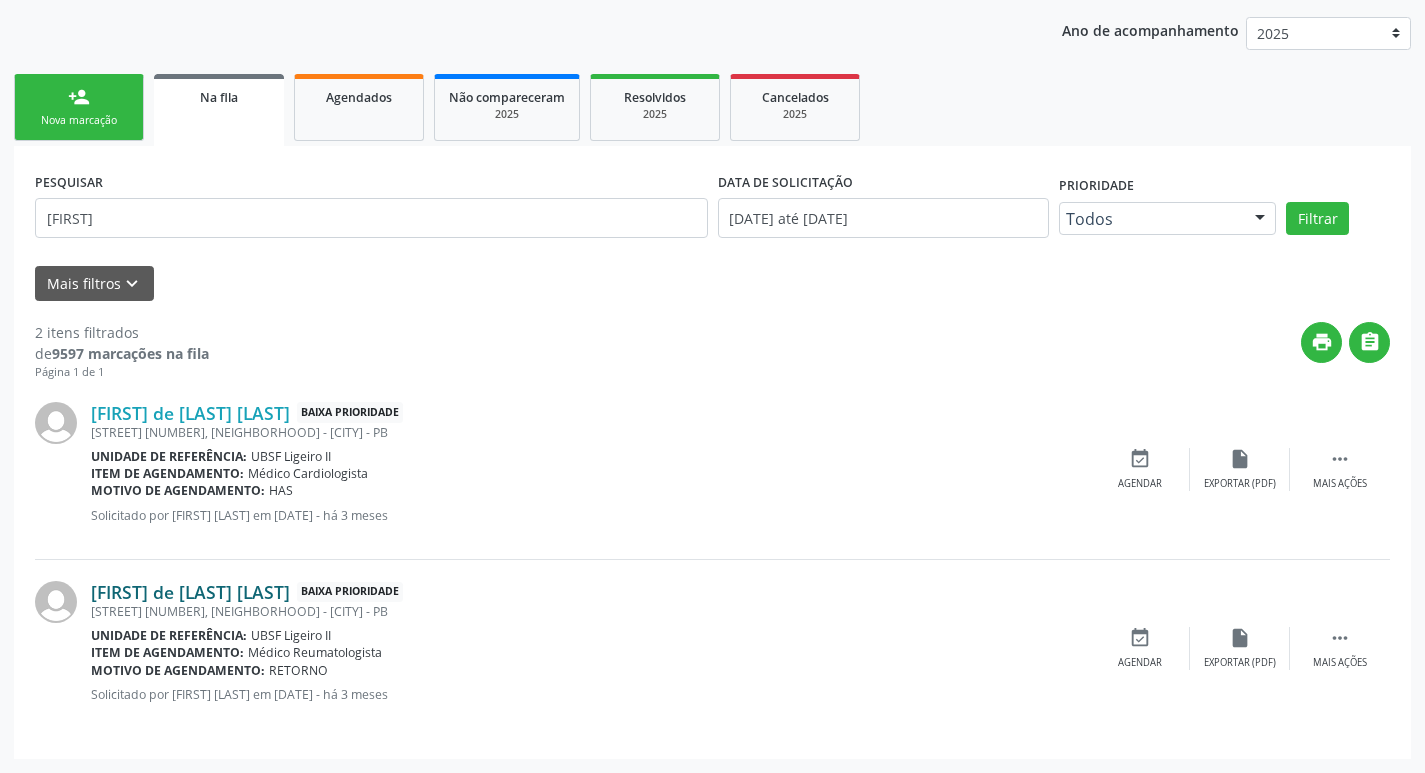 click on "[FIRST] de [LAST] [LAST]" at bounding box center [190, 592] 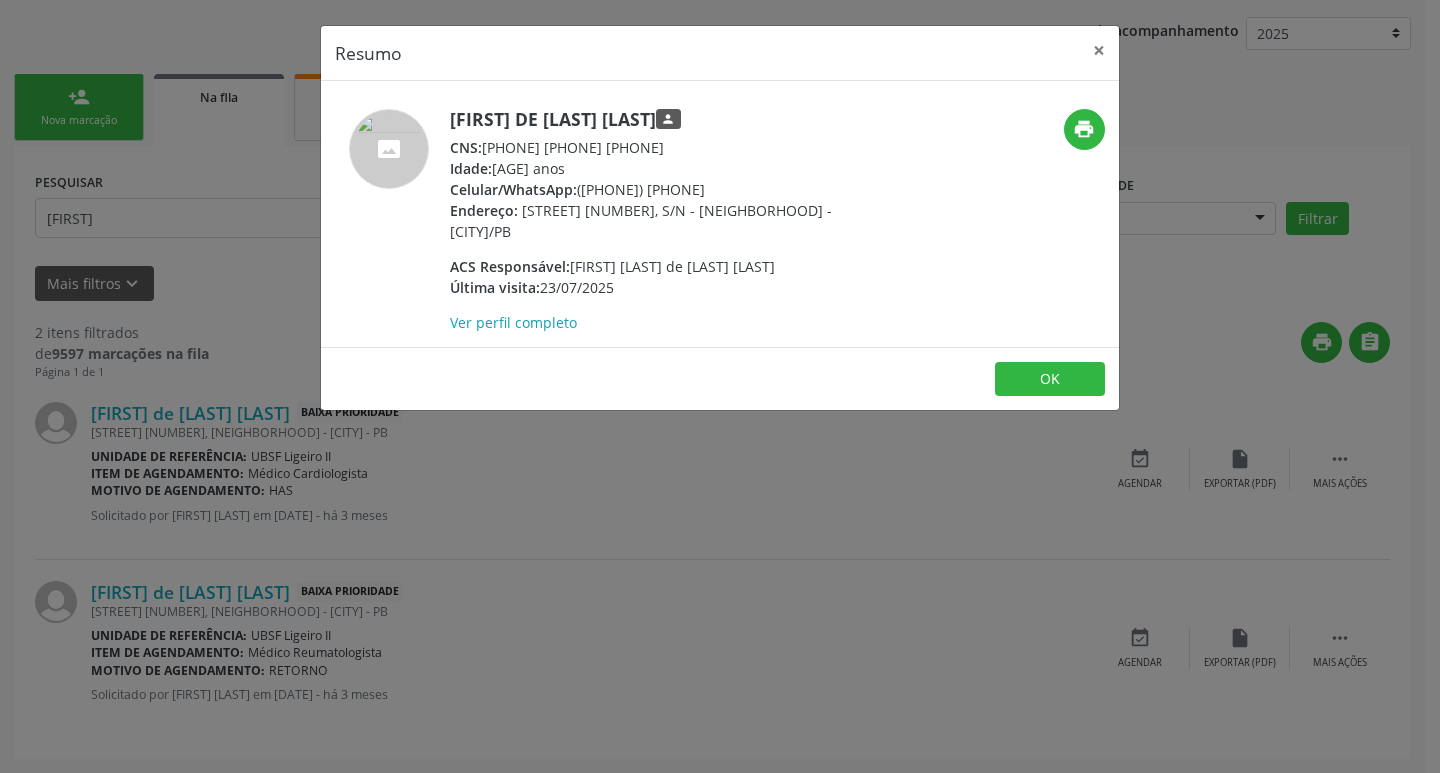 click on "[FIRST] de [LAST] [LAST]
person" at bounding box center (644, 119) 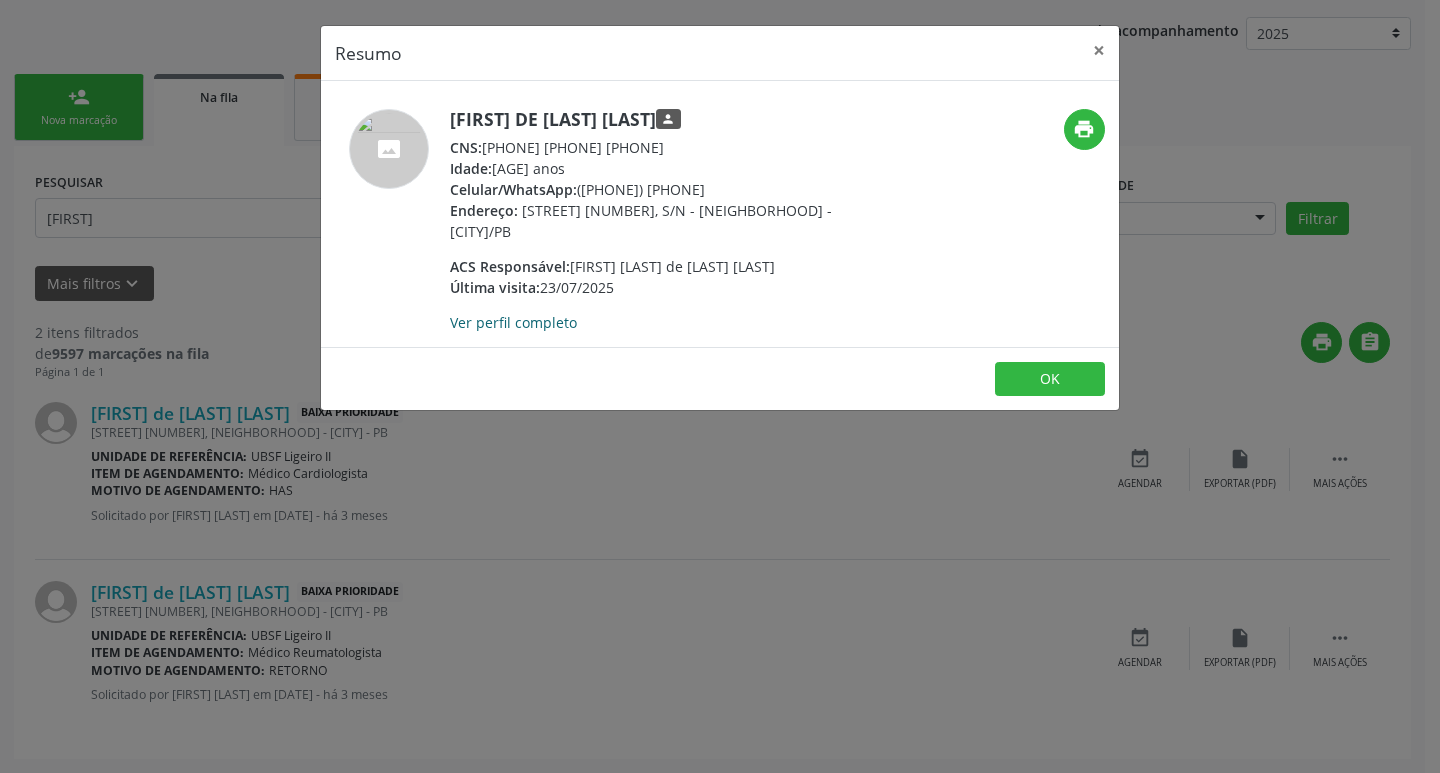 click on "Ver perfil completo" at bounding box center [513, 322] 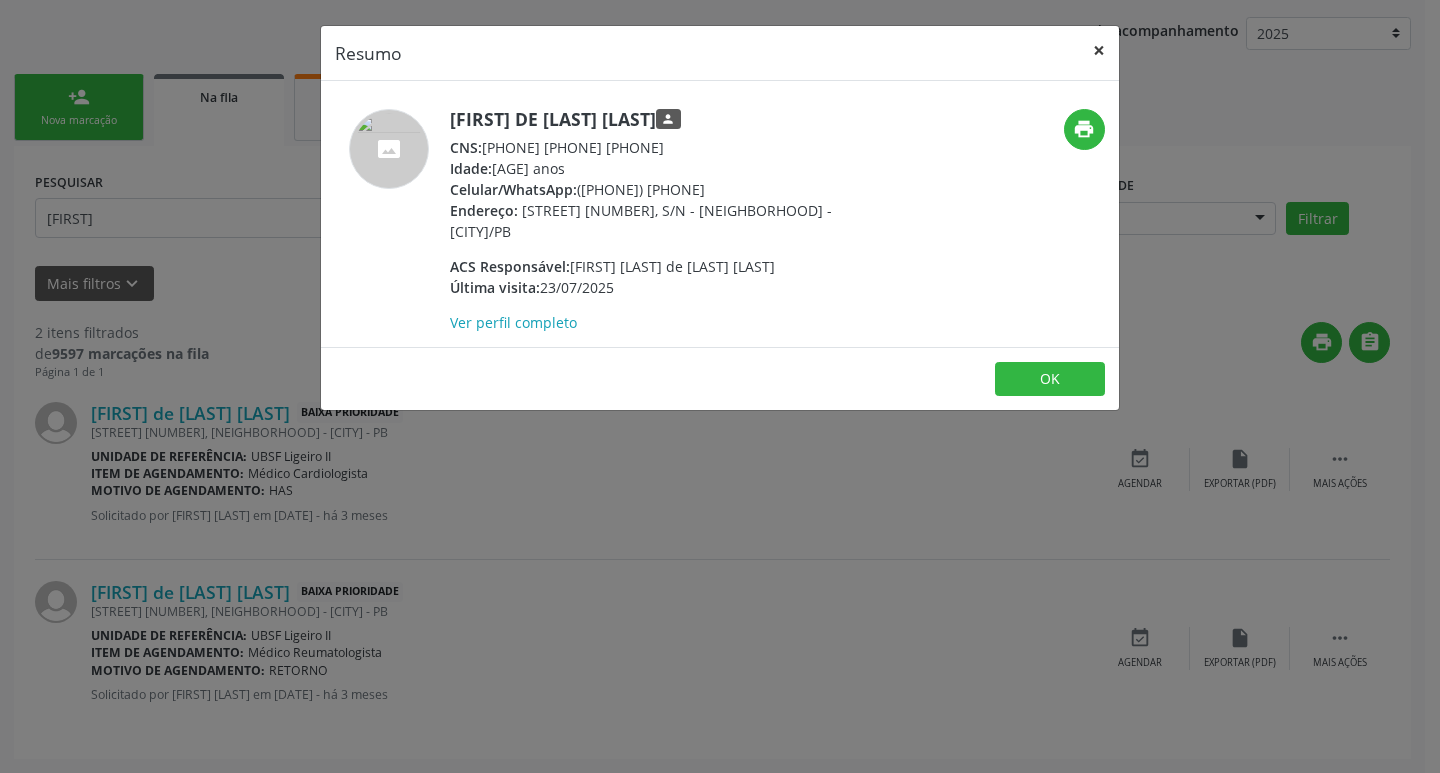 click on "×" at bounding box center (1099, 50) 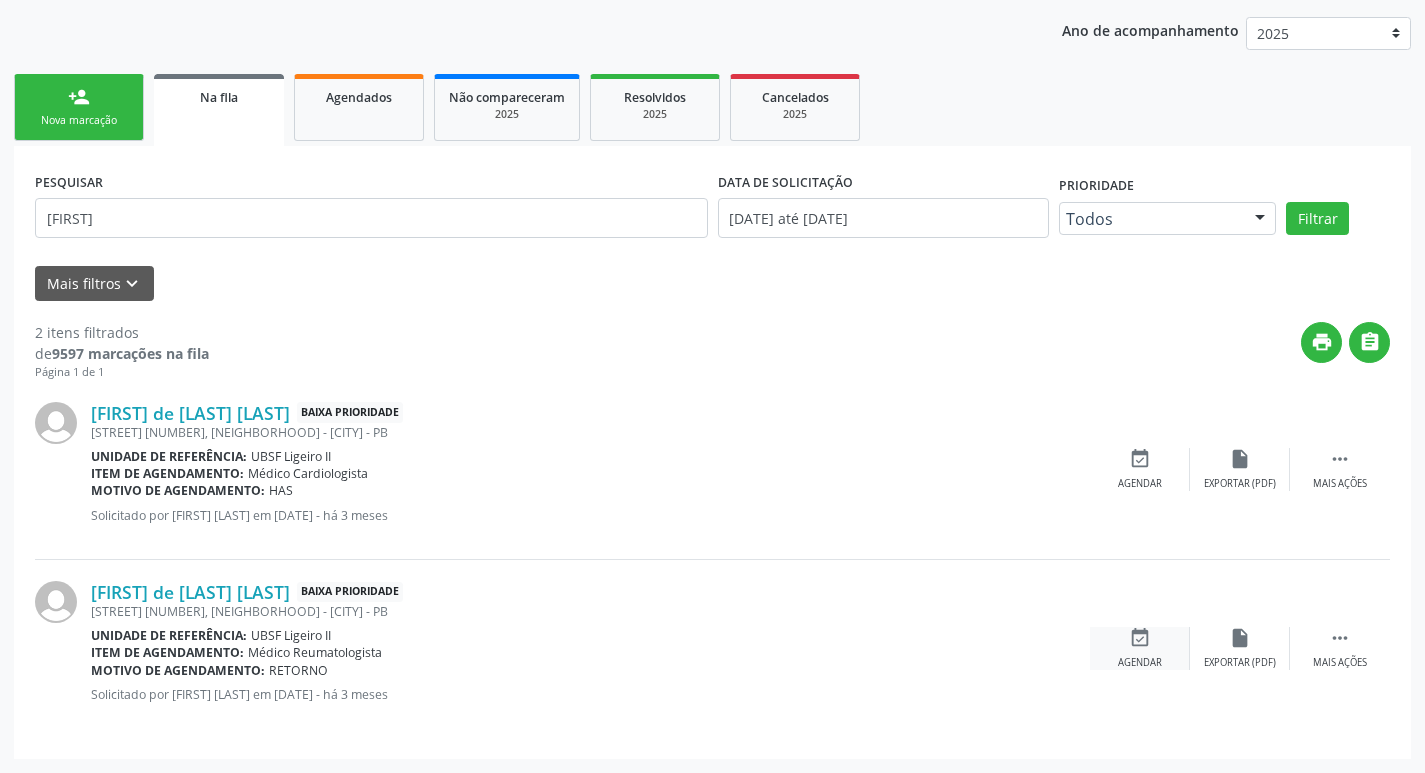 click on "event_available" at bounding box center [1140, 638] 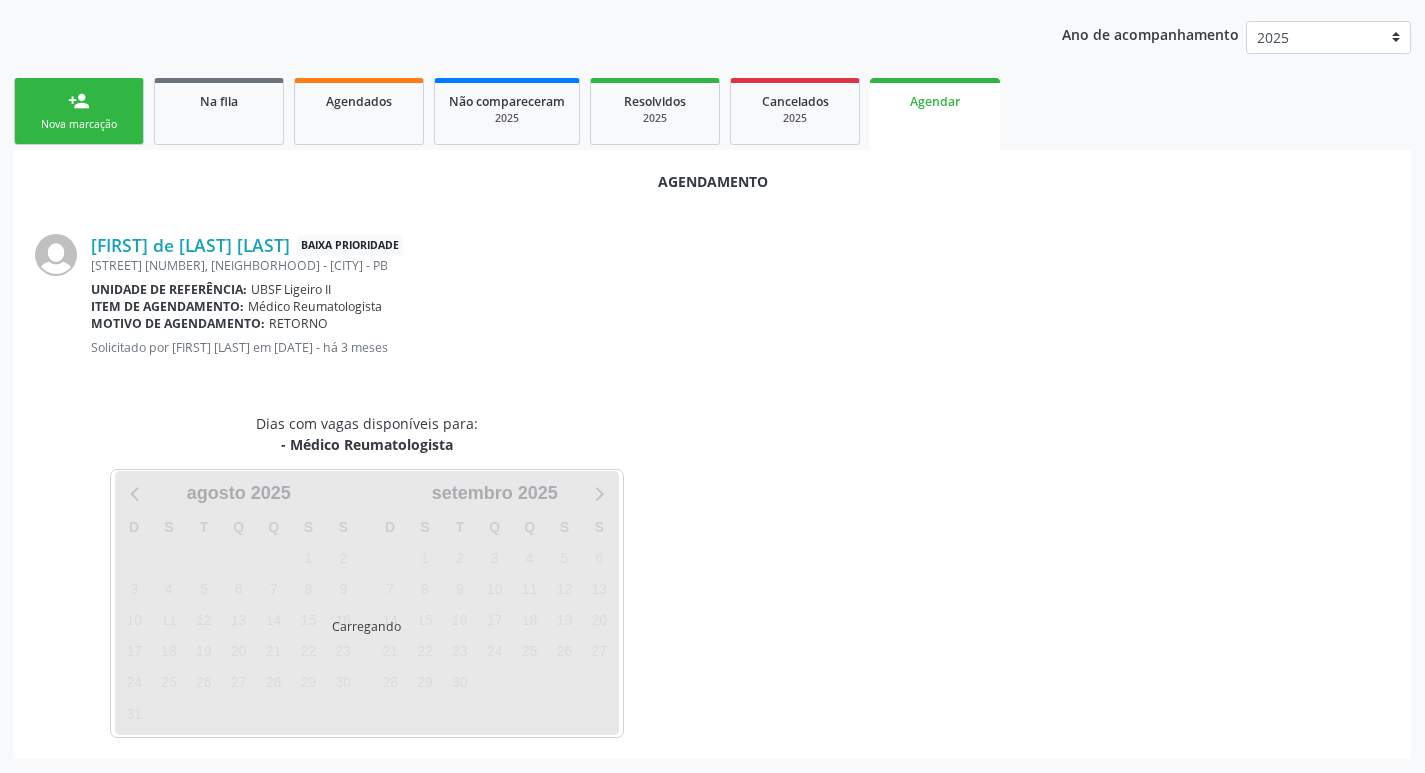 scroll, scrollTop: 225, scrollLeft: 0, axis: vertical 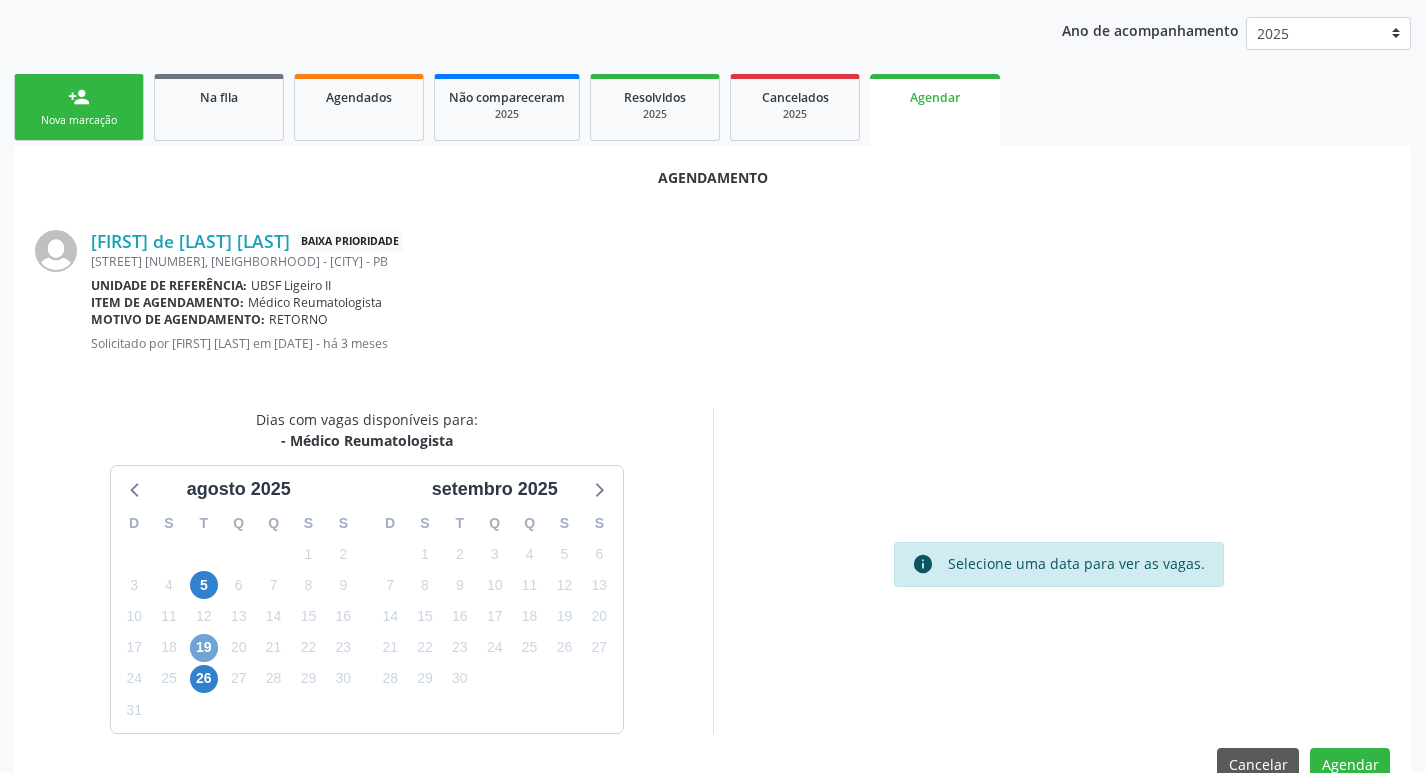 click on "19" at bounding box center (204, 648) 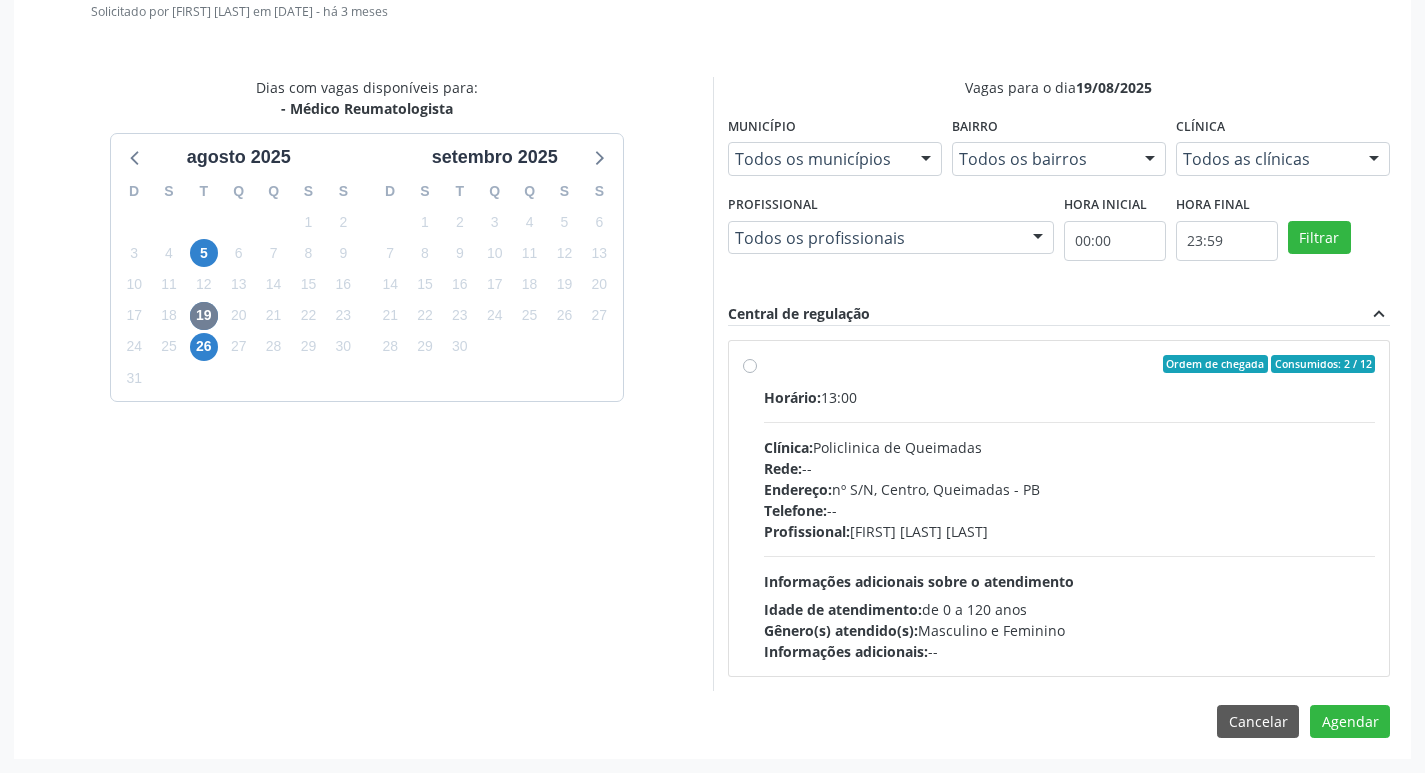 click on "Endereço:   nº S/N, Centro, Queimadas - PB" at bounding box center (1070, 489) 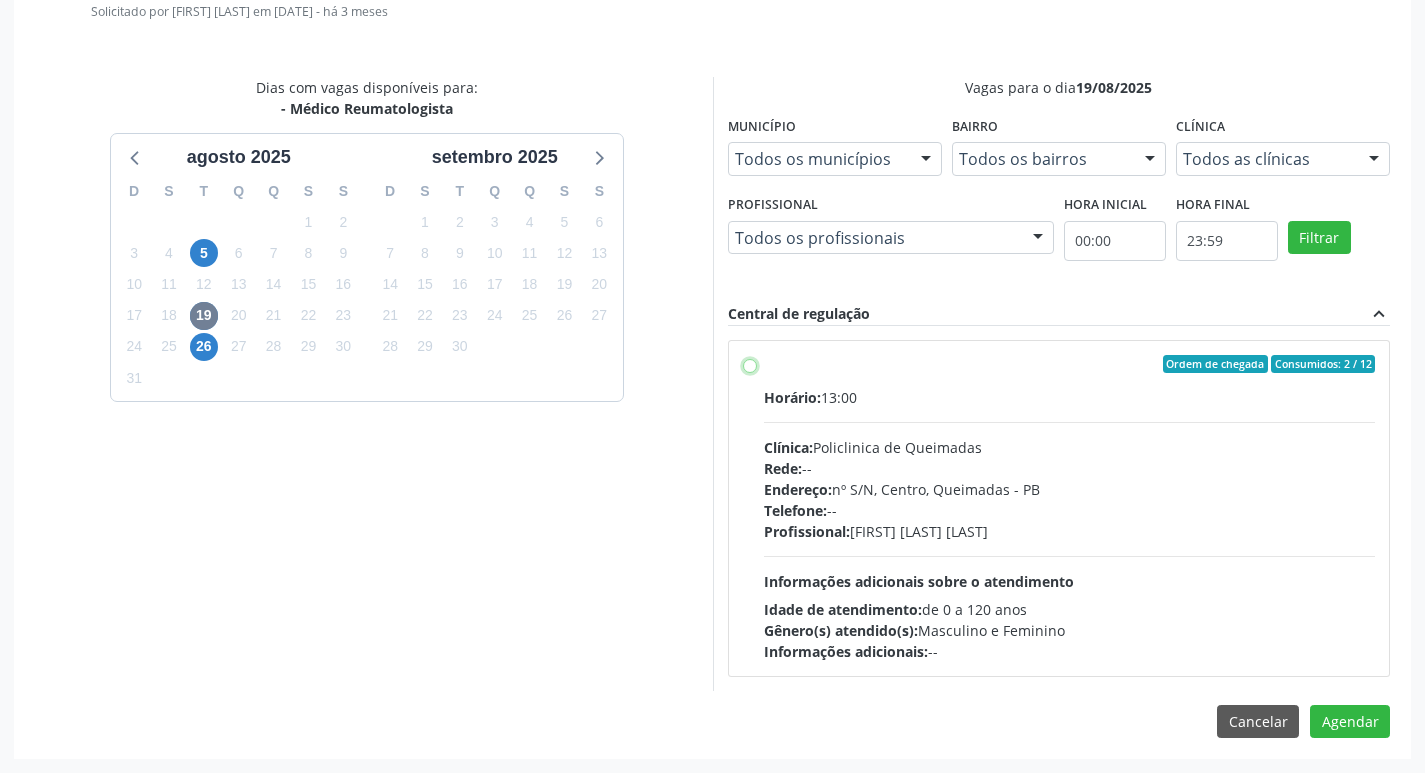 click on "Ordem de chegada
Consumidos: 2 / 12
Horário:   13:00
Clínica:  Policlinica de Queimadas
Rede:
--
Endereço:   nº S/N, Centro, Queimadas - PB
Telefone:   --
Profissional:
[FIRST] [LAST] [LAST]
Informações adicionais sobre o atendimento
Idade de atendimento:
de 0 a 120 anos
Gênero(s) atendido(s):
Masculino e Feminino
Informações adicionais:
--" at bounding box center [750, 364] 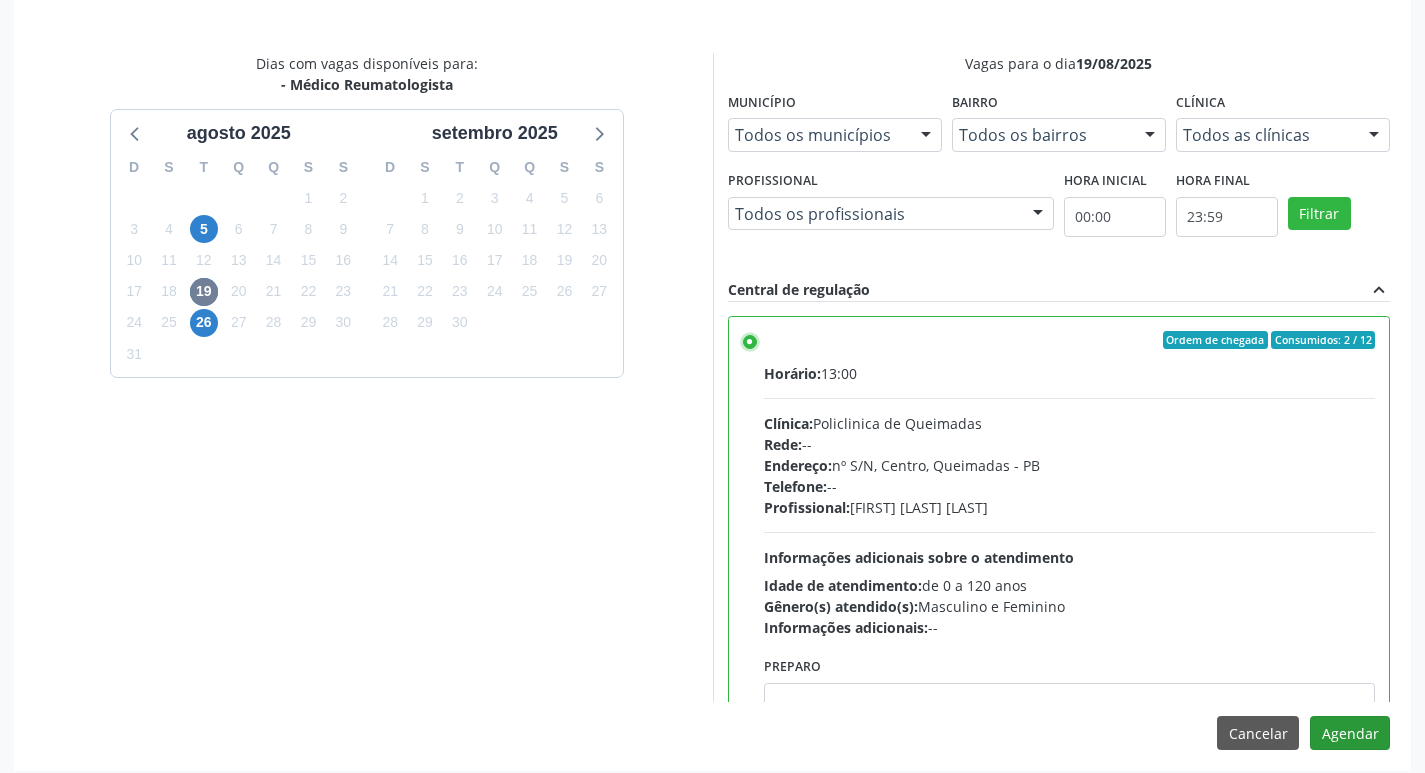 scroll, scrollTop: 593, scrollLeft: 0, axis: vertical 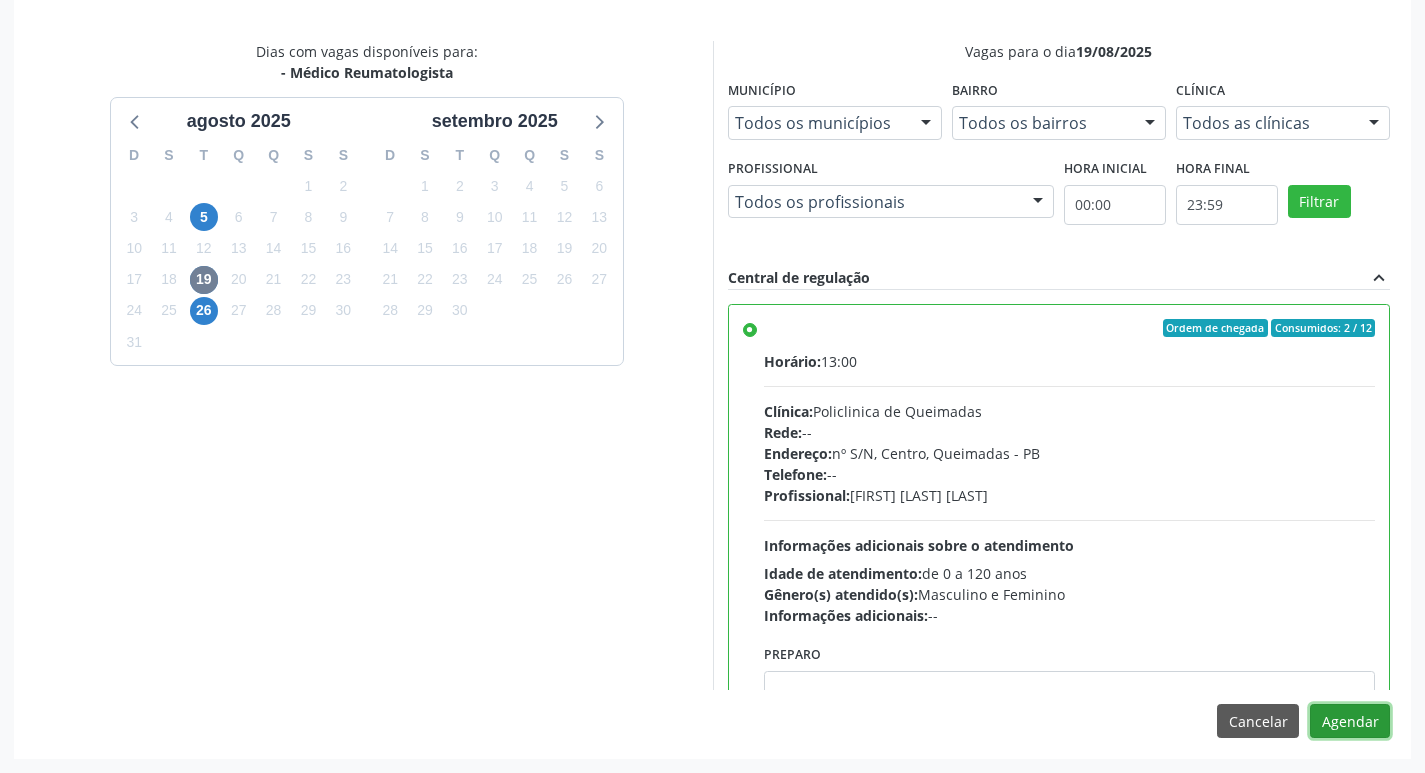 click on "Agendar" at bounding box center [1350, 721] 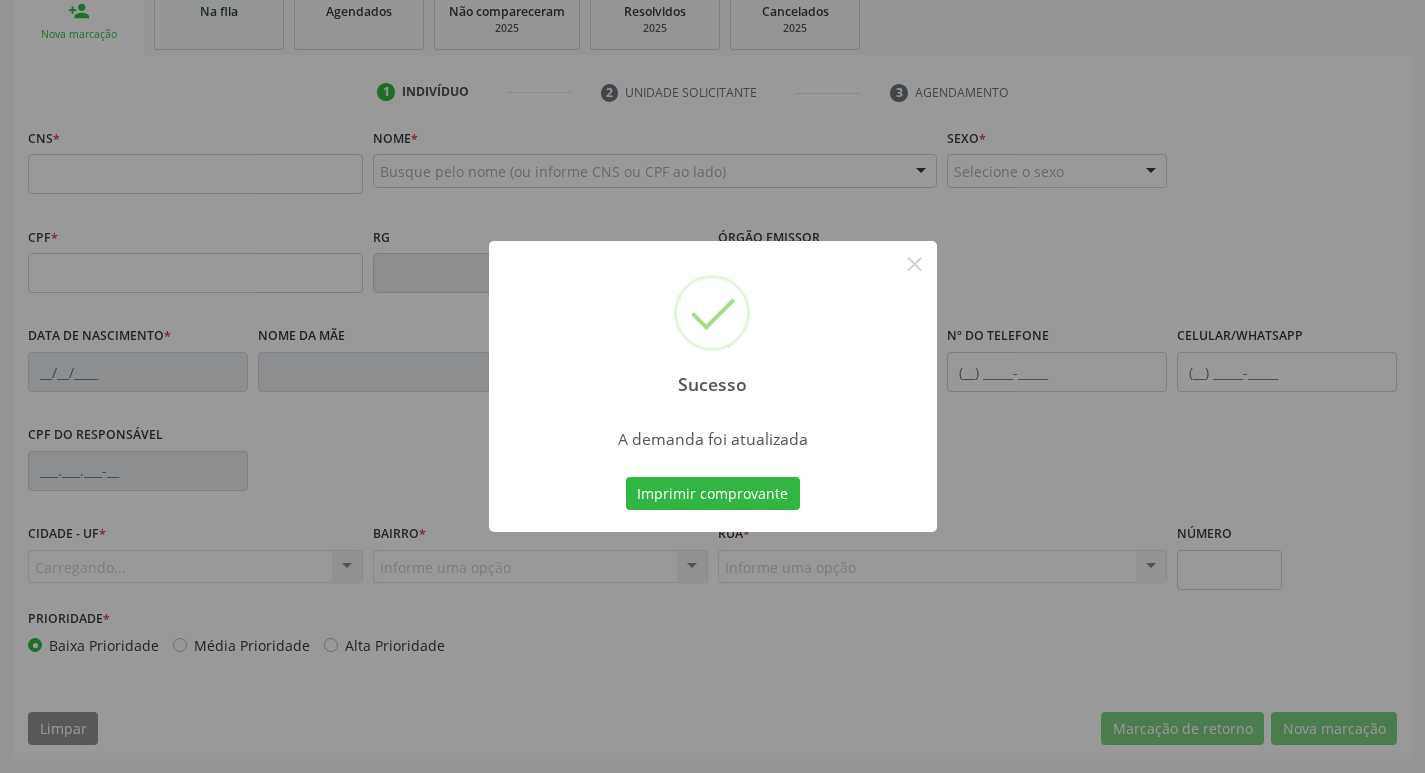 scroll, scrollTop: 311, scrollLeft: 0, axis: vertical 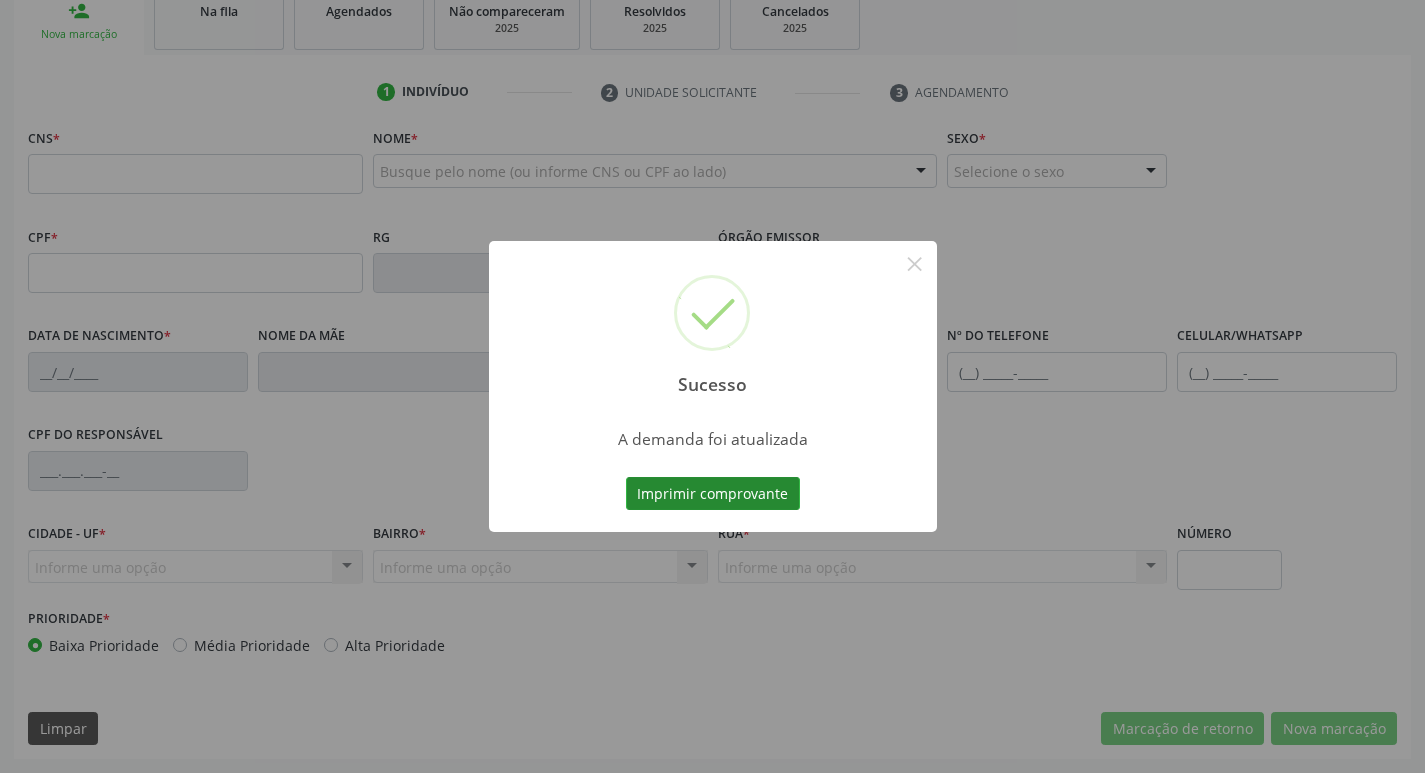 click on "Imprimir comprovante" at bounding box center [713, 494] 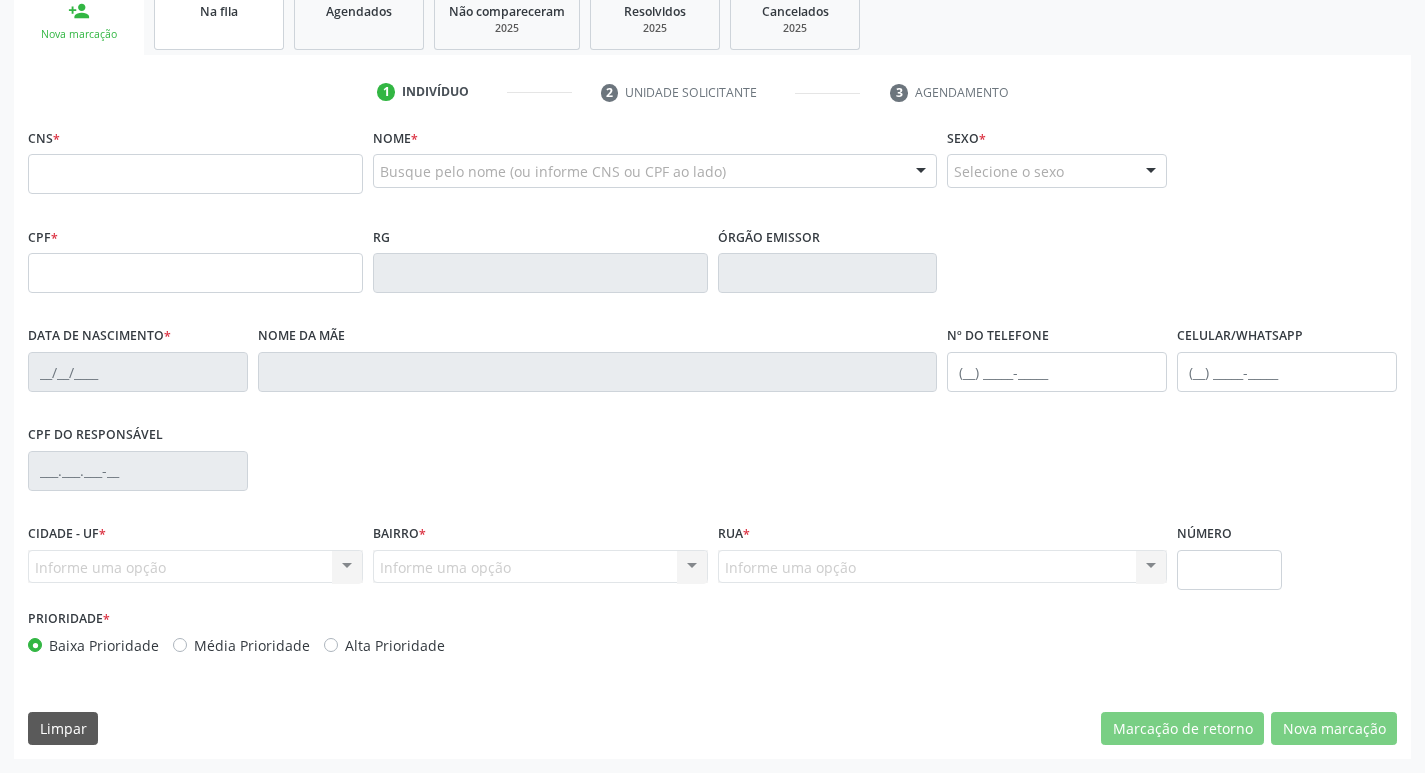 click on "Na fila" at bounding box center [219, 19] 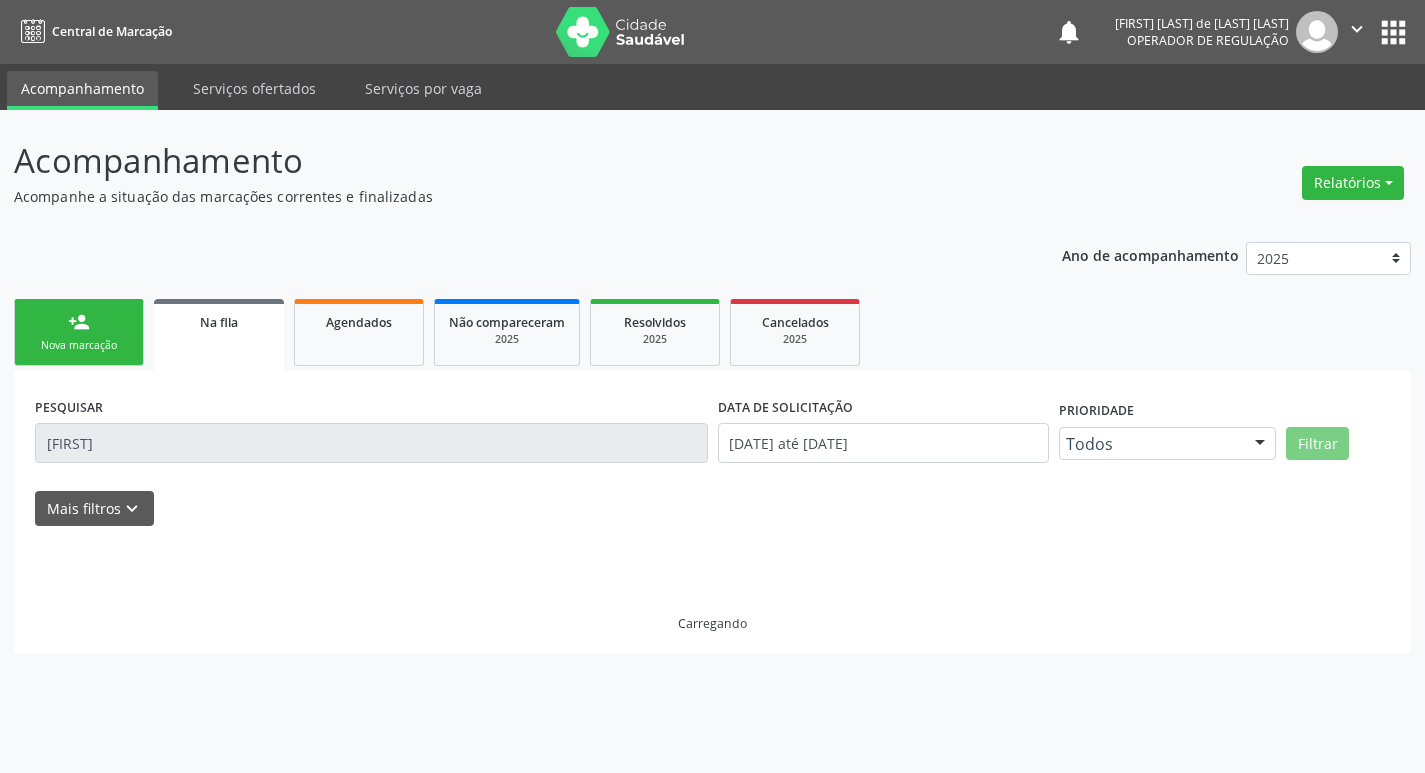 scroll, scrollTop: 0, scrollLeft: 0, axis: both 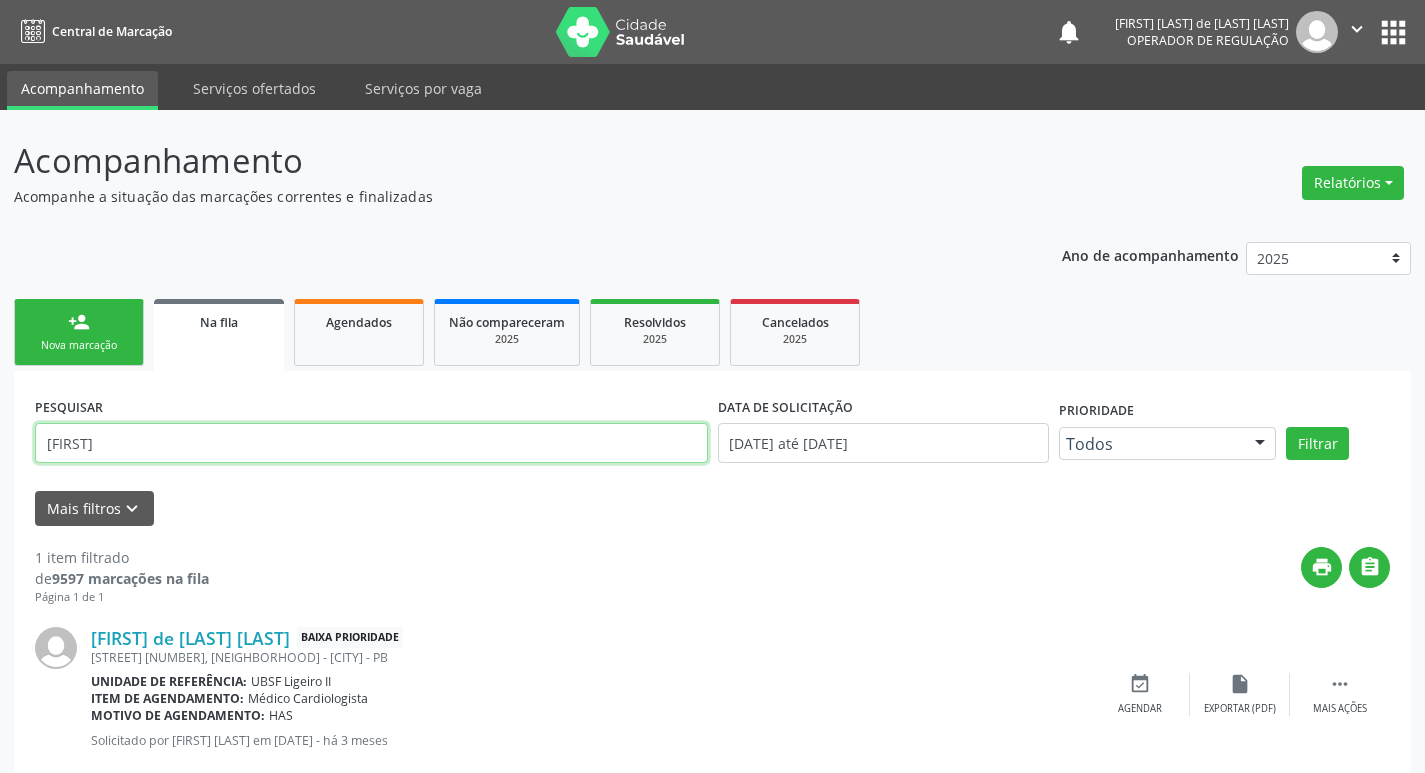 click on "[FIRST]" at bounding box center (371, 443) 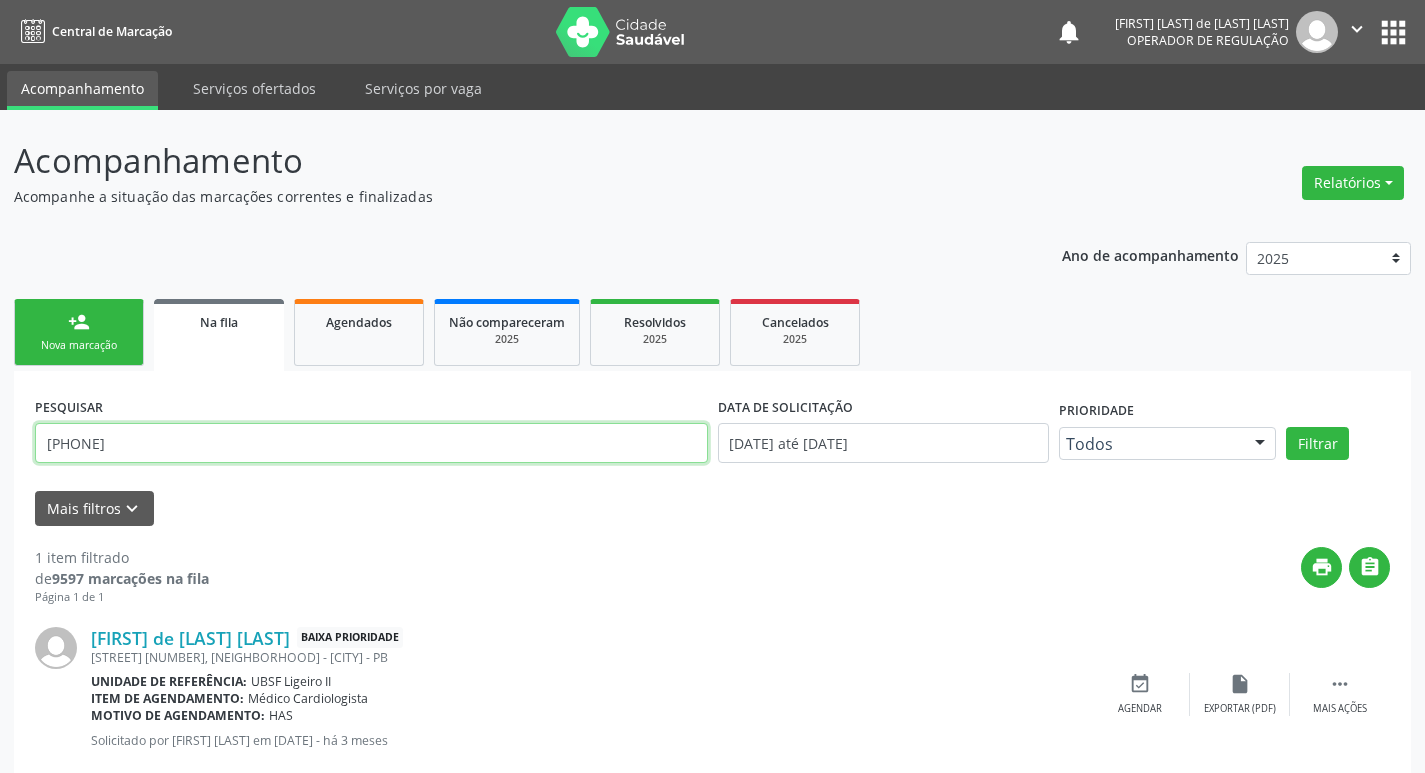 type on "[PHONE]" 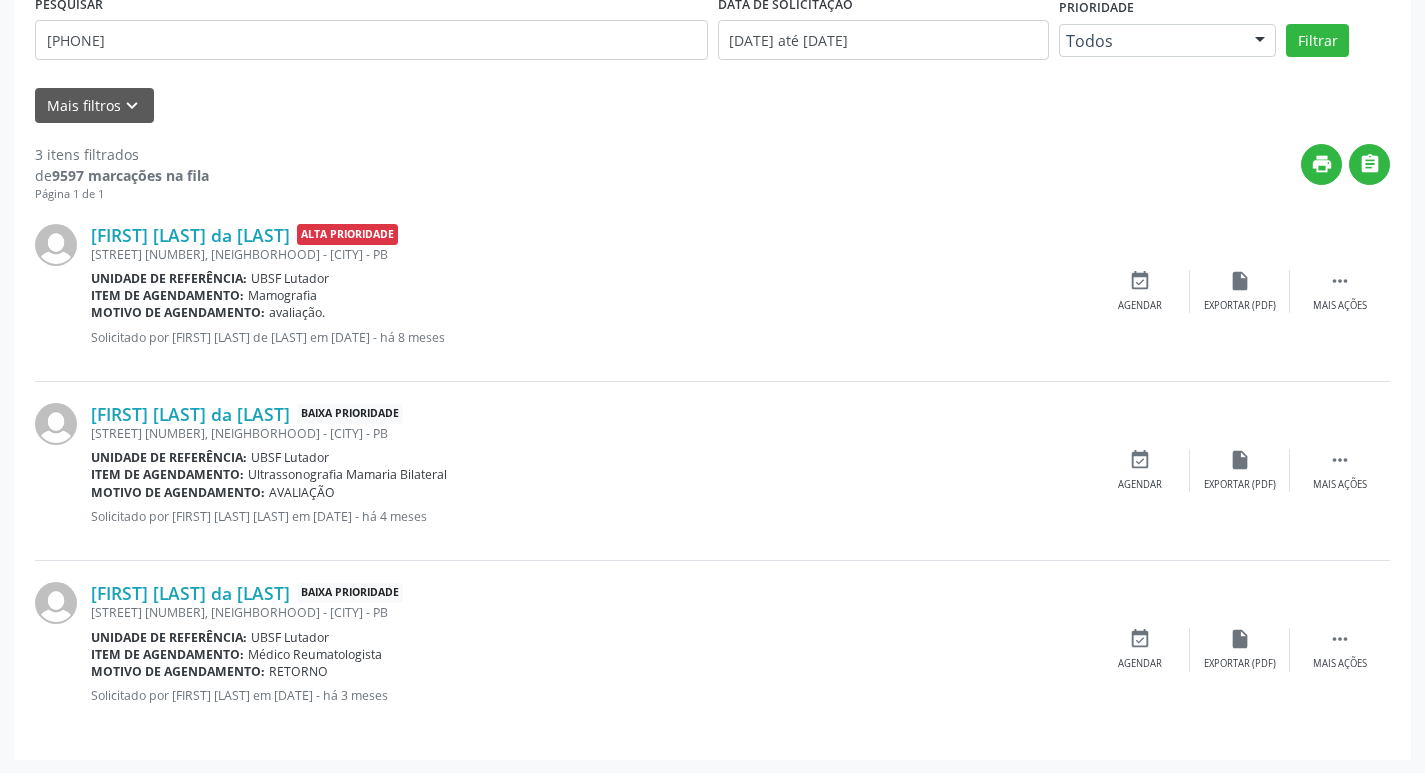 scroll, scrollTop: 404, scrollLeft: 0, axis: vertical 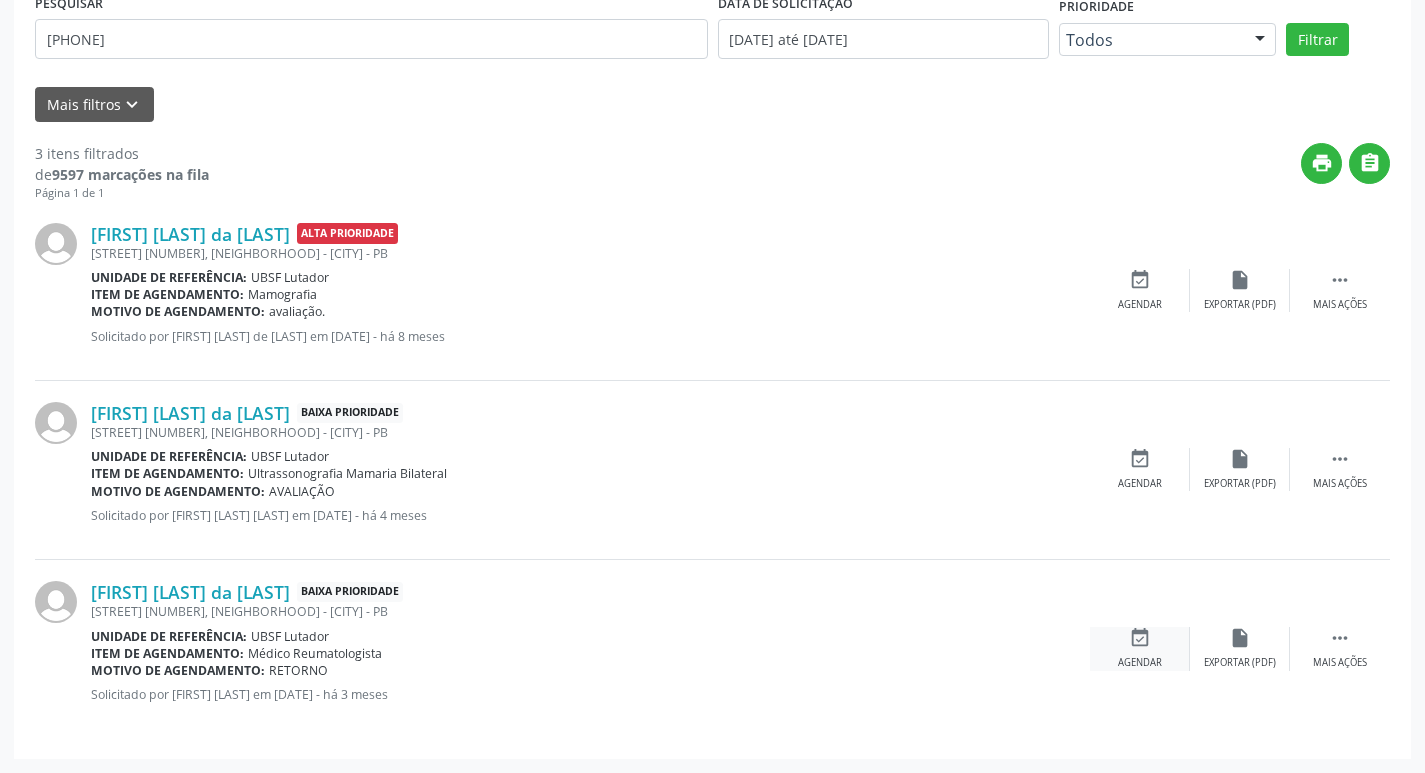 click on "event_available
Agendar" at bounding box center (1140, 648) 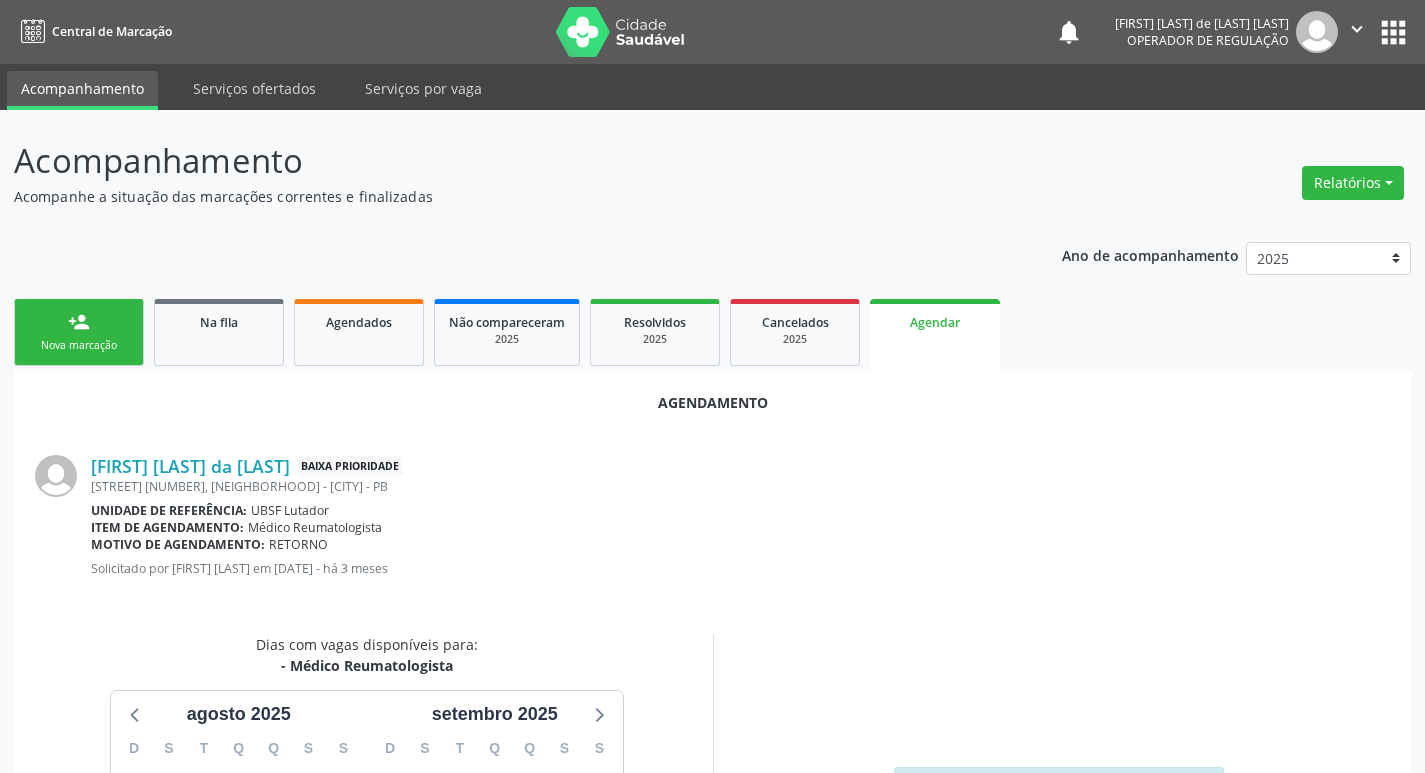 scroll, scrollTop: 221, scrollLeft: 0, axis: vertical 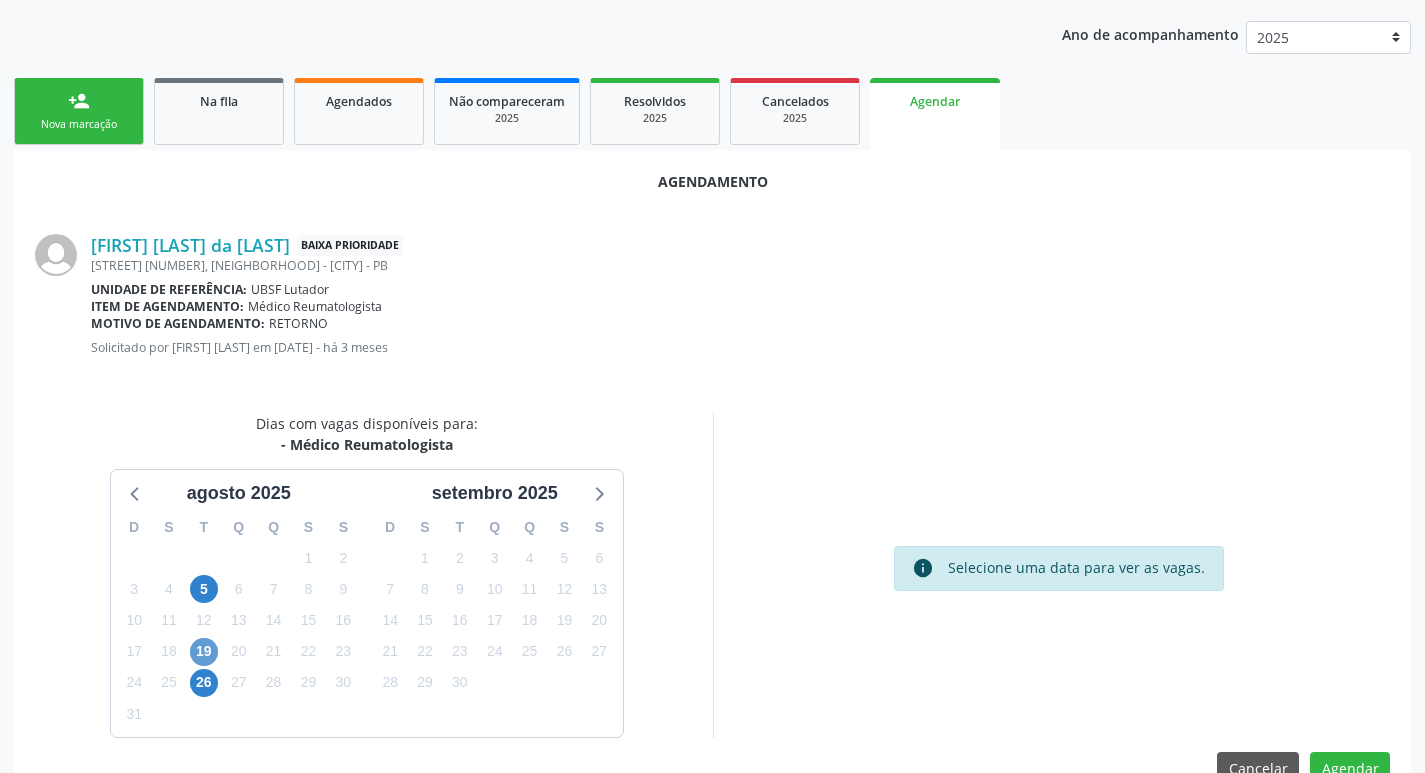 drag, startPoint x: 223, startPoint y: 646, endPoint x: 213, endPoint y: 649, distance: 10.440307 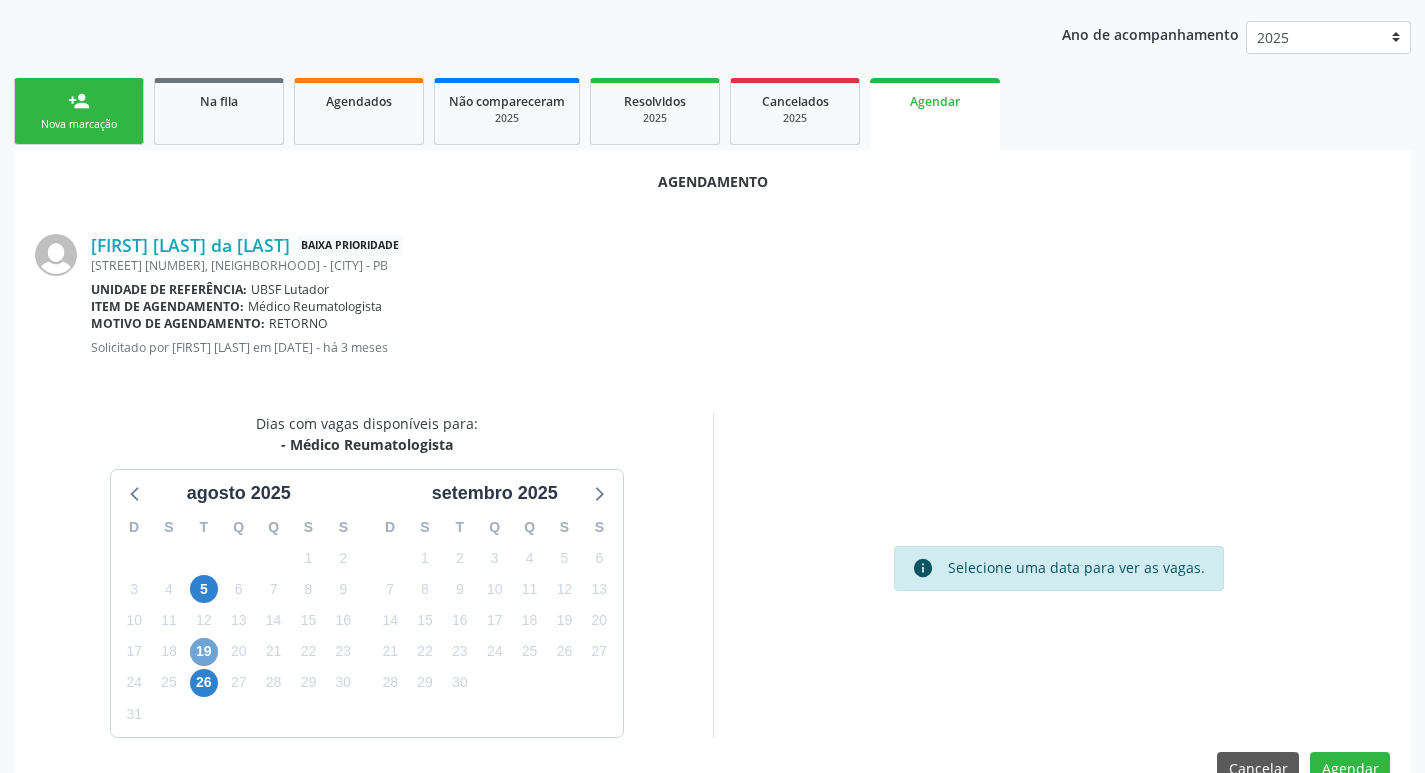 click on "19" at bounding box center (204, 652) 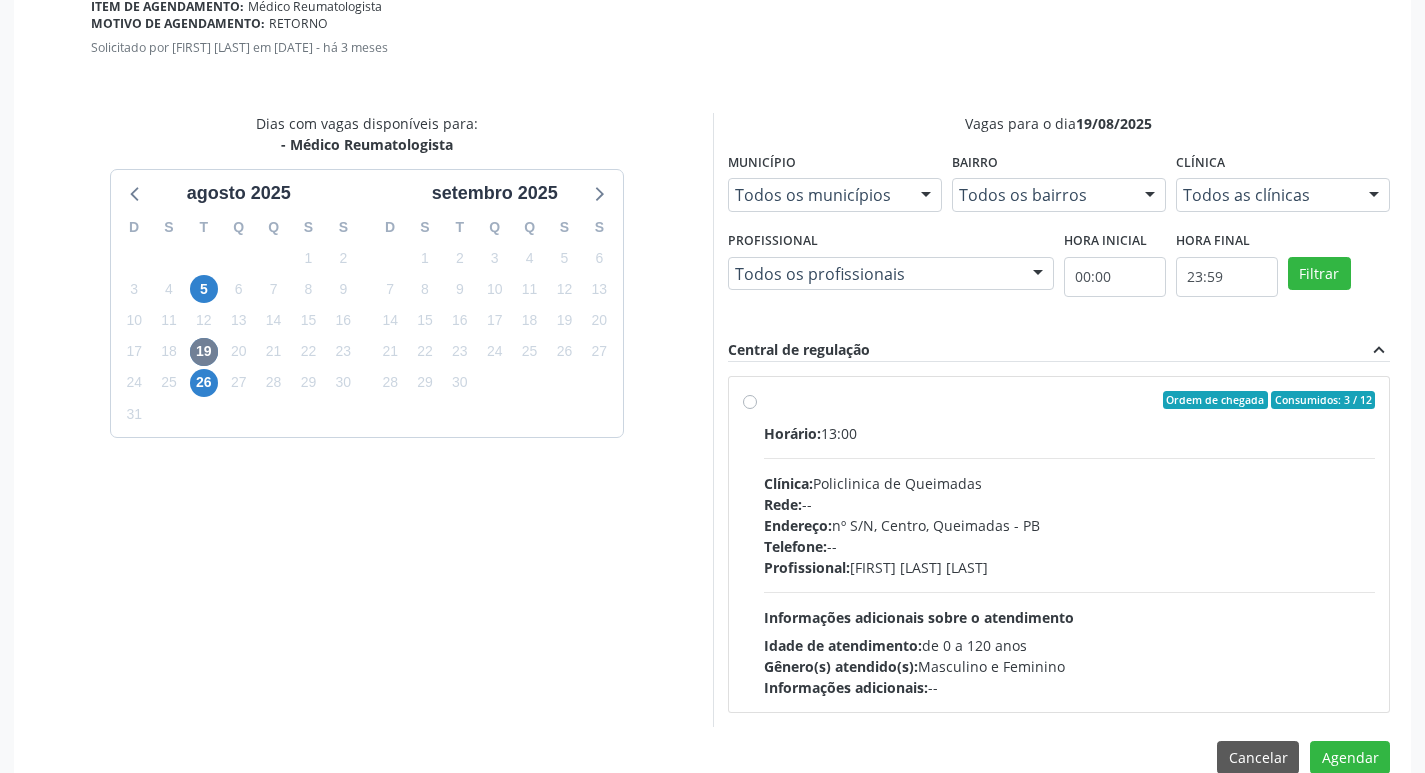 click on "Horário:   13:00
Clínica:  Policlinica de Queimadas
Rede:
--
Endereço:   nº S/N, Centro, Queimadas - PB
Telefone:   --
Profissional:
[FIRST] [LAST] [LAST]
Informações adicionais sobre o atendimento
Idade de atendimento:
de 0 a 120 anos
Gênero(s) atendido(s):
Masculino e Feminino
Informações adicionais:
--" at bounding box center [1070, 560] 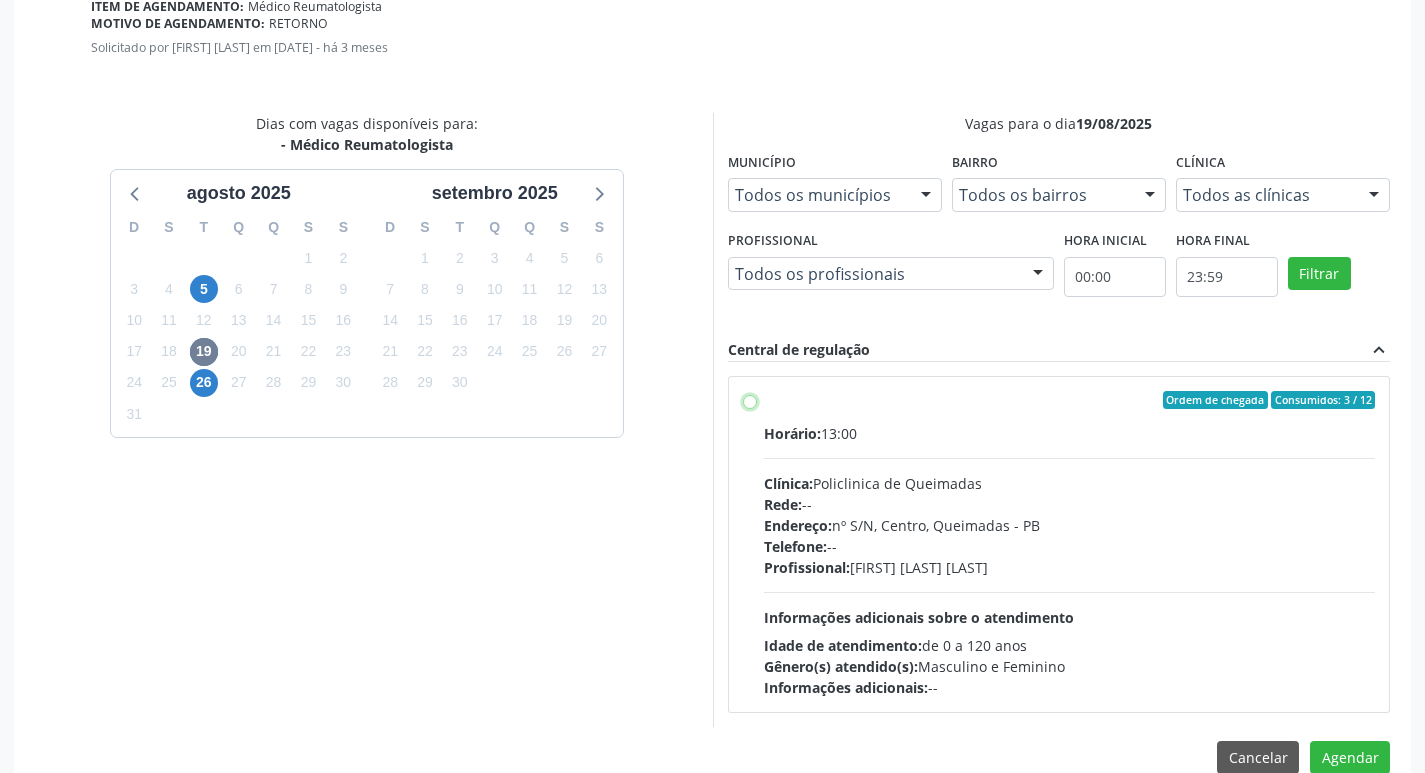 radio on "true" 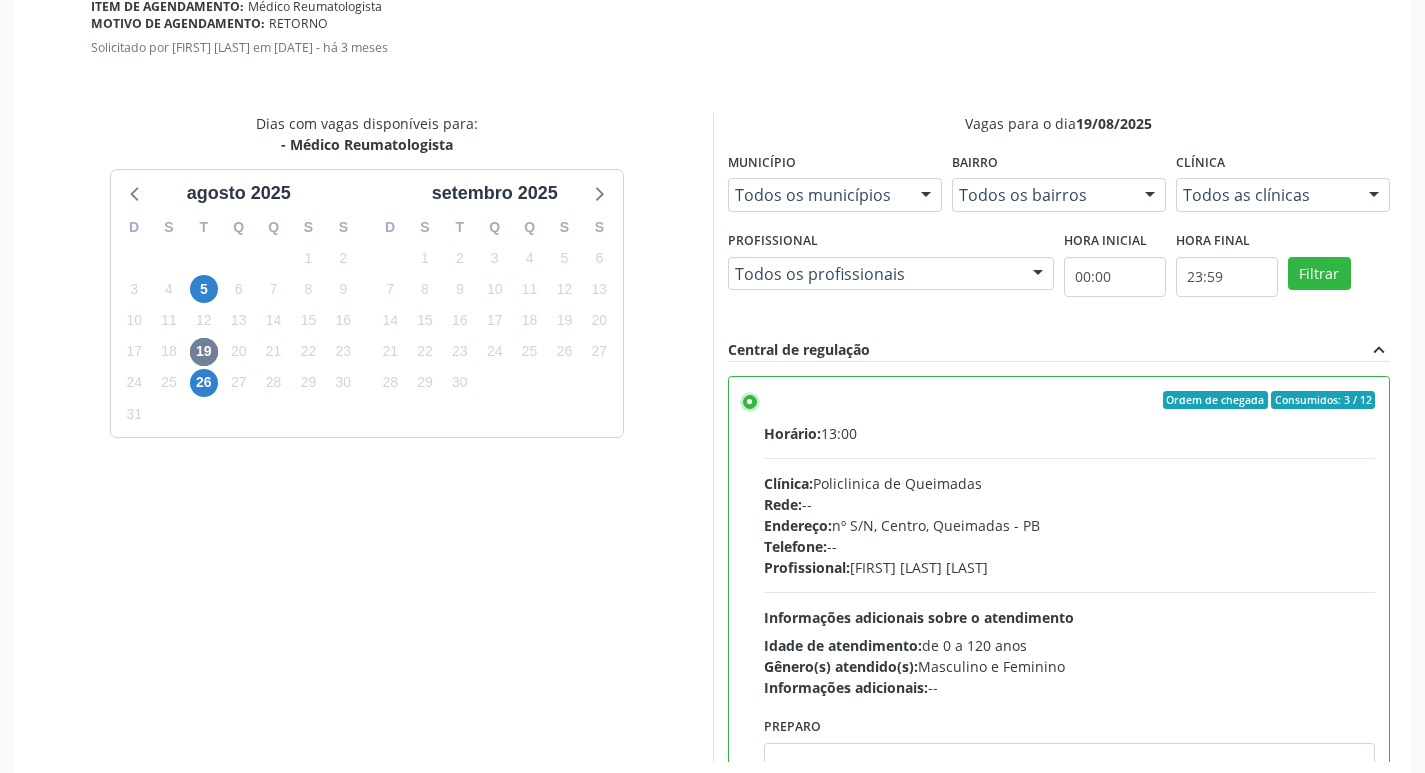 scroll, scrollTop: 593, scrollLeft: 0, axis: vertical 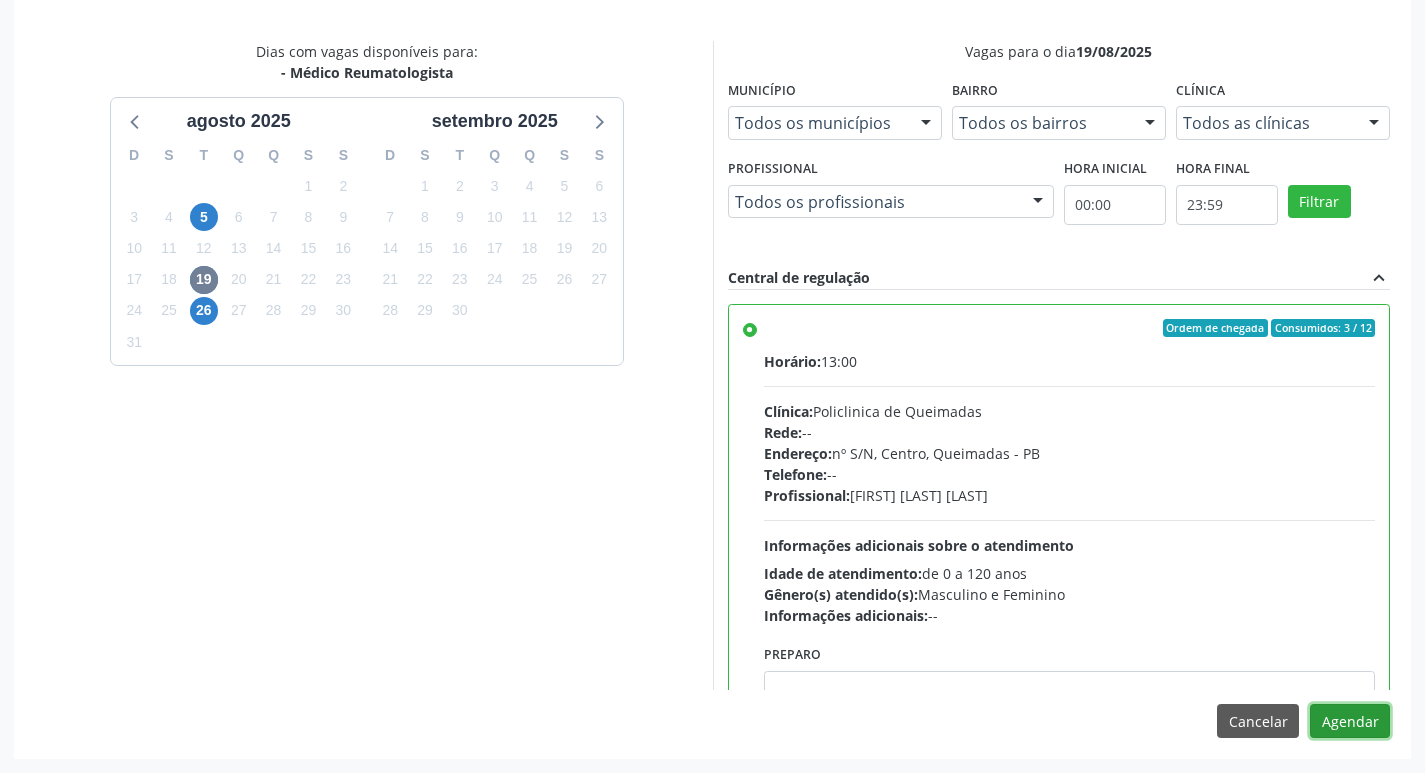 click on "Agendar" at bounding box center [1350, 721] 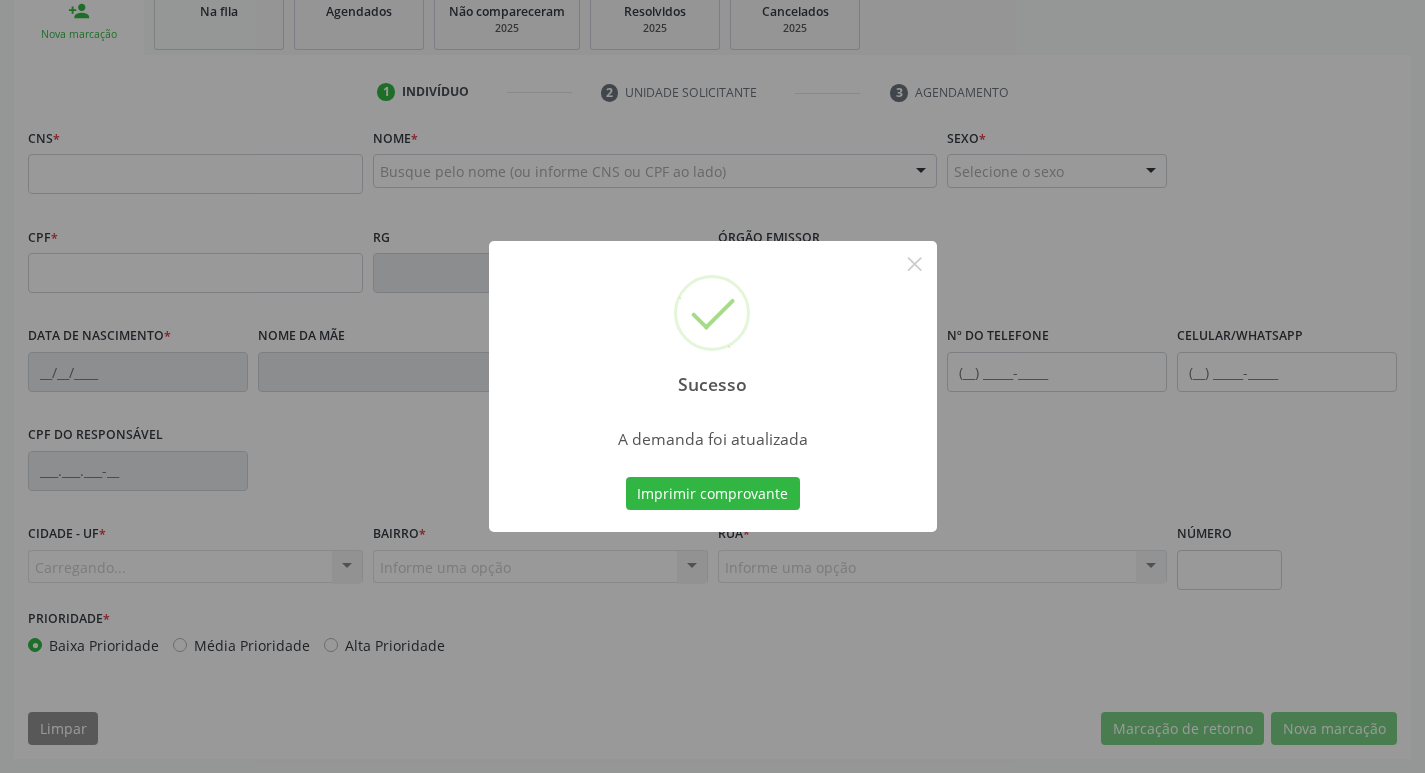 scroll, scrollTop: 311, scrollLeft: 0, axis: vertical 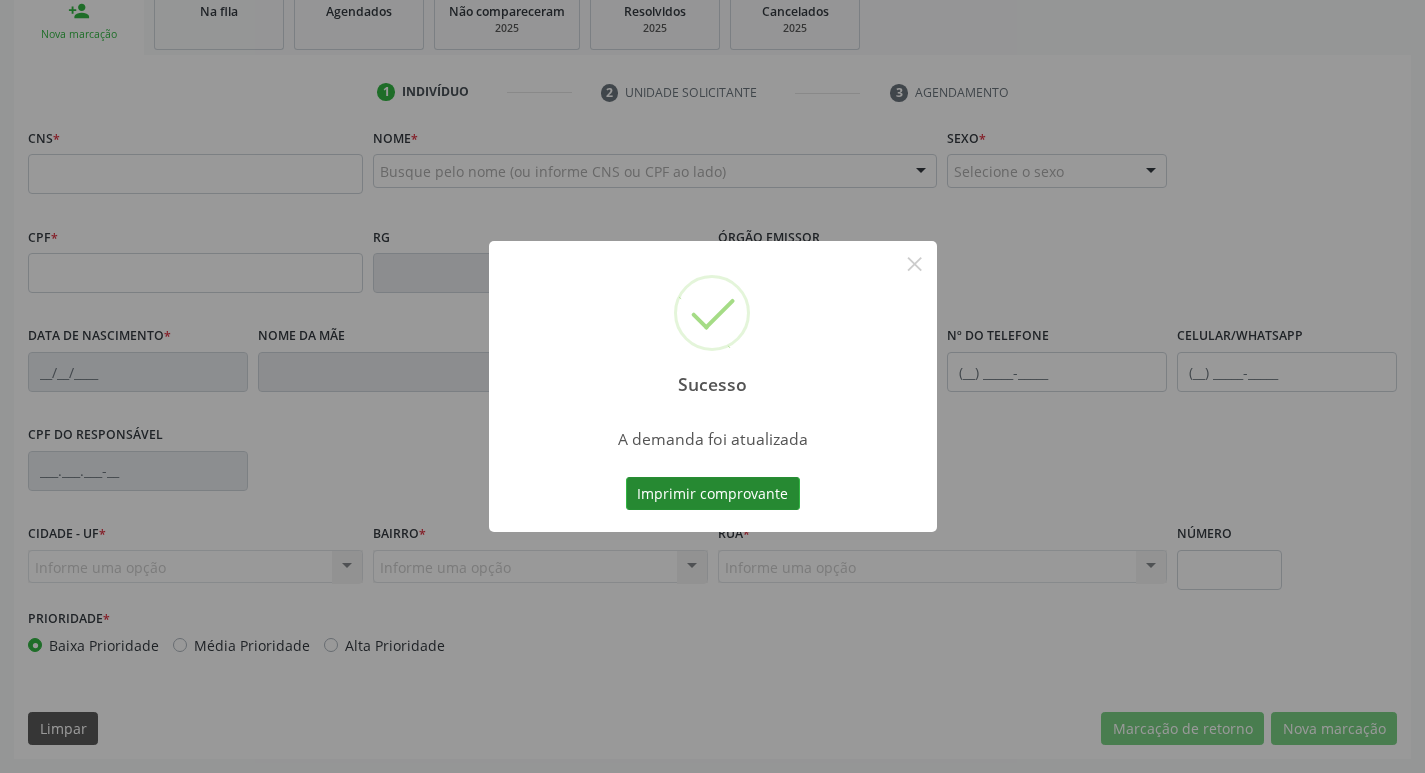 click on "Imprimir comprovante" at bounding box center [713, 494] 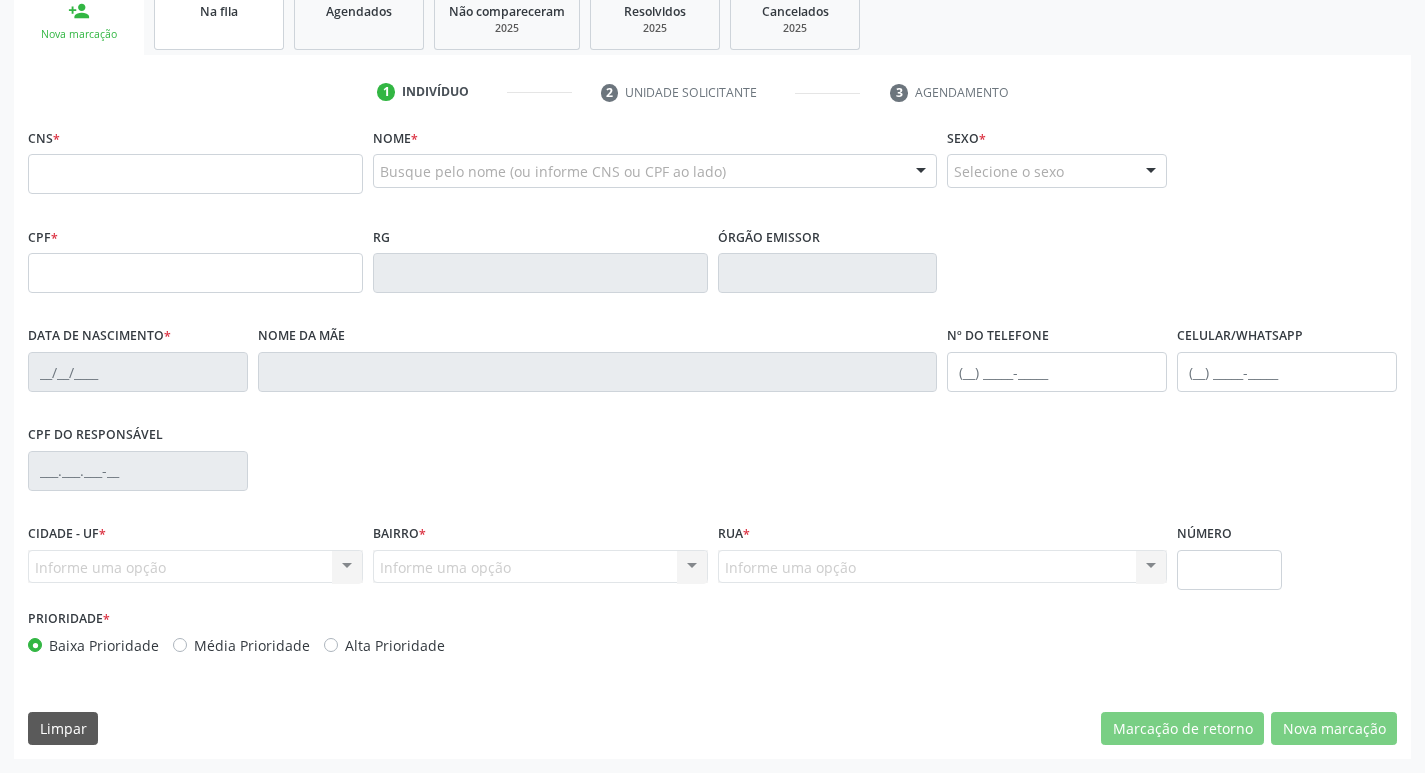 click on "Na fila" at bounding box center [219, 19] 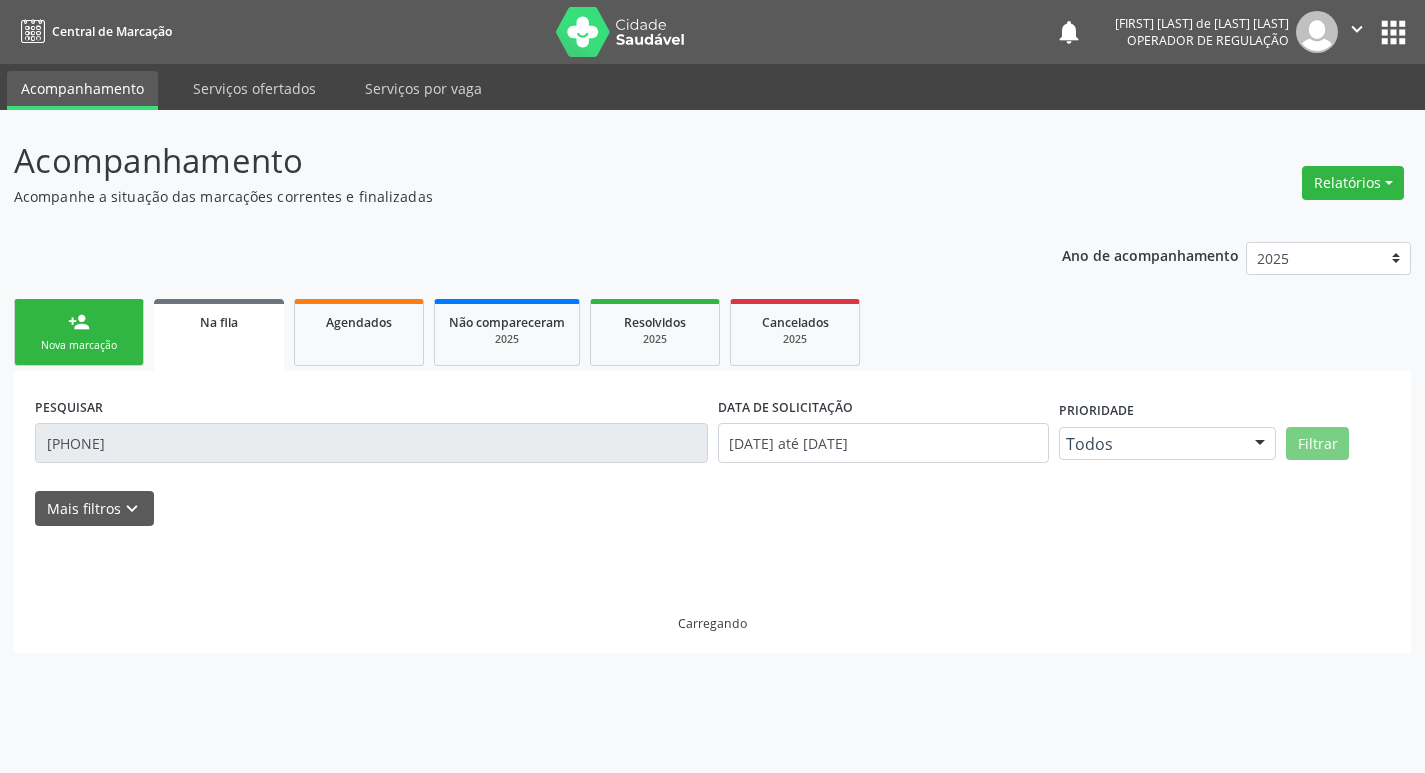 scroll, scrollTop: 0, scrollLeft: 0, axis: both 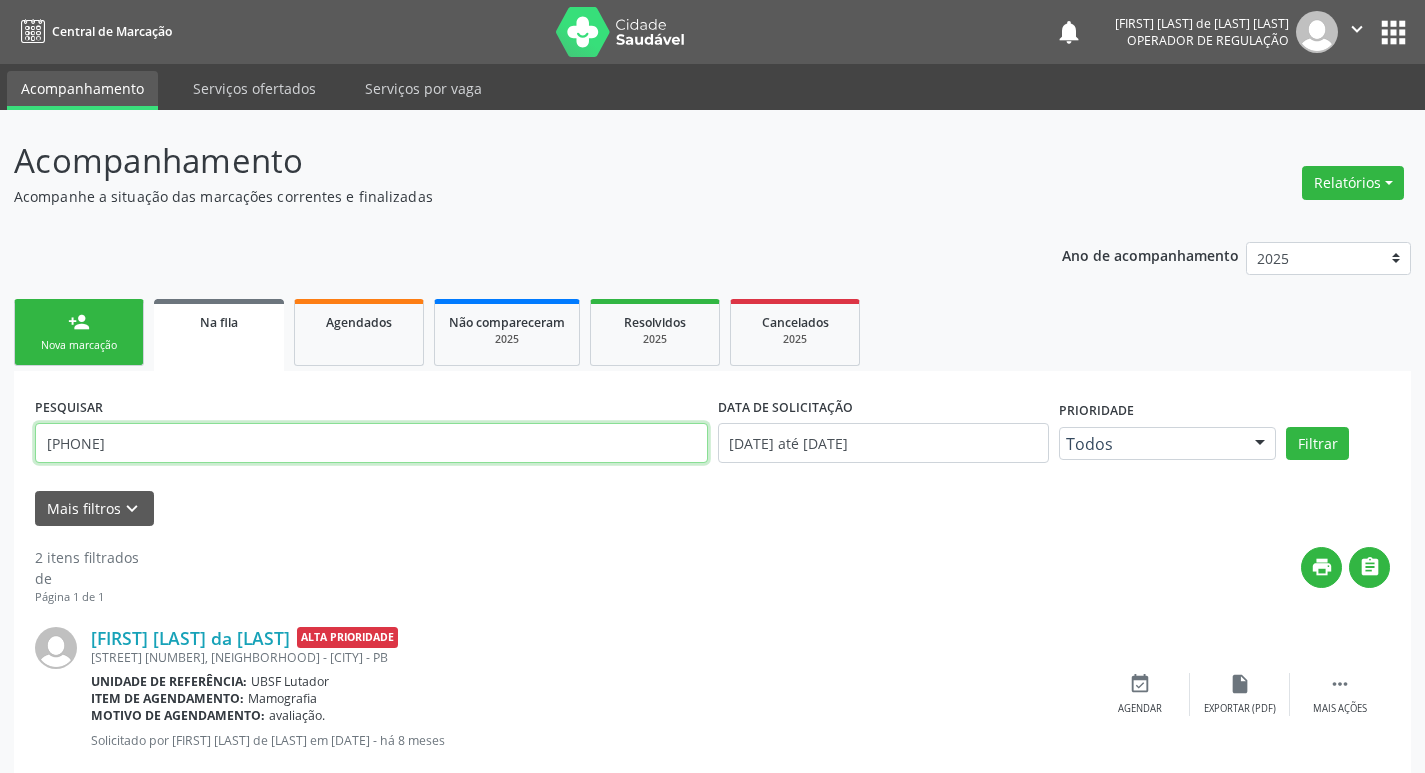 click on "[PHONE]" at bounding box center [371, 443] 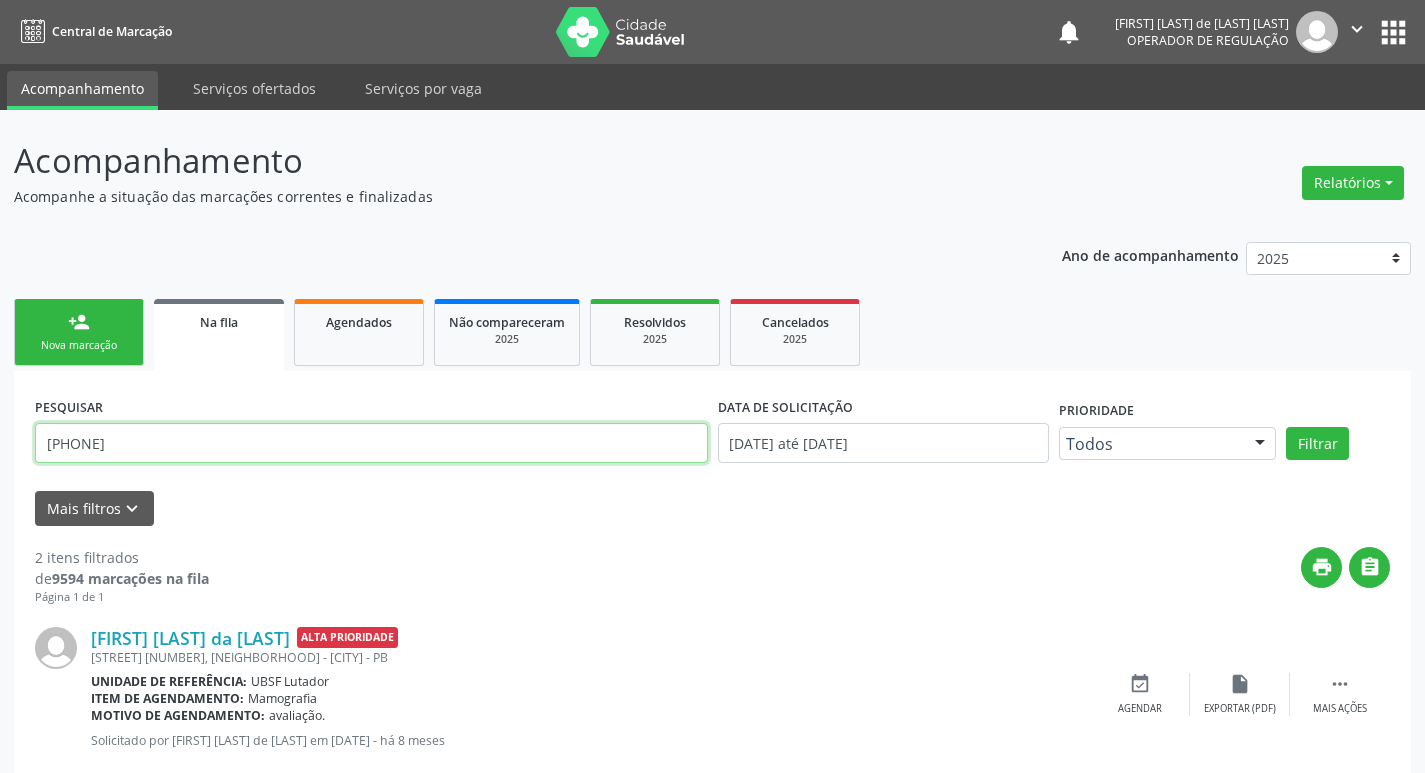 type on "[PHONE]" 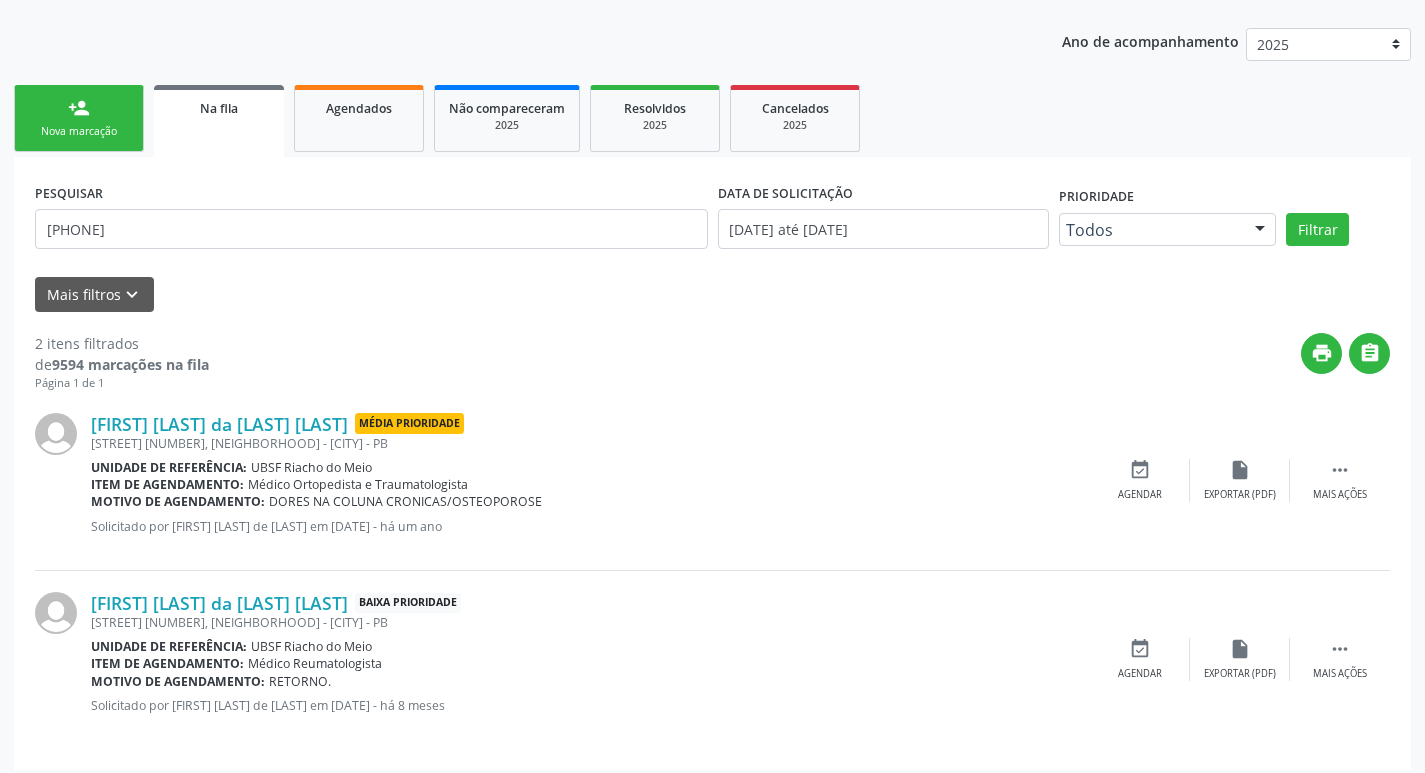 scroll, scrollTop: 225, scrollLeft: 0, axis: vertical 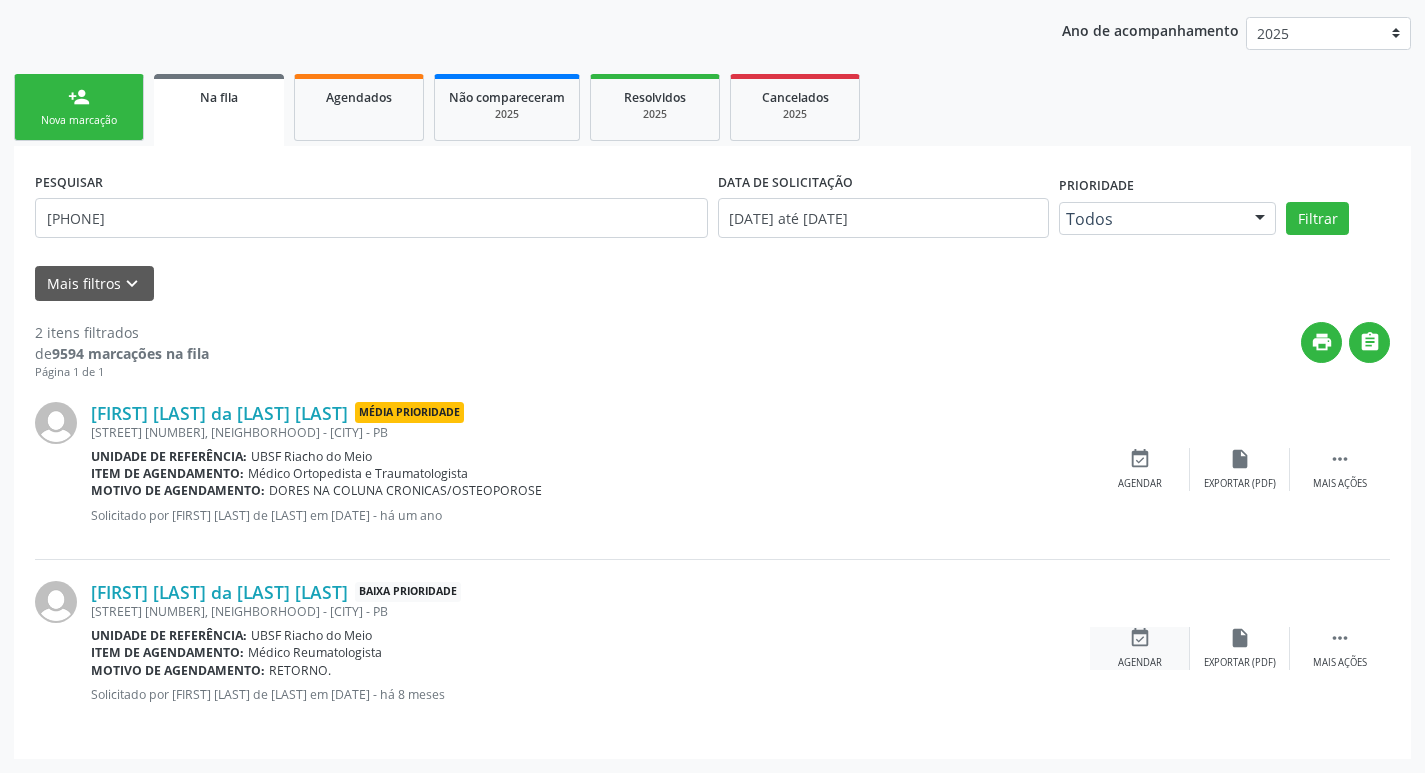 click on "event_available
Agendar" at bounding box center (1140, 648) 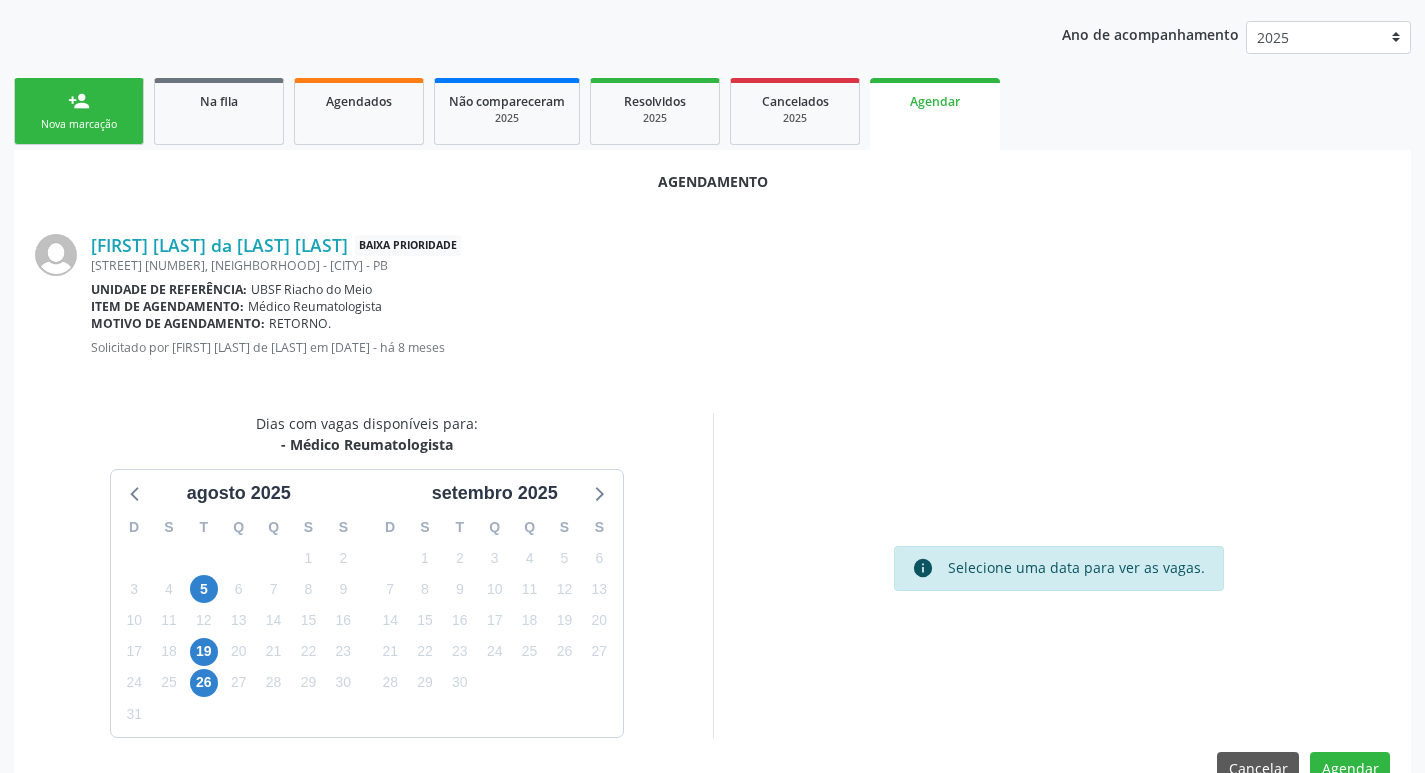 scroll, scrollTop: 225, scrollLeft: 0, axis: vertical 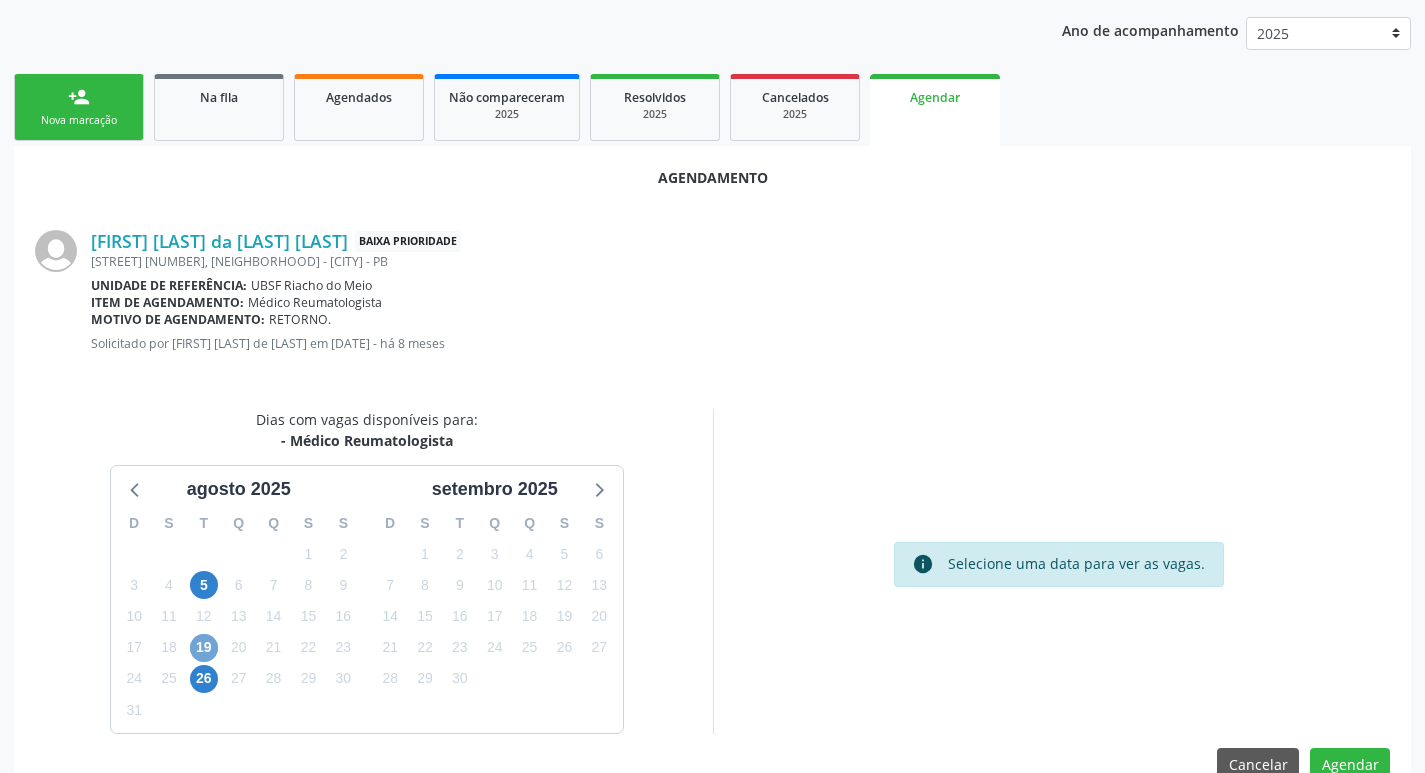 click on "19" at bounding box center [204, 648] 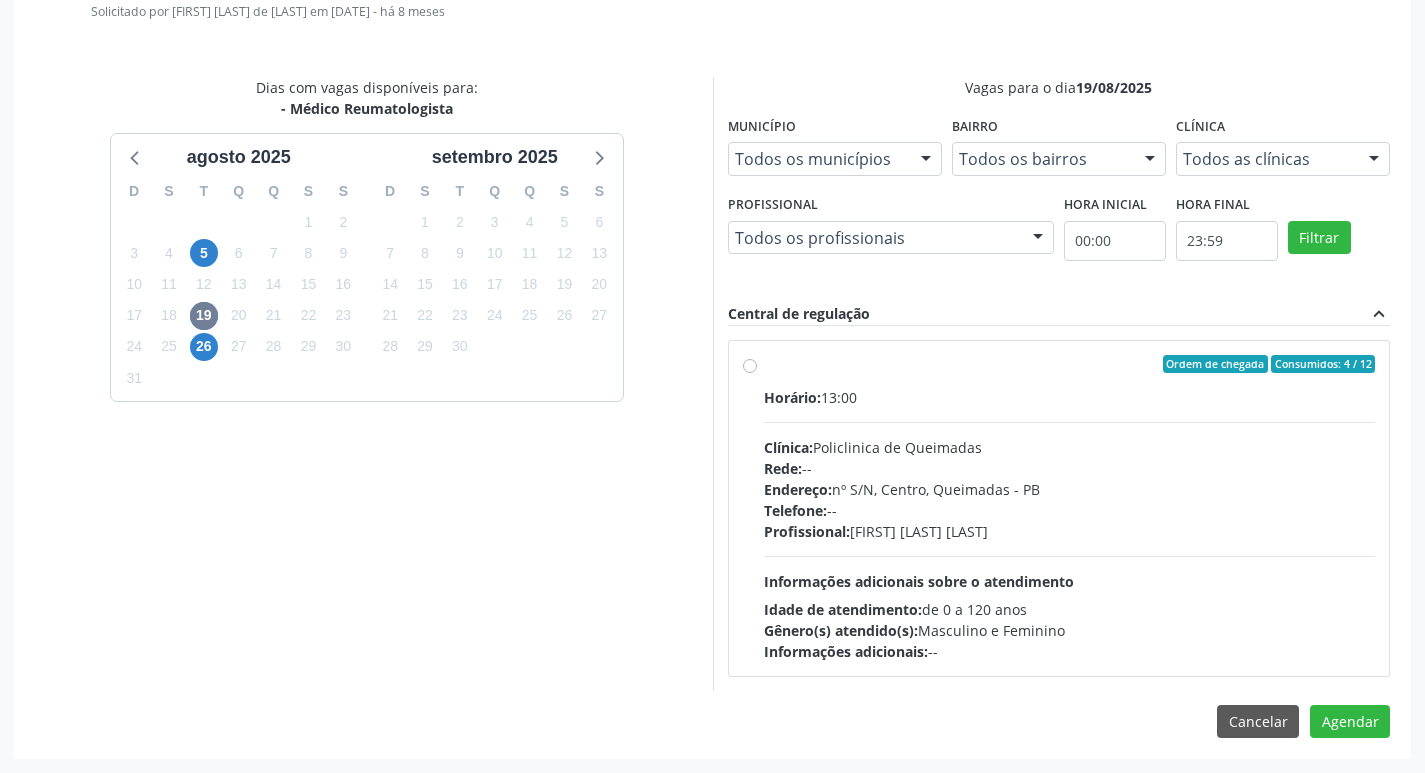 click on "Horário:   13:00
Clínica:  Policlinica de Queimadas
Rede:
--
Endereço:   nº S/N, Centro, Queimadas - PB
Telefone:   --
Profissional:
[FIRST] [LAST] [LAST]
Informações adicionais sobre o atendimento
Idade de atendimento:
de 0 a 120 anos
Gênero(s) atendido(s):
Masculino e Feminino
Informações adicionais:
--" at bounding box center [1070, 524] 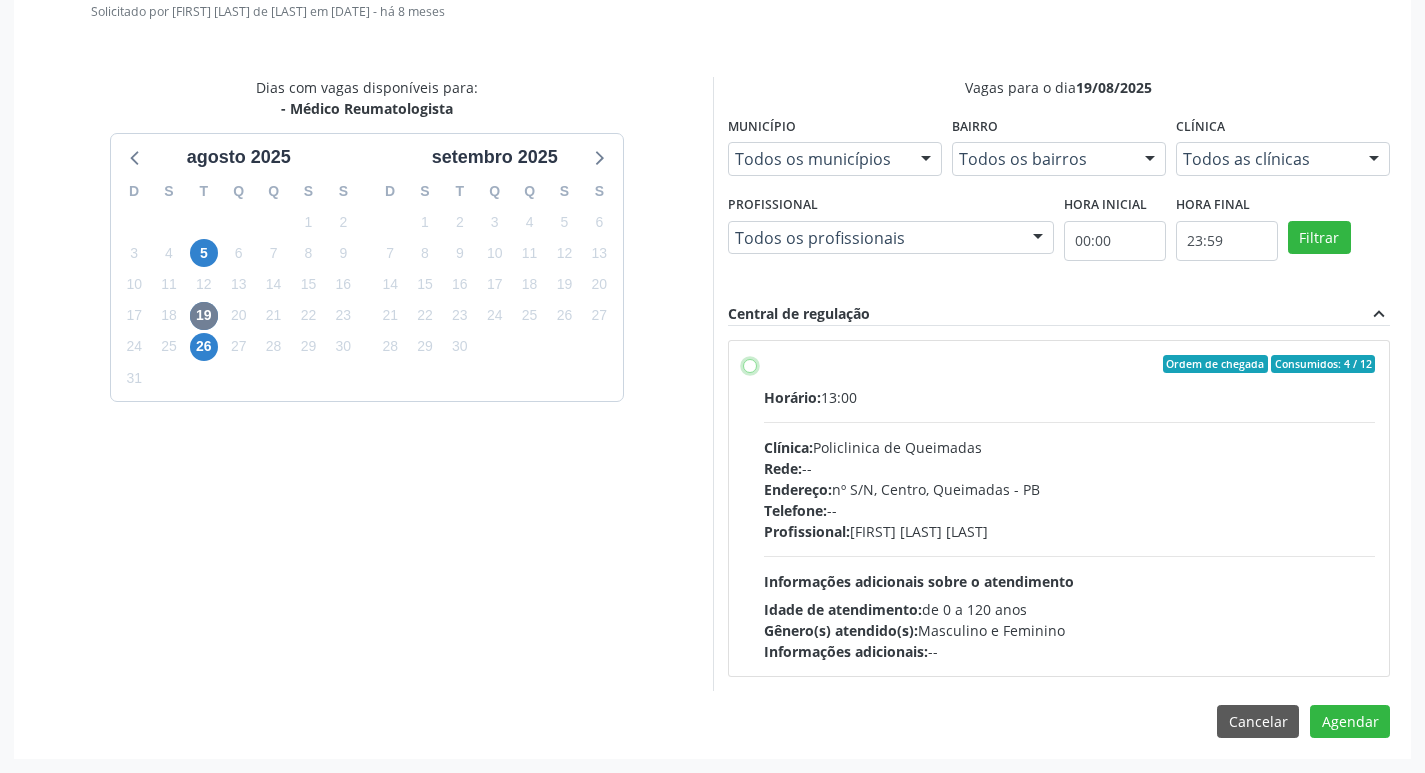 radio on "true" 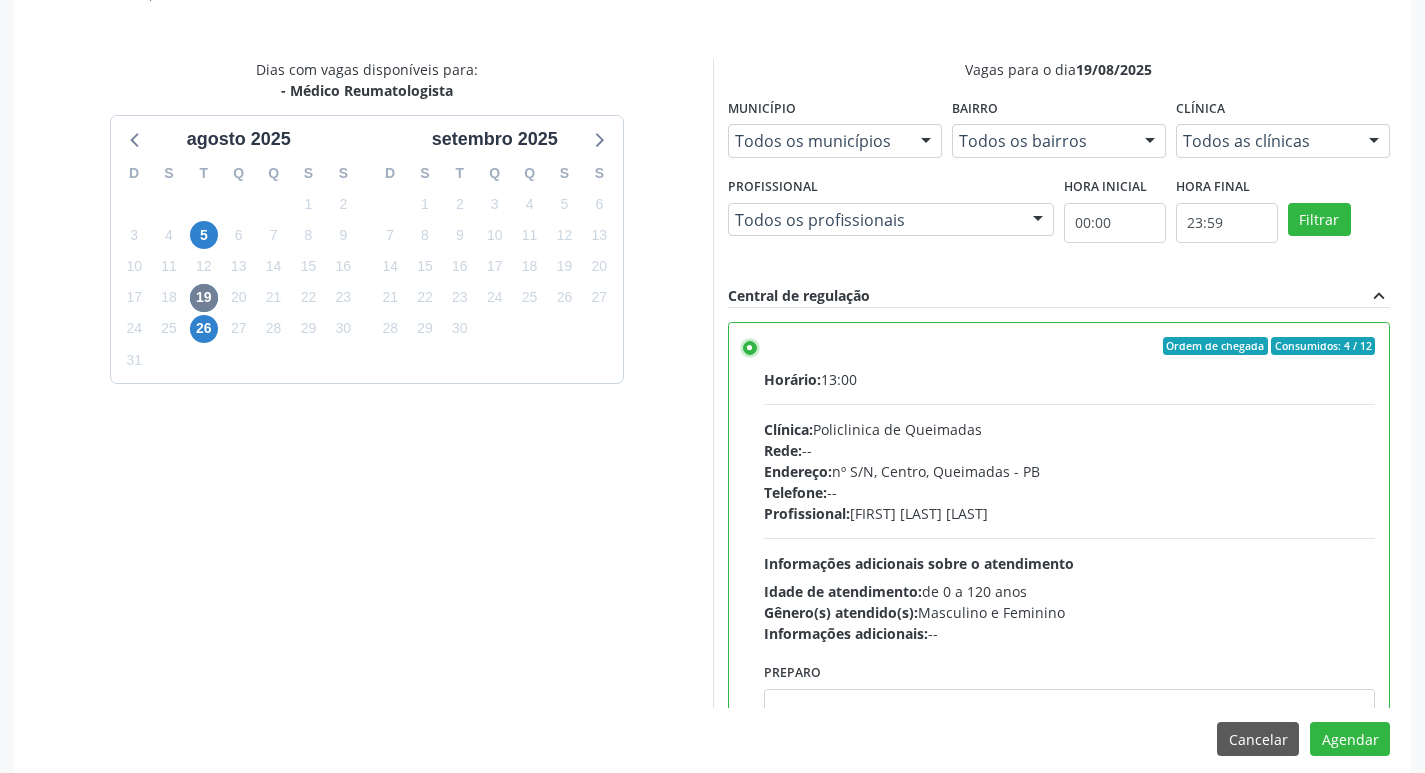 scroll, scrollTop: 593, scrollLeft: 0, axis: vertical 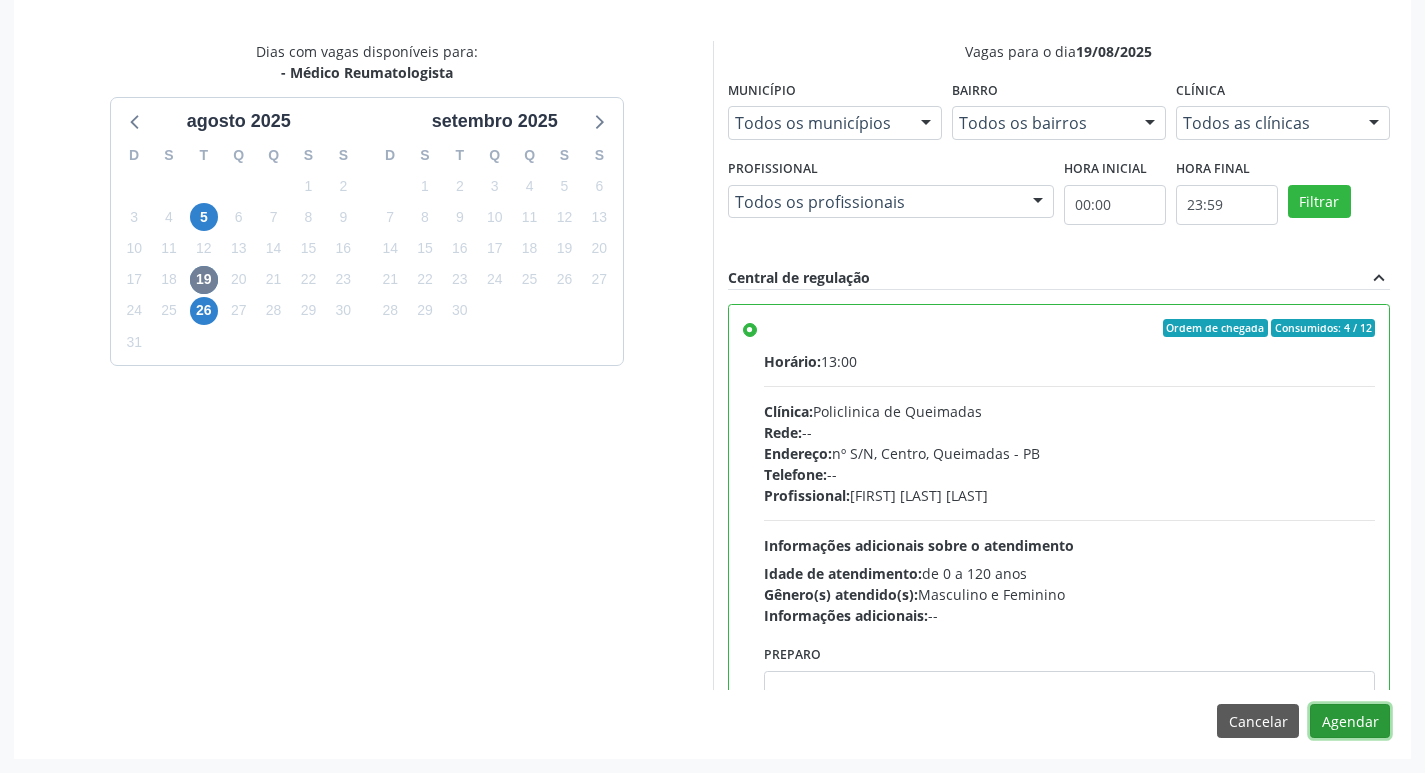 click on "Agendar" at bounding box center (1350, 721) 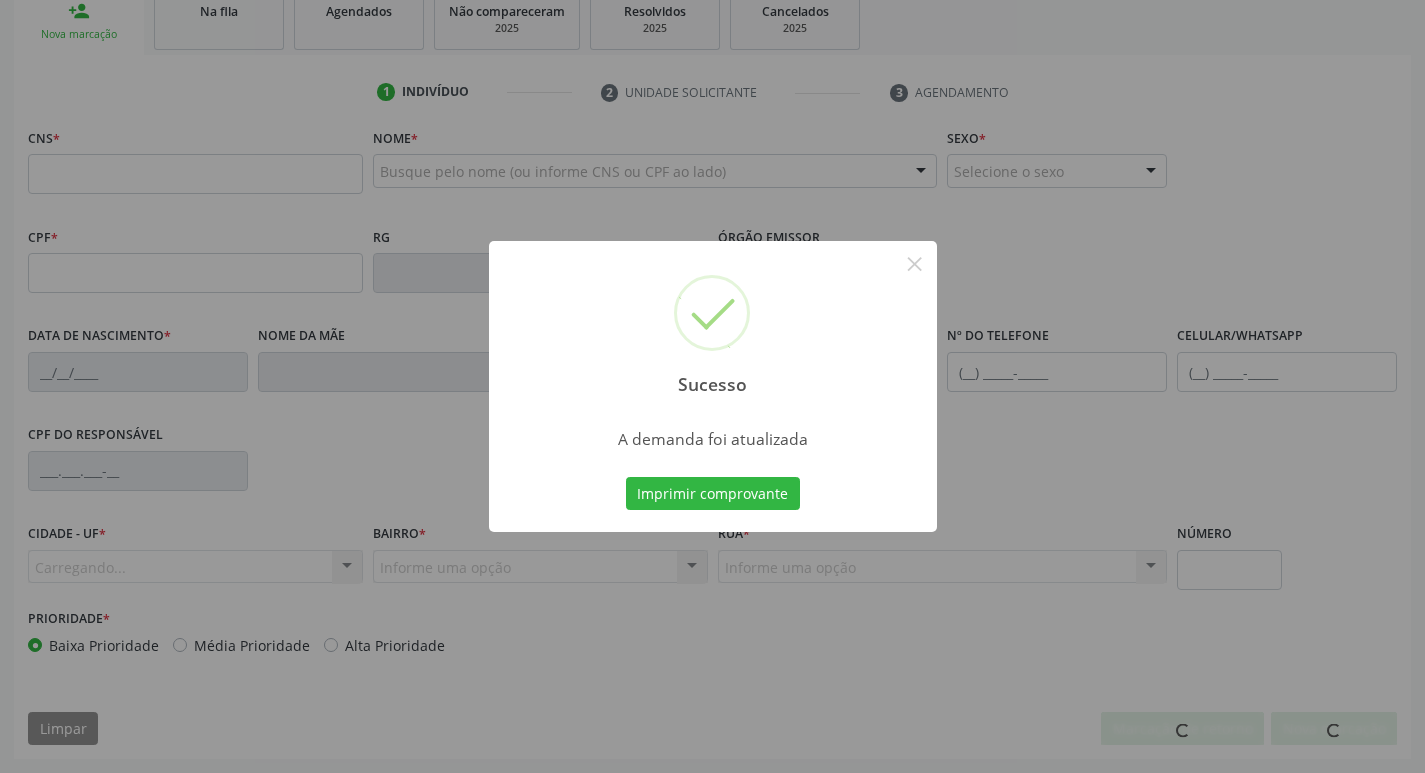 scroll, scrollTop: 311, scrollLeft: 0, axis: vertical 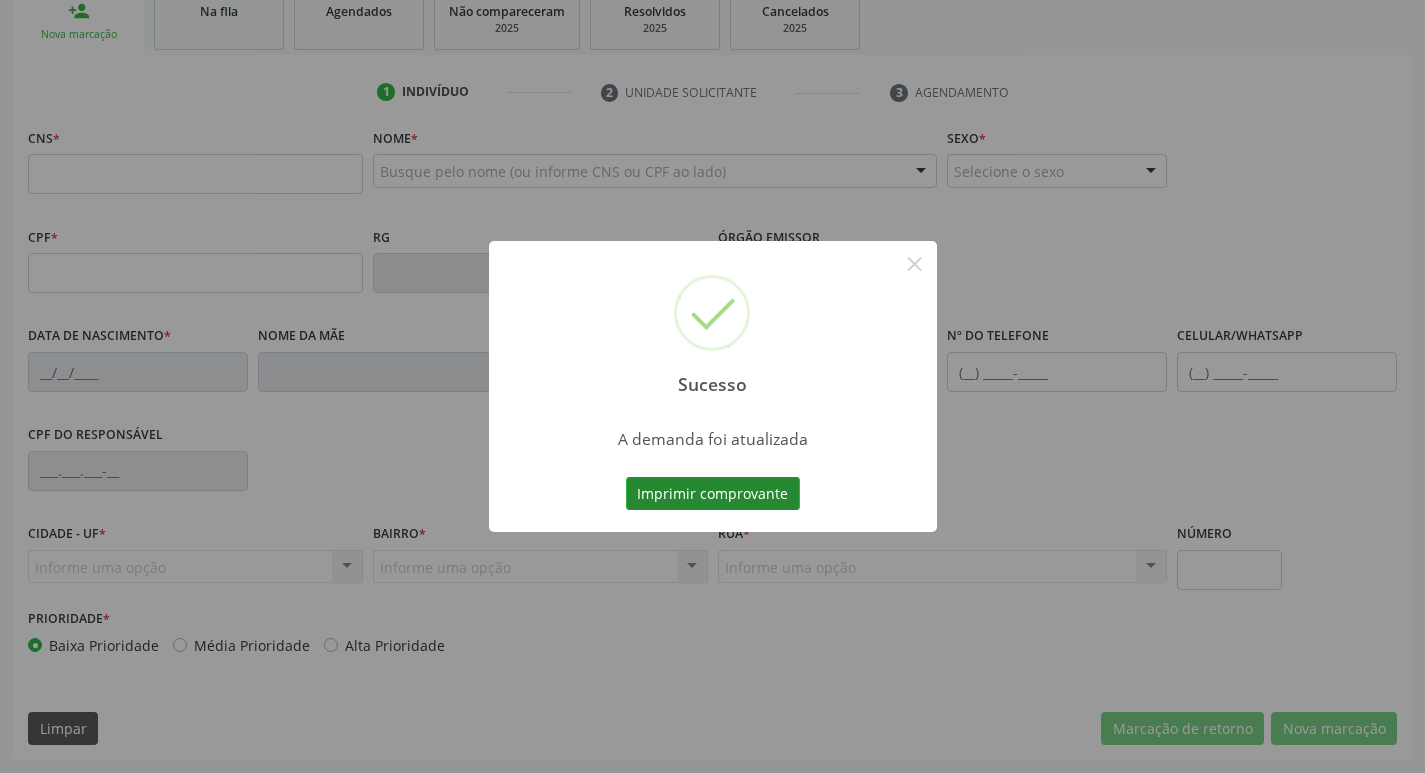 click on "Imprimir comprovante" at bounding box center (713, 494) 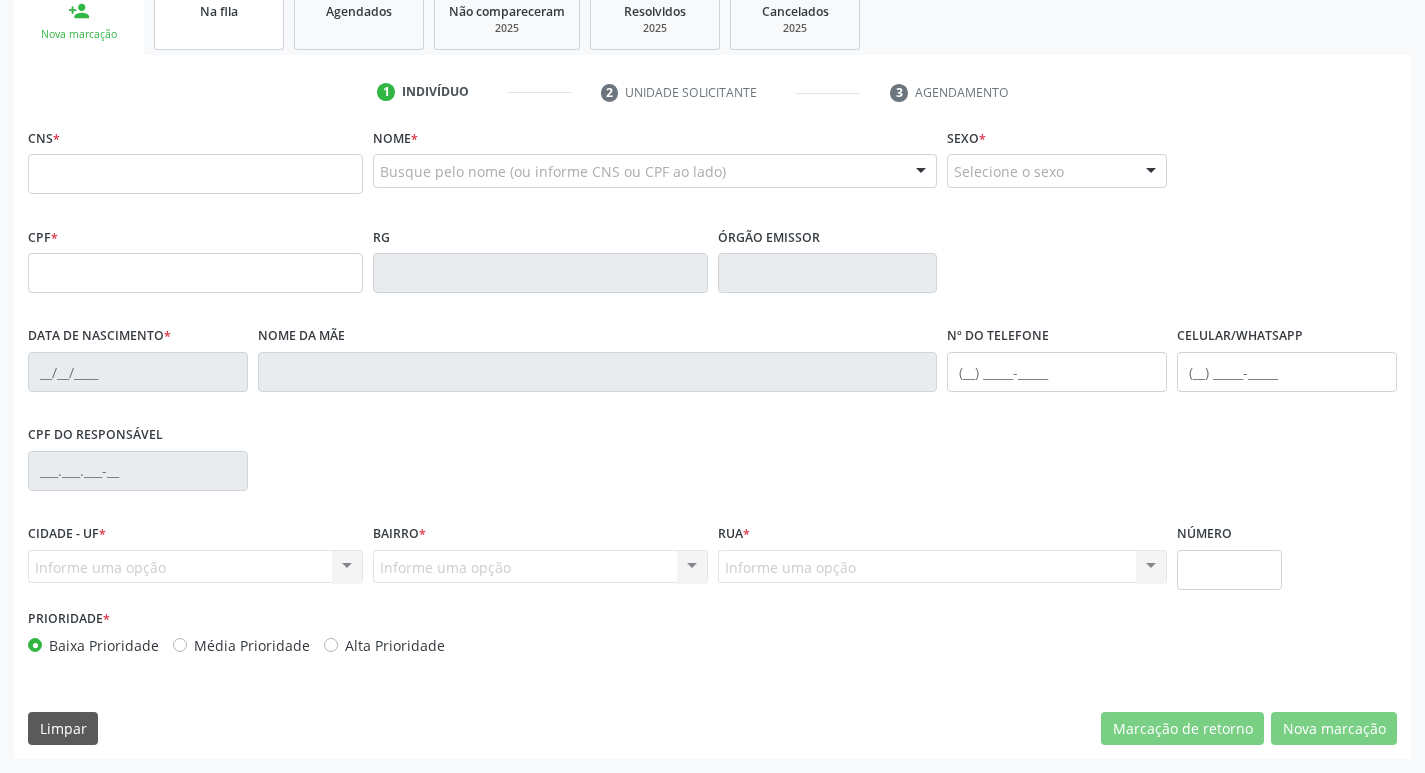 click on "Na fila" at bounding box center (219, 19) 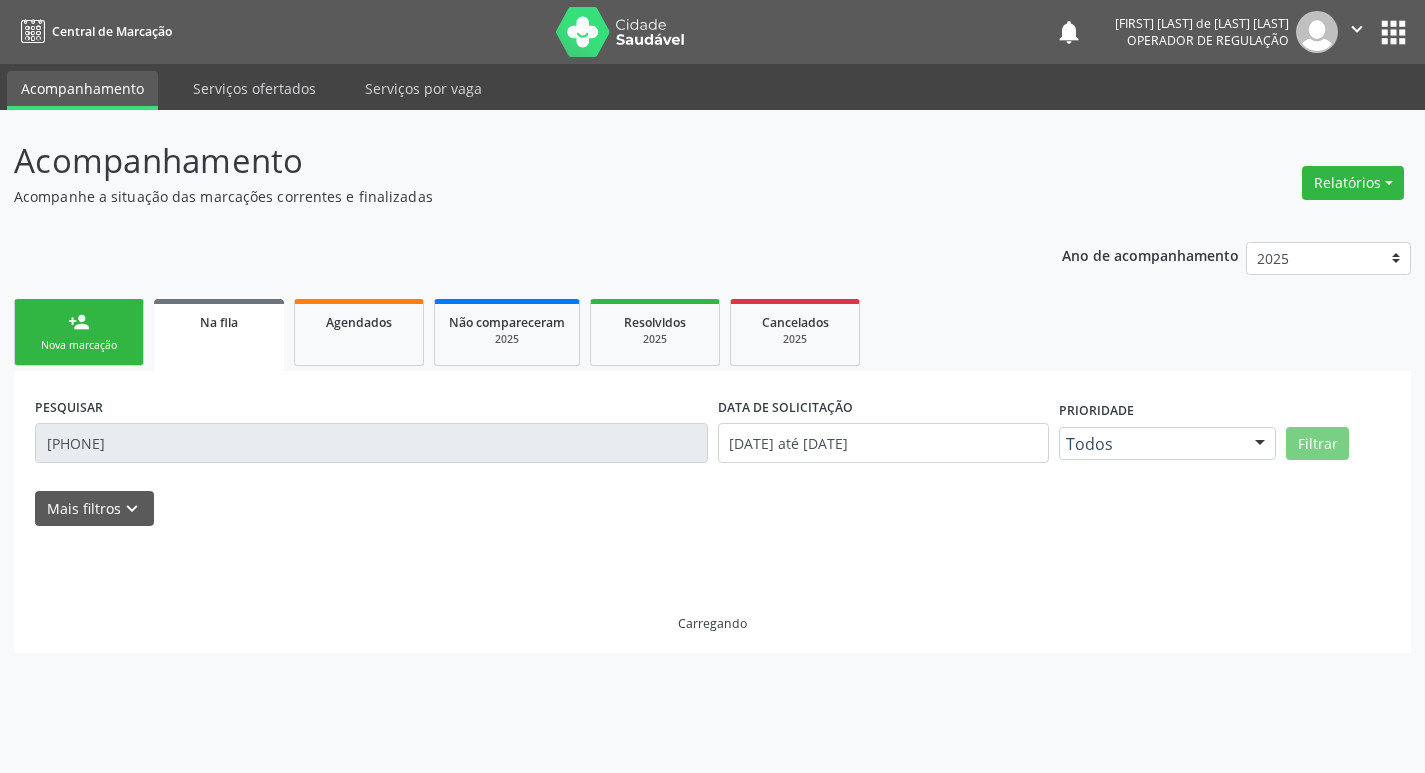 scroll, scrollTop: 0, scrollLeft: 0, axis: both 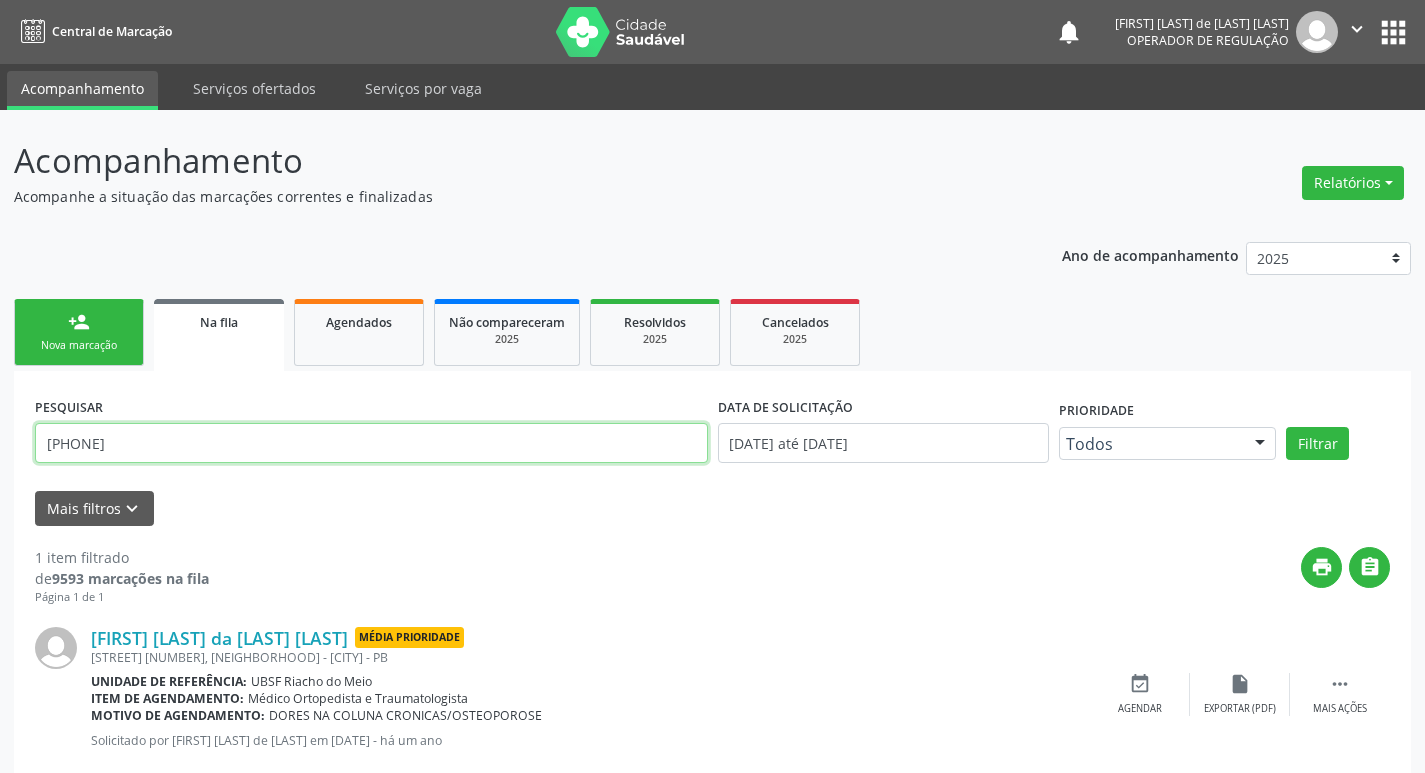 click on "[PHONE]" at bounding box center [371, 443] 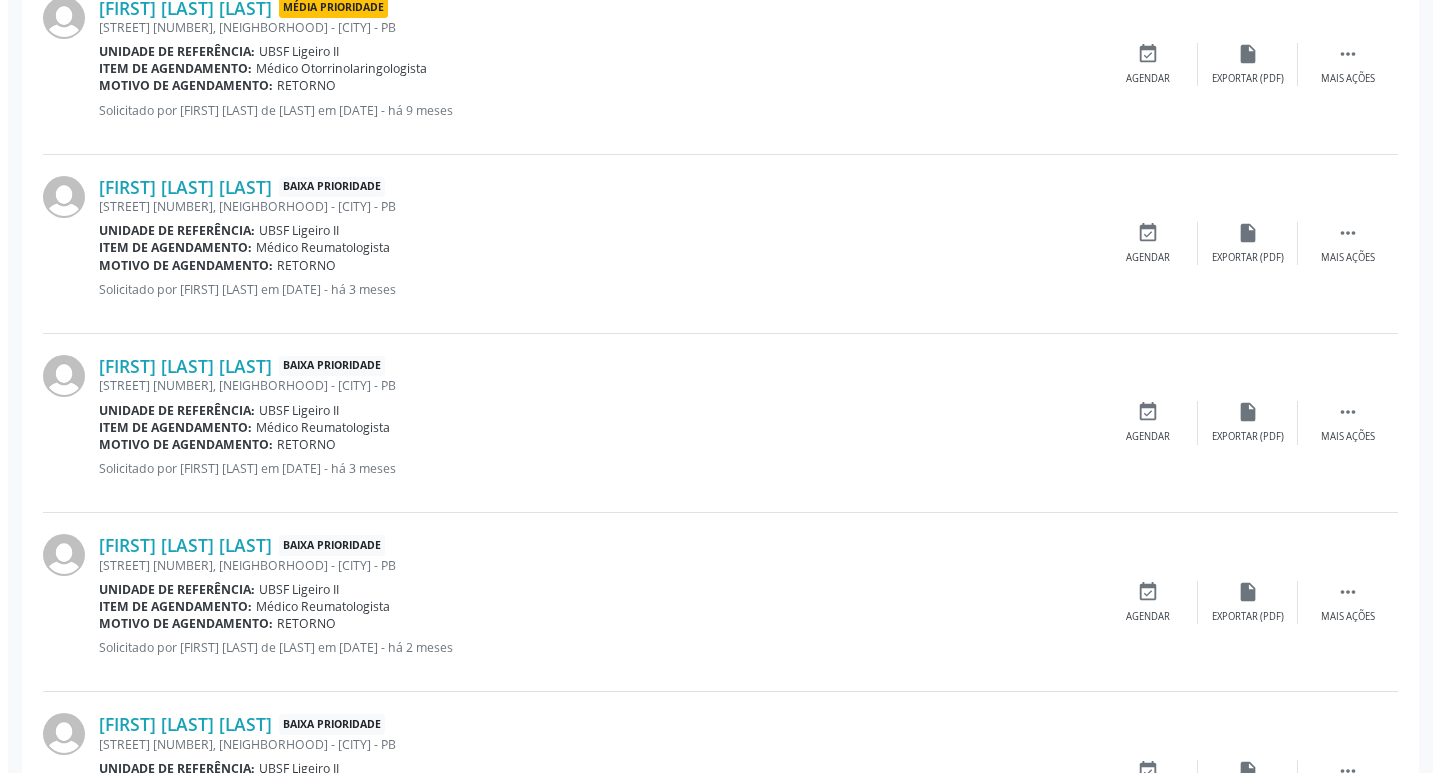 scroll, scrollTop: 600, scrollLeft: 0, axis: vertical 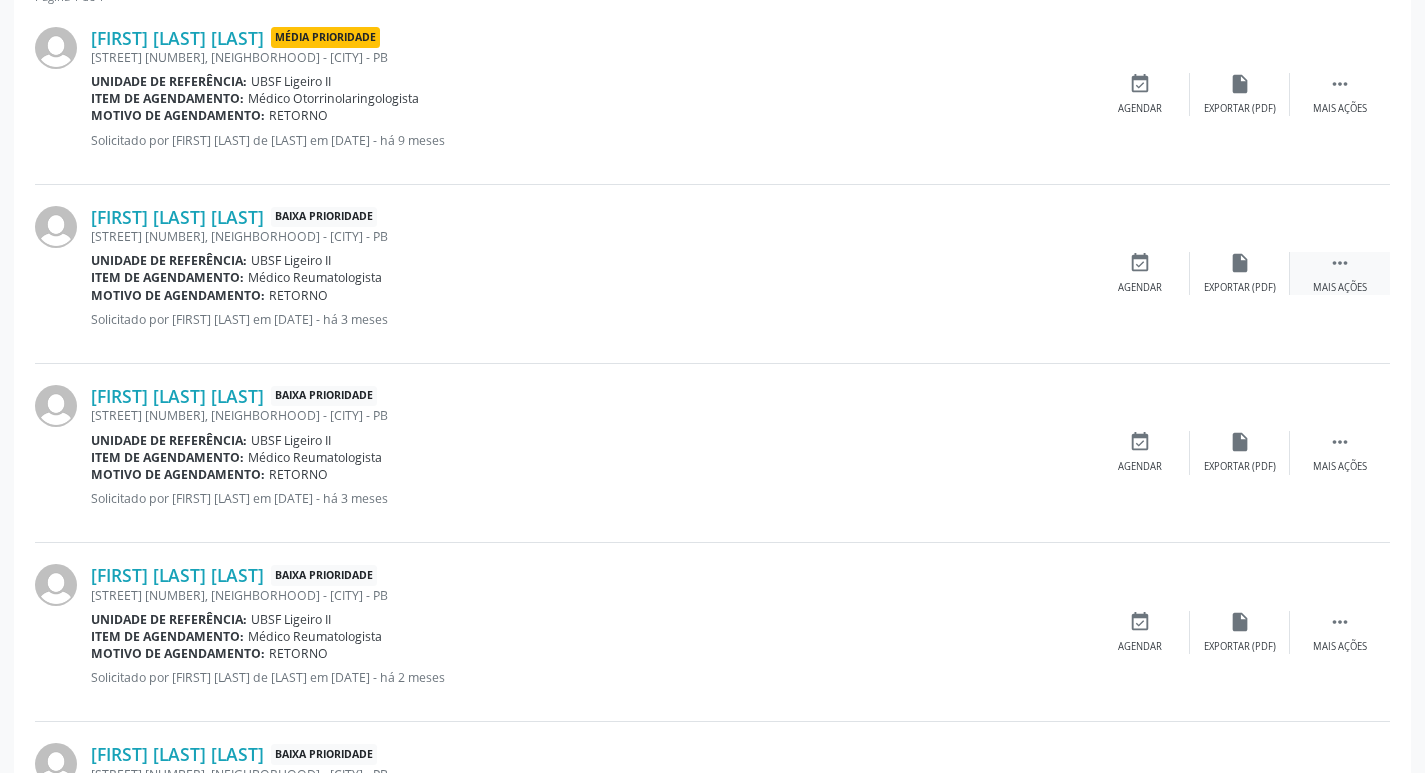 click on "
Mais ações" at bounding box center [1340, 273] 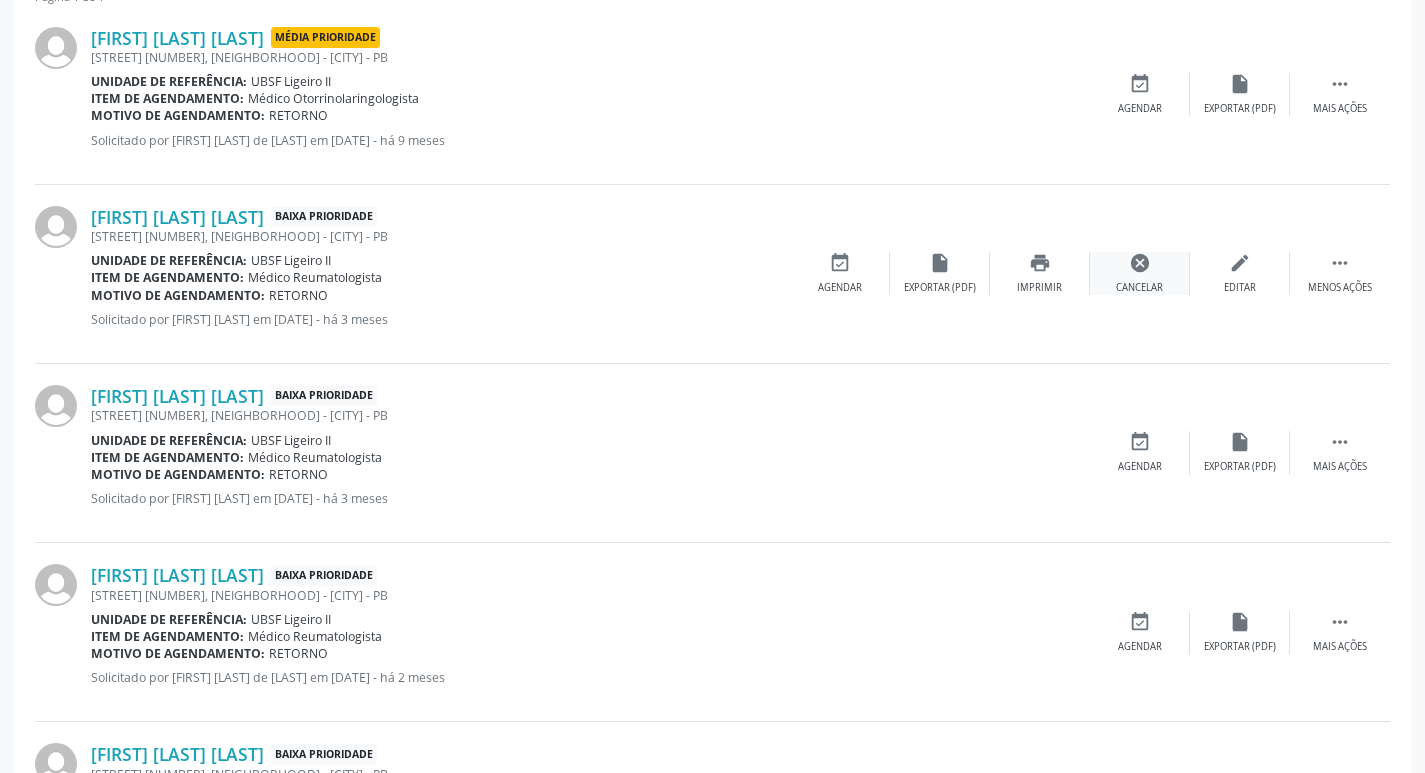 click on "Cancelar" at bounding box center [1139, 288] 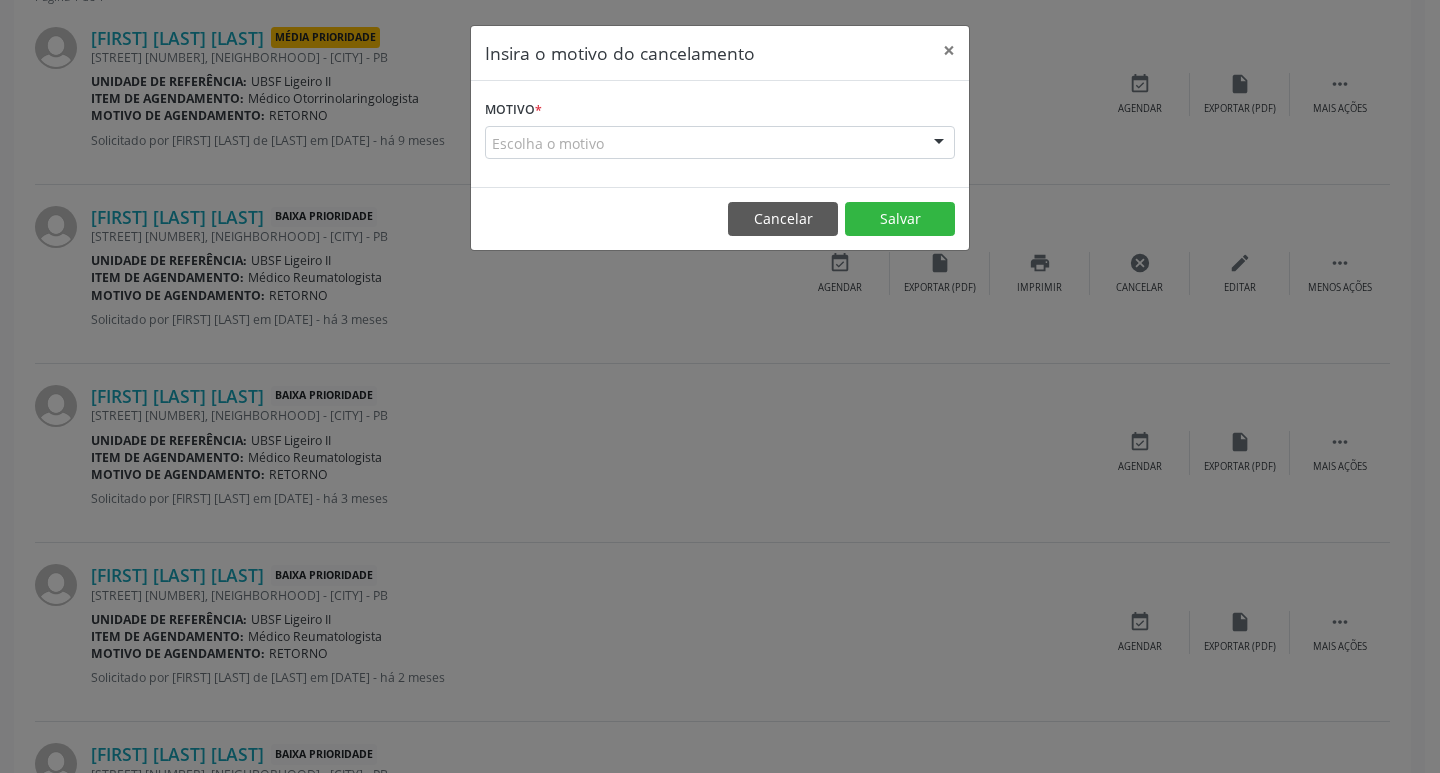 click on "Escolha o motivo" at bounding box center (720, 143) 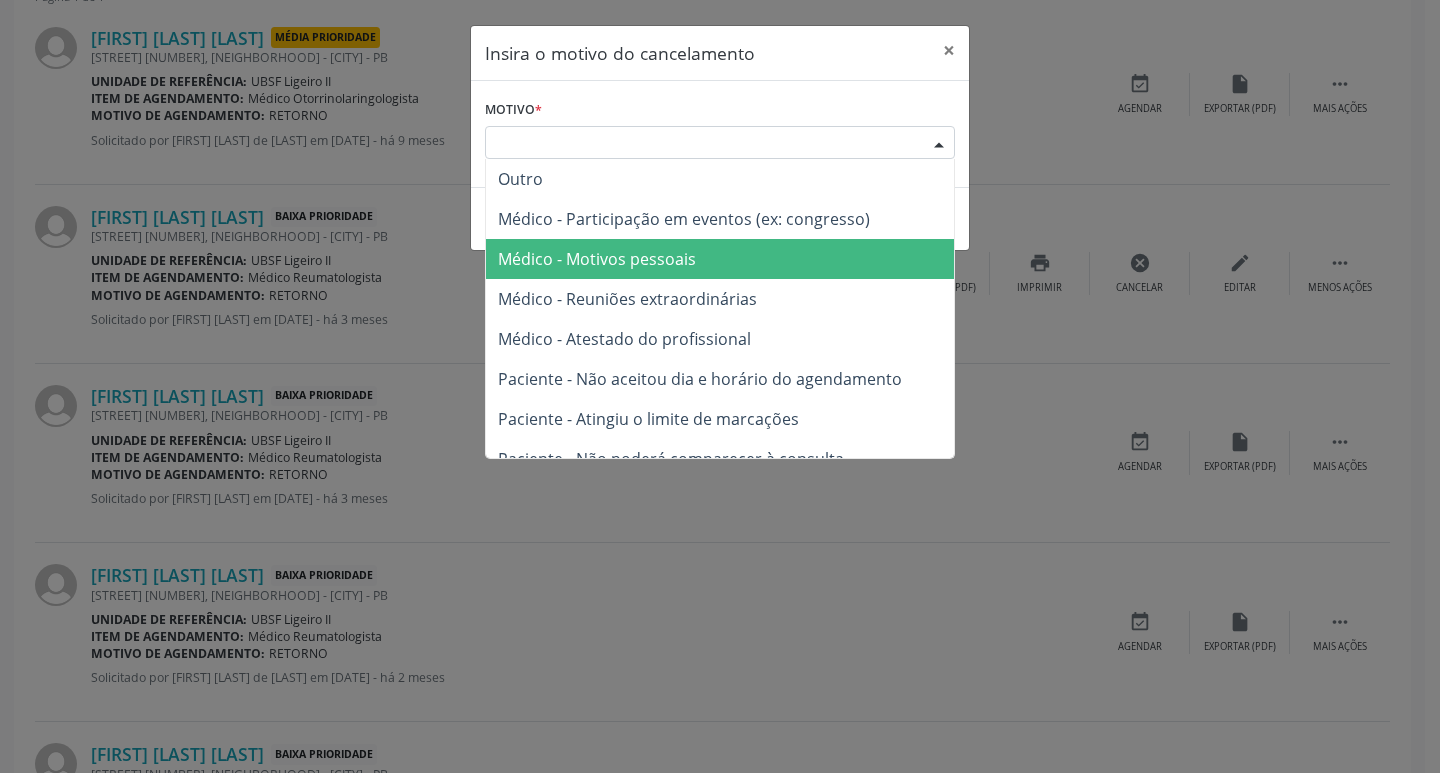 click on "Médico - Motivos pessoais" at bounding box center (720, 259) 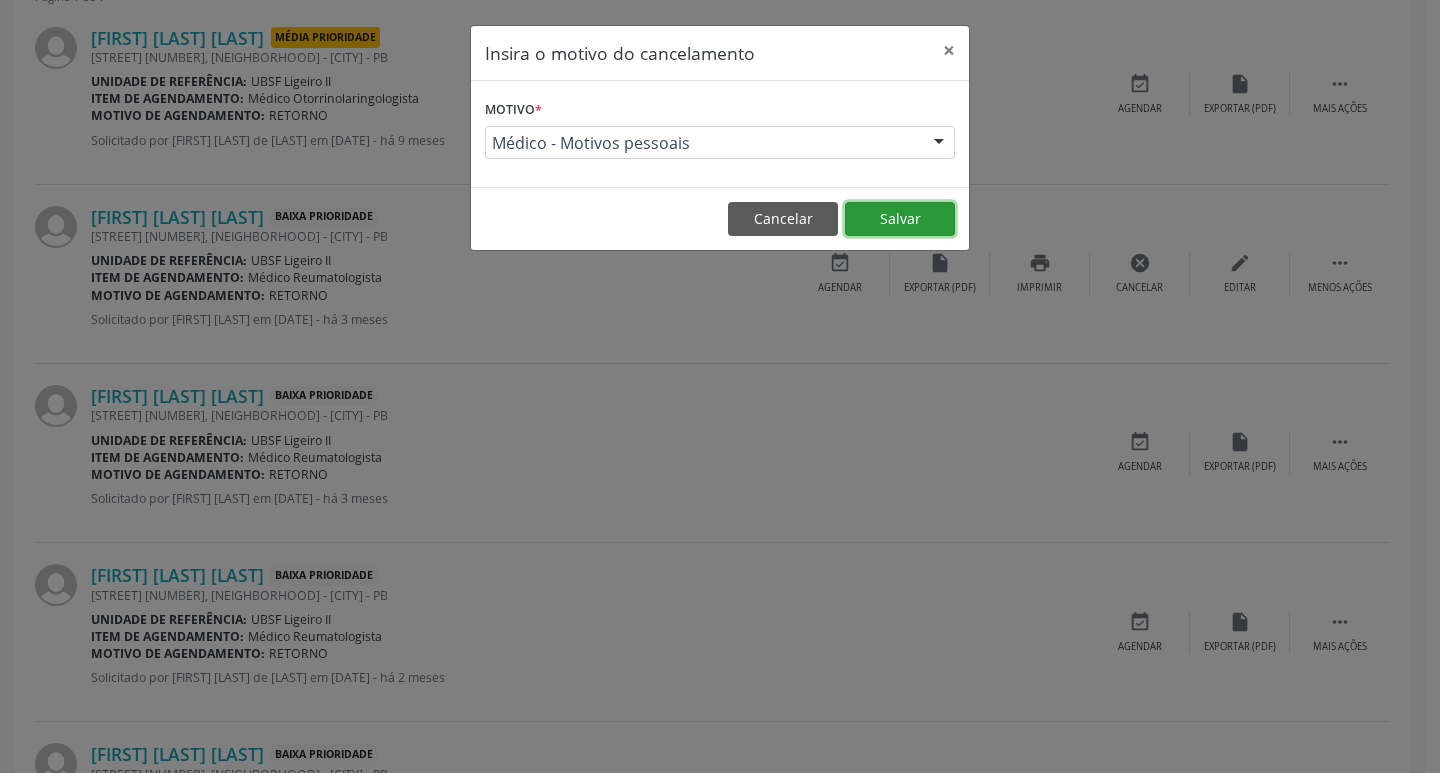 click on "Salvar" at bounding box center [900, 219] 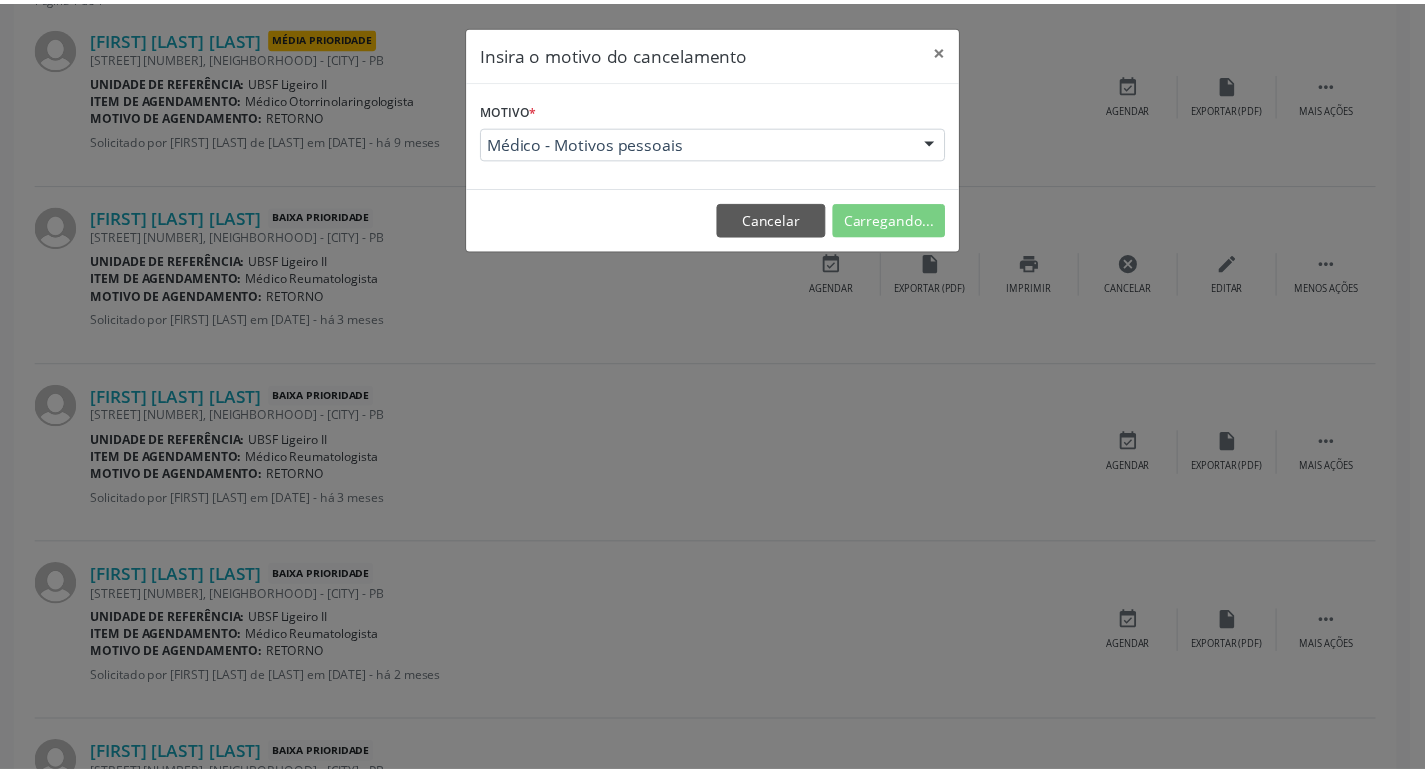 scroll, scrollTop: 0, scrollLeft: 0, axis: both 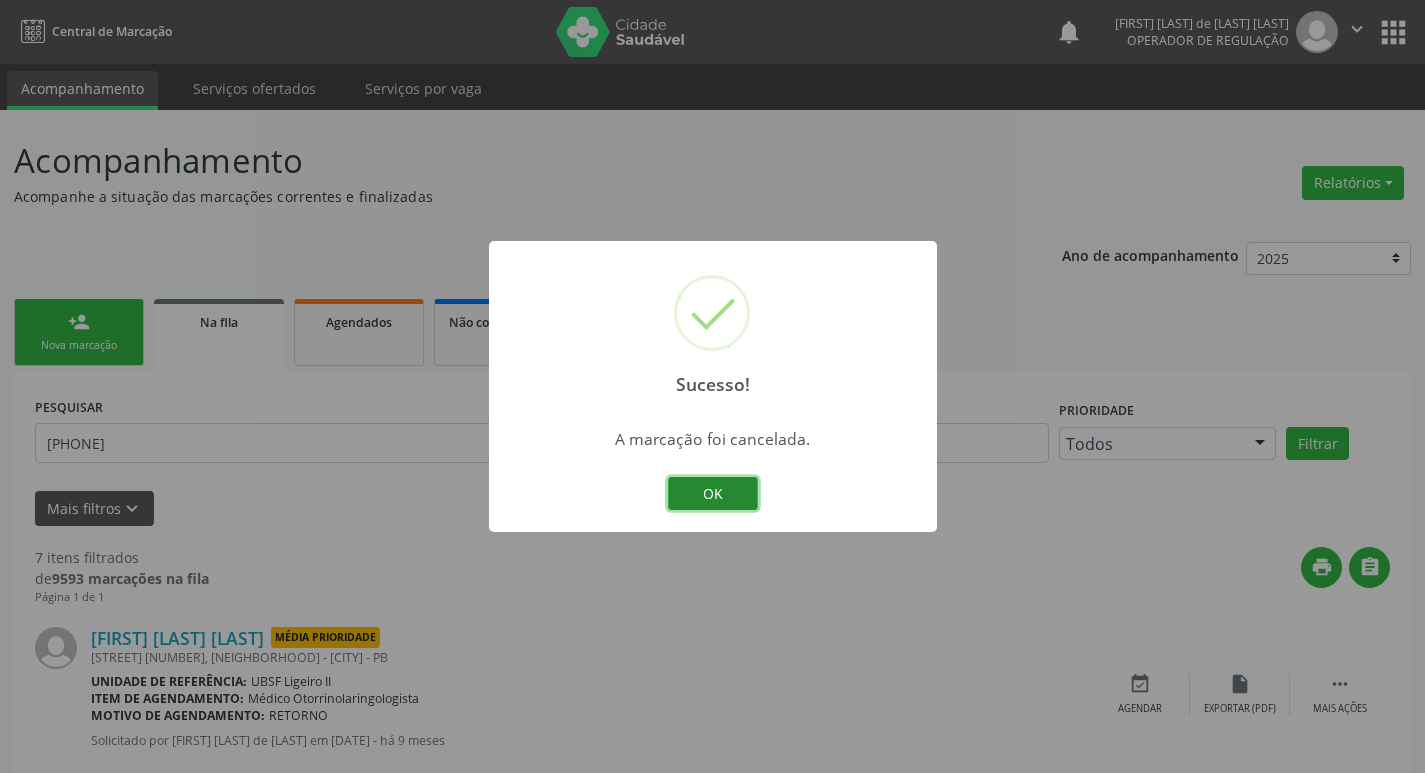 click on "OK" at bounding box center (713, 494) 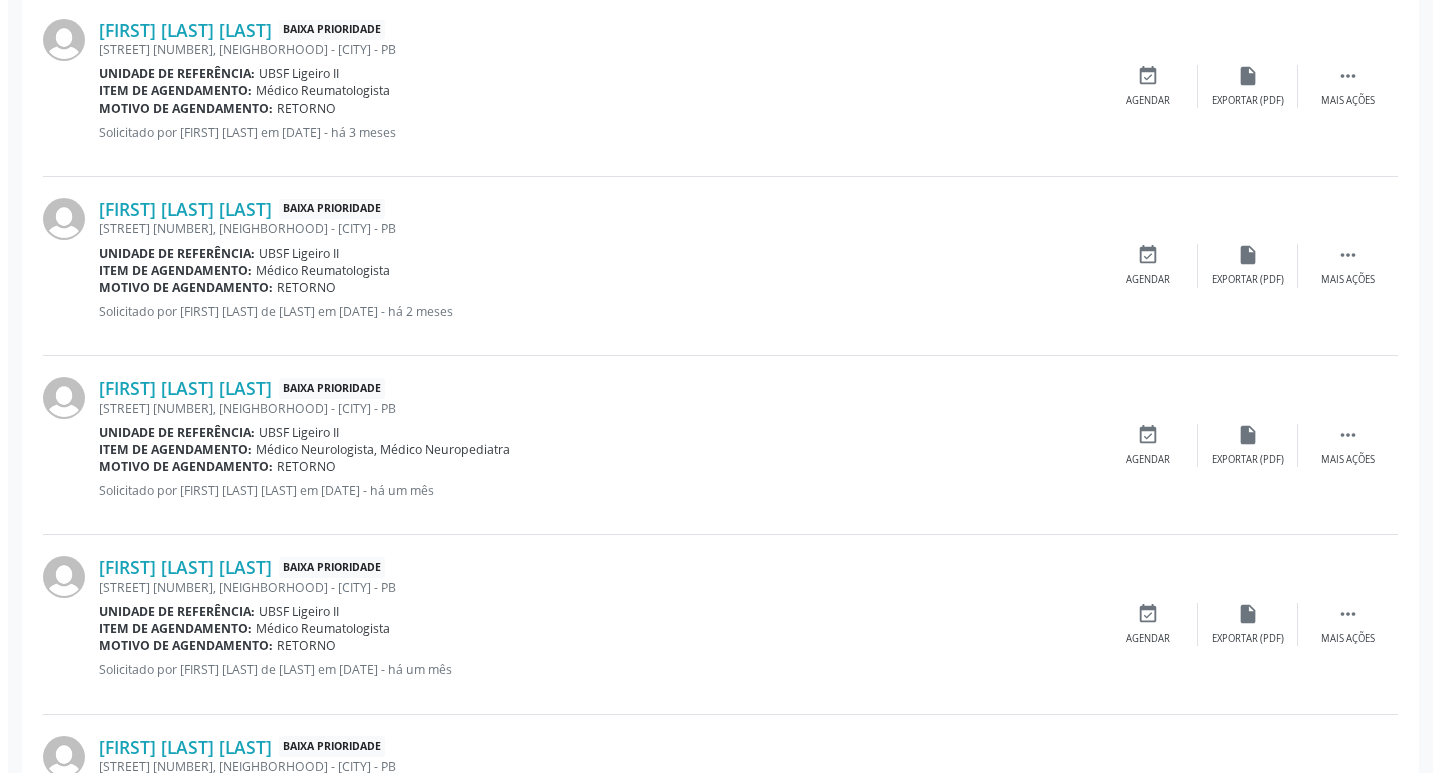 scroll, scrollTop: 900, scrollLeft: 0, axis: vertical 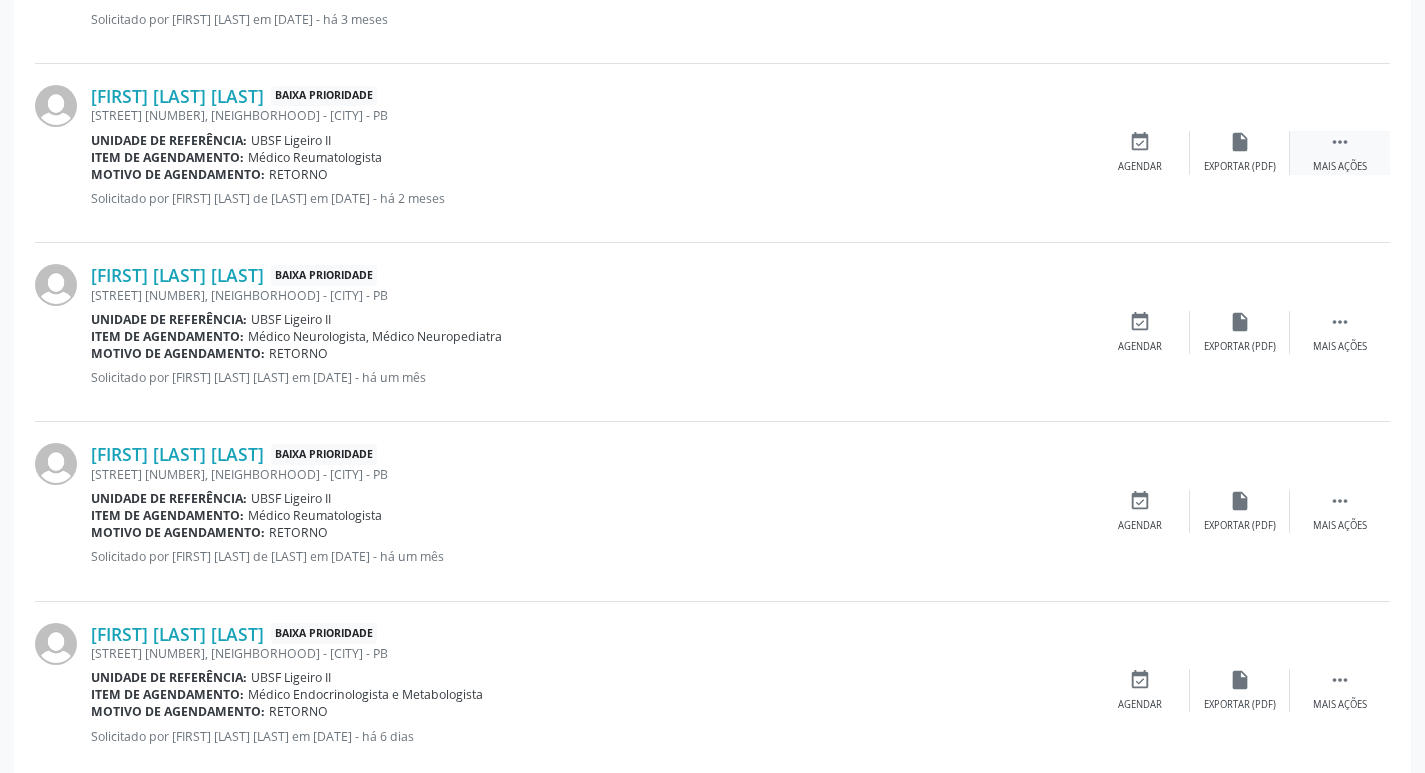 click on "
Mais ações" at bounding box center (1340, 152) 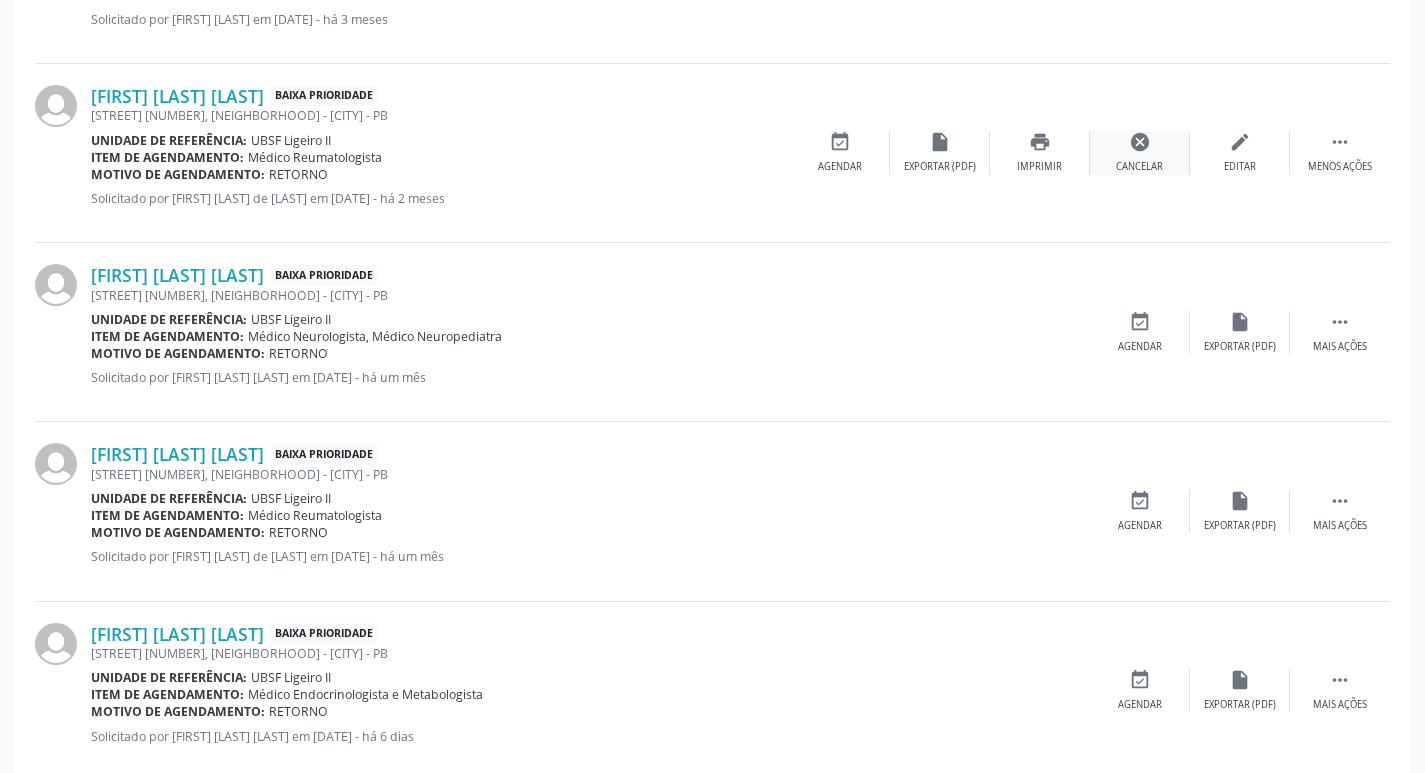 click on "Cancelar" at bounding box center [1139, 167] 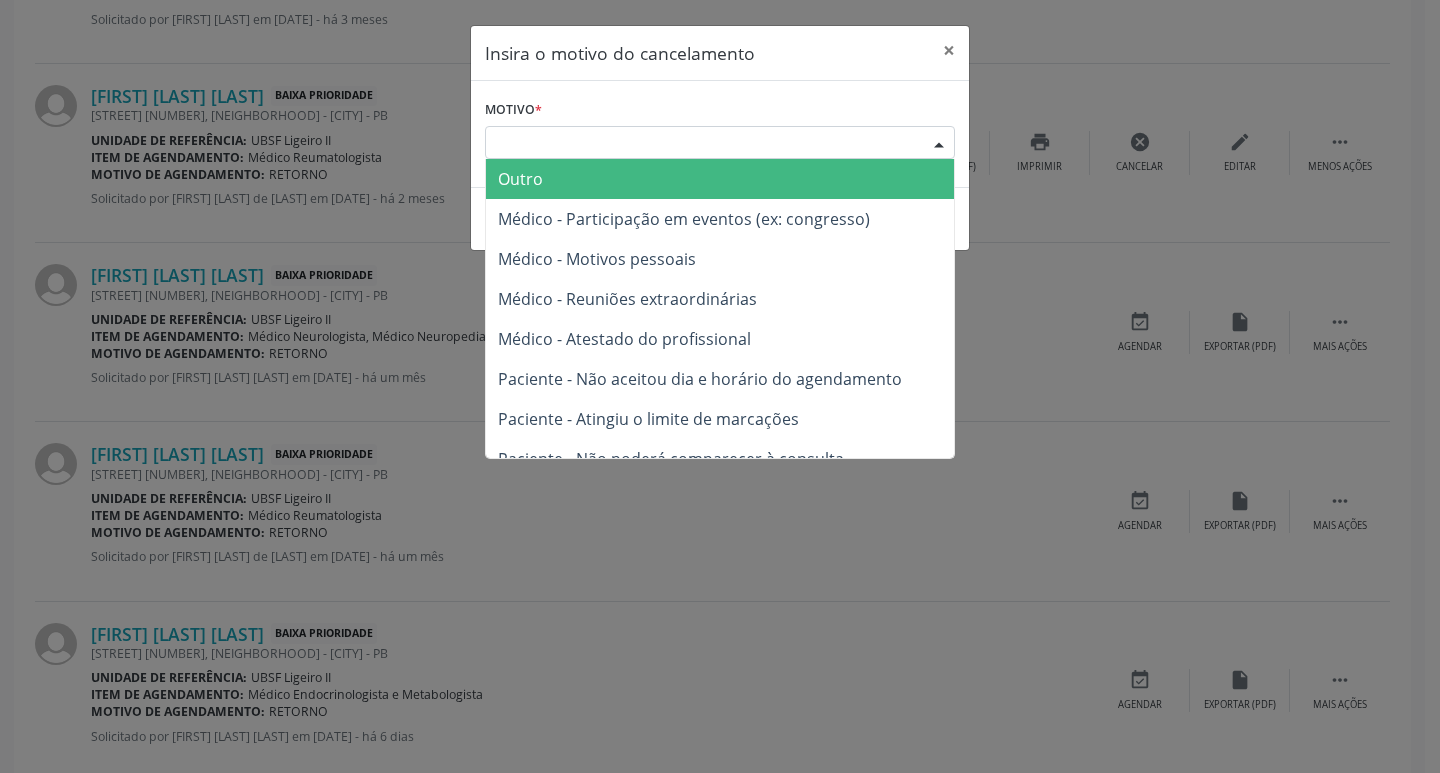 click on "Escolha o motivo" at bounding box center (720, 143) 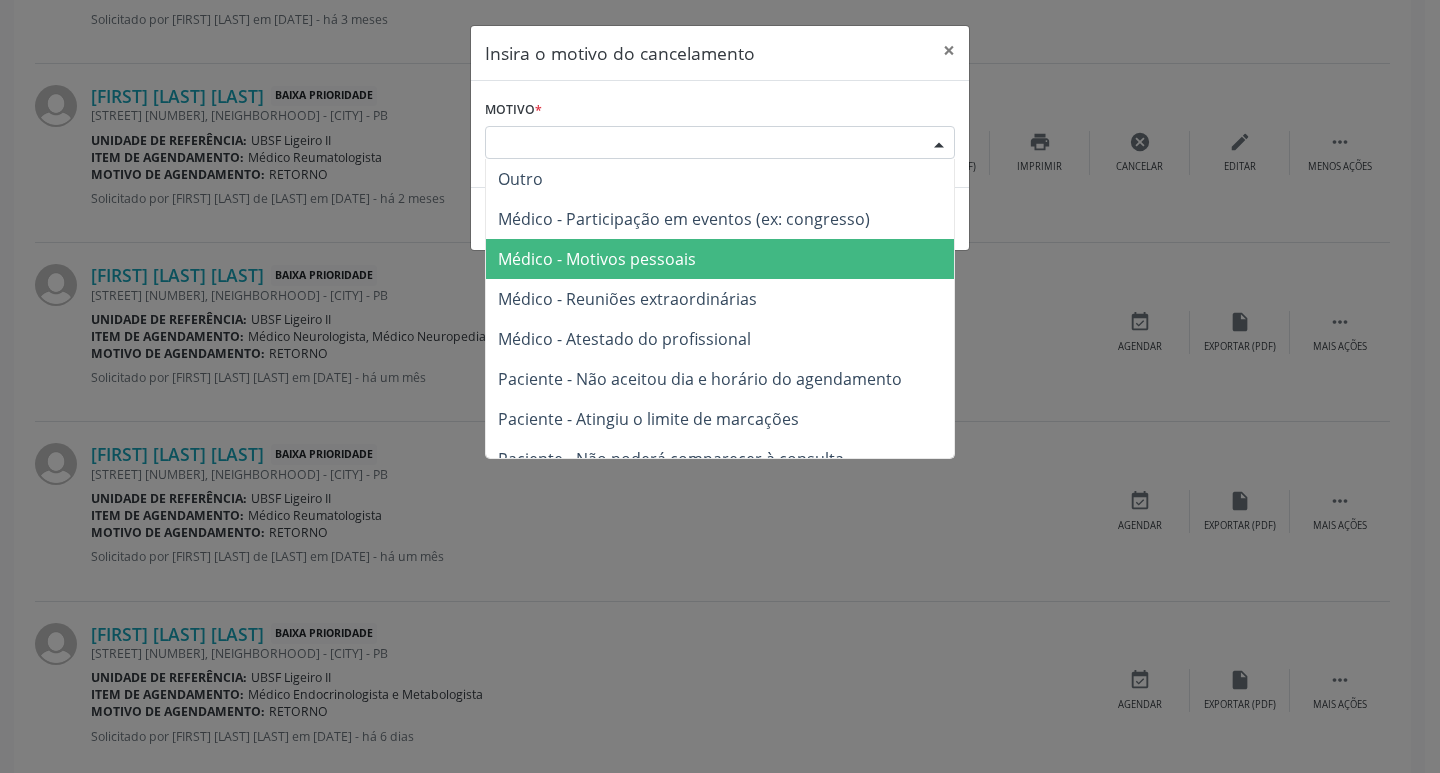 click on "Médico - Motivos pessoais" at bounding box center (720, 259) 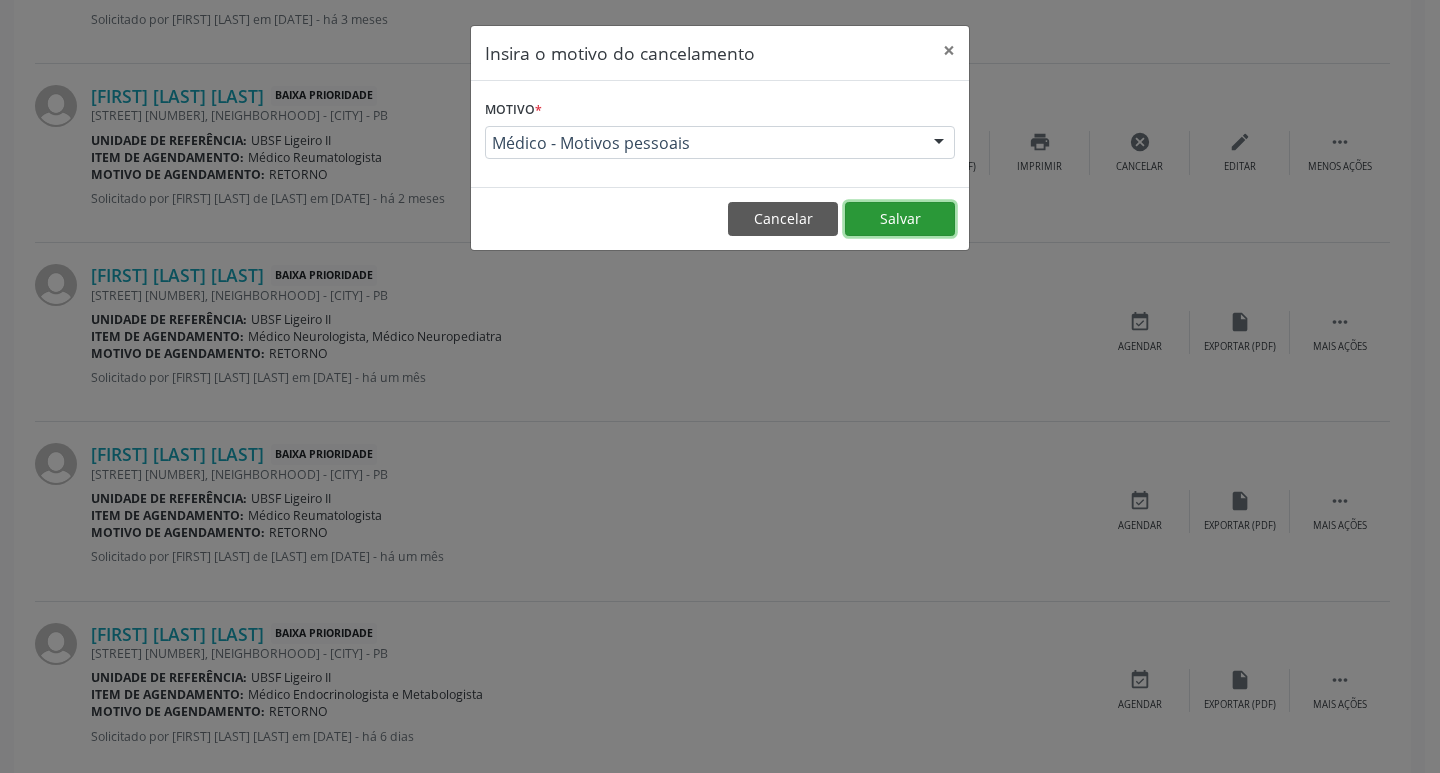 click on "Salvar" at bounding box center [900, 219] 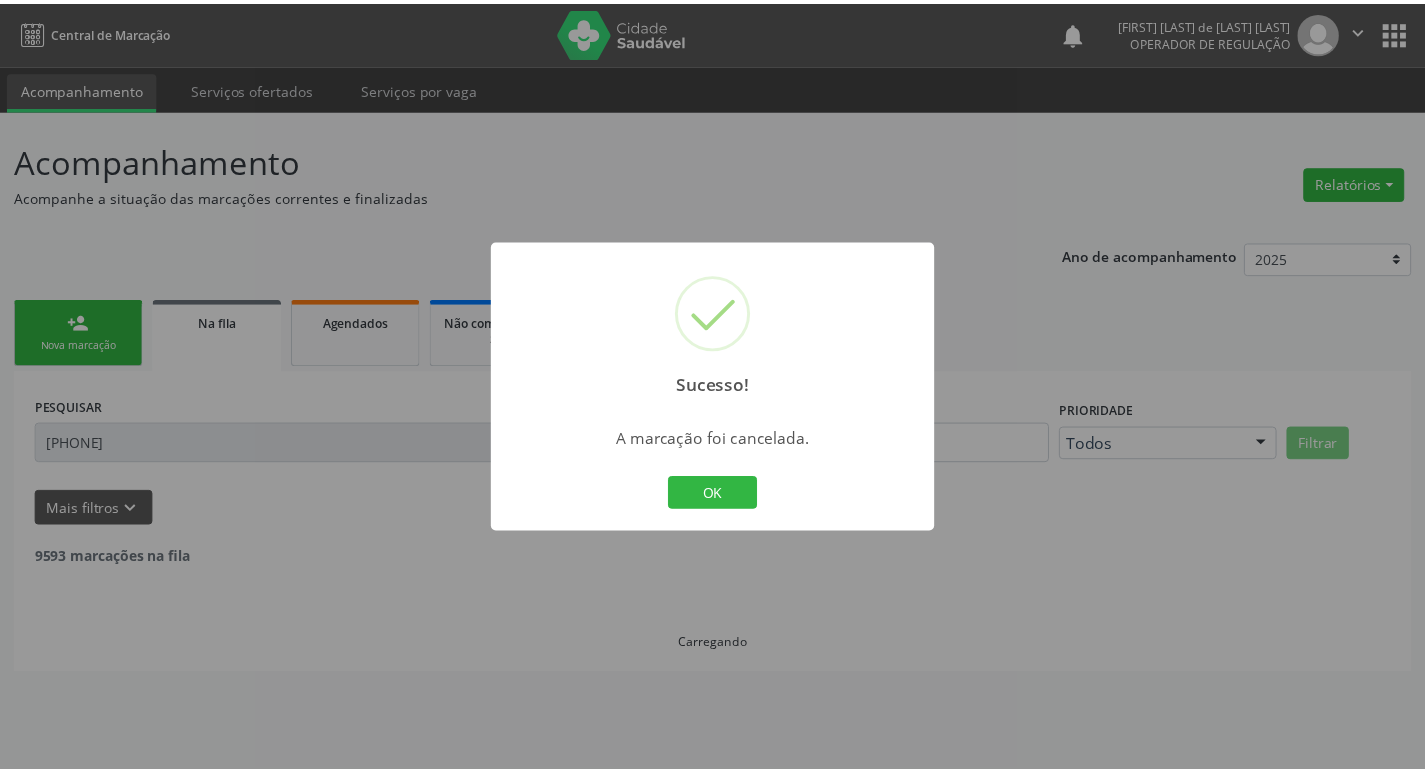 scroll, scrollTop: 0, scrollLeft: 0, axis: both 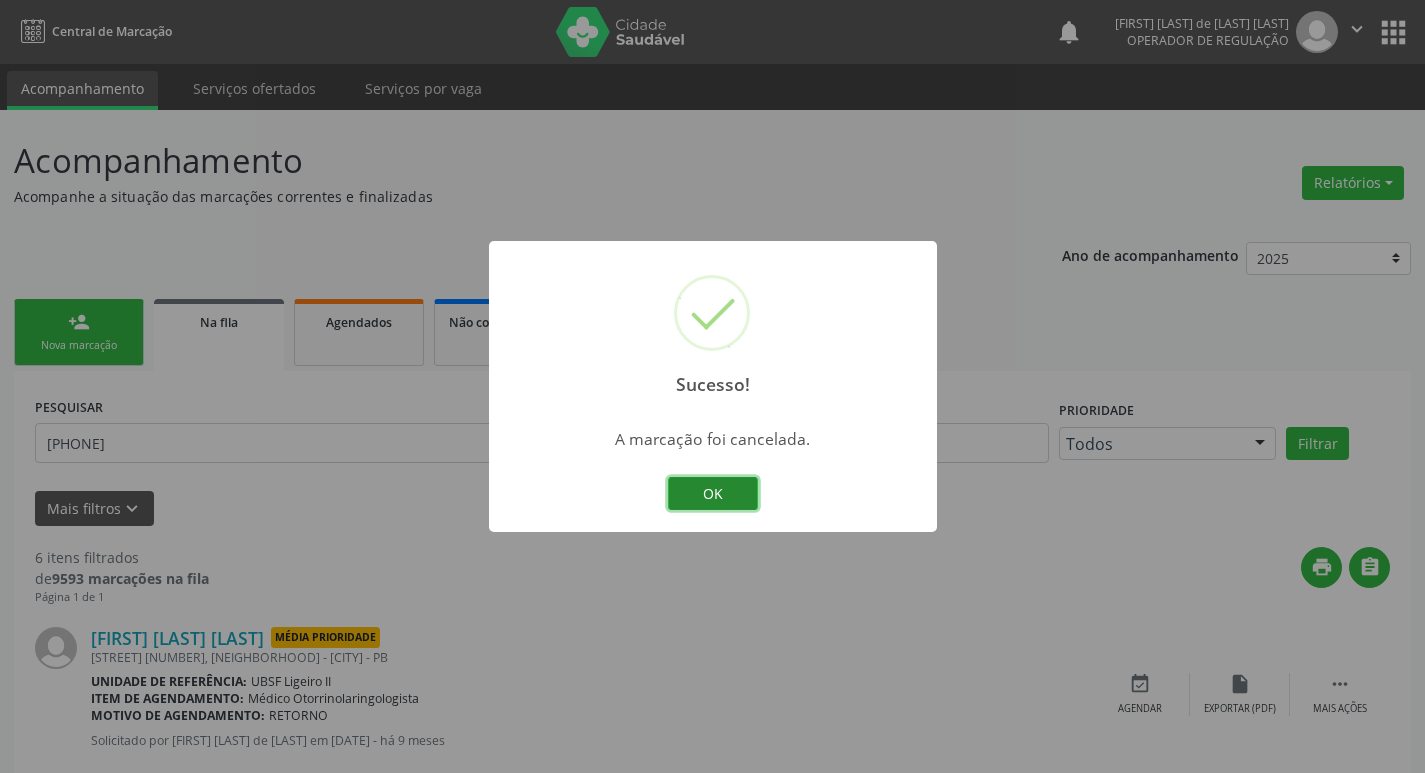 click on "OK" at bounding box center (713, 494) 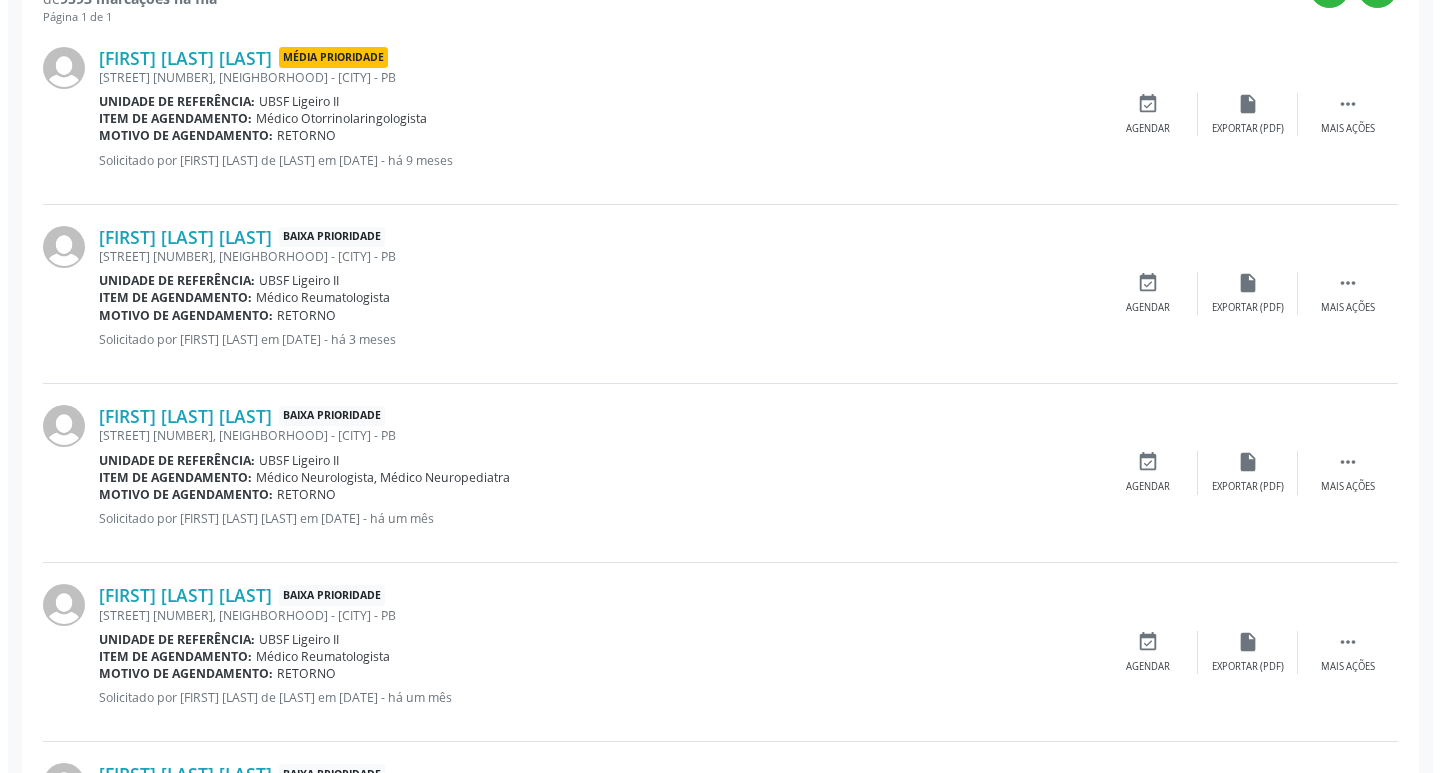scroll, scrollTop: 600, scrollLeft: 0, axis: vertical 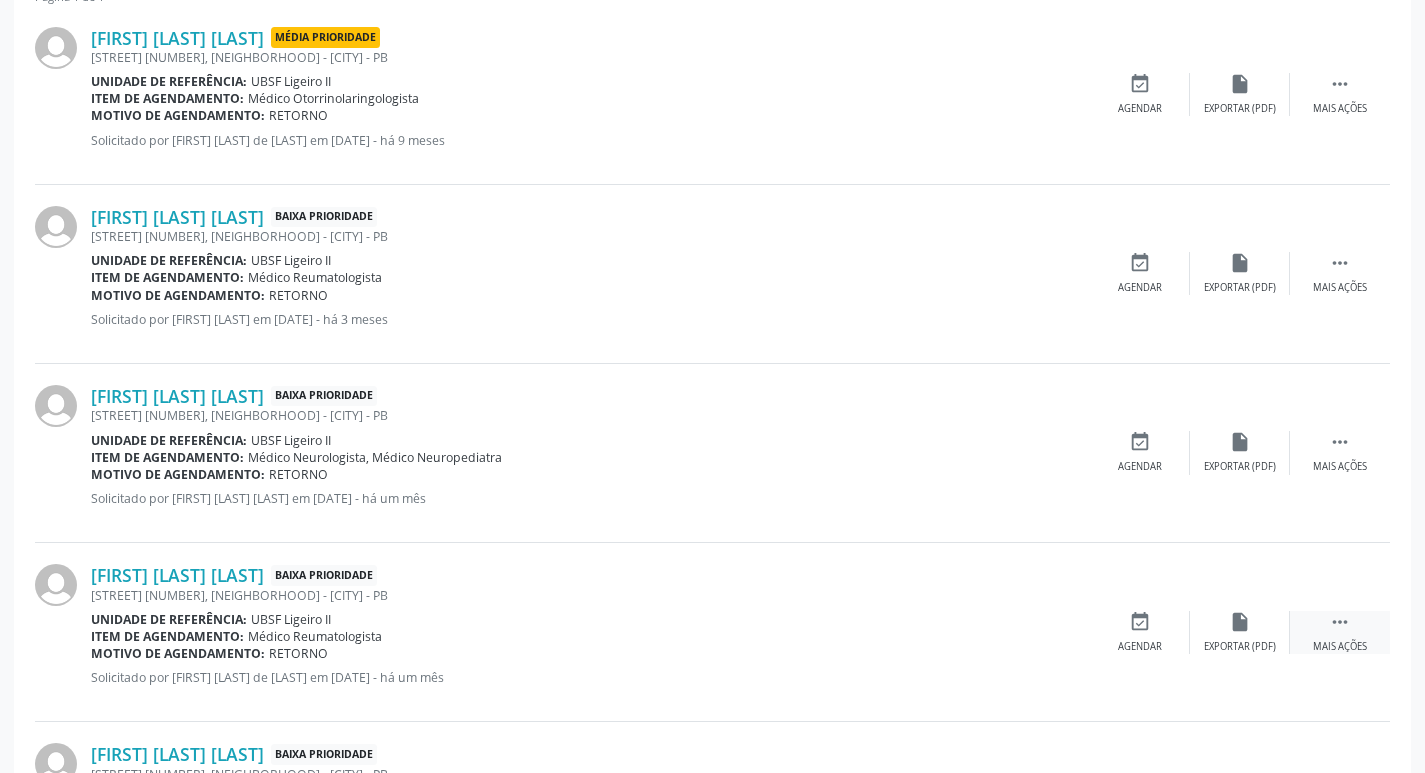 click on "Mais ações" at bounding box center (1340, 647) 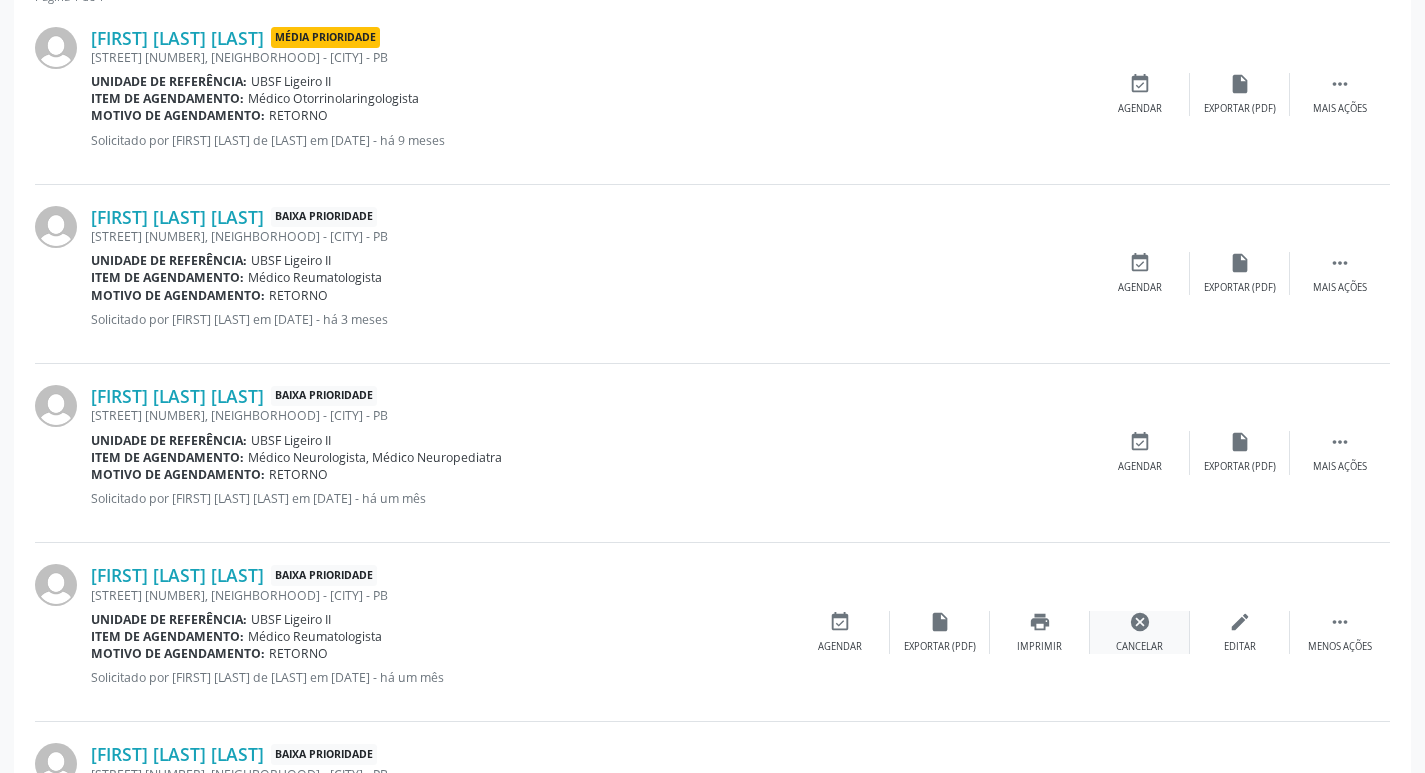 click on "cancel
Cancelar" at bounding box center (1140, 632) 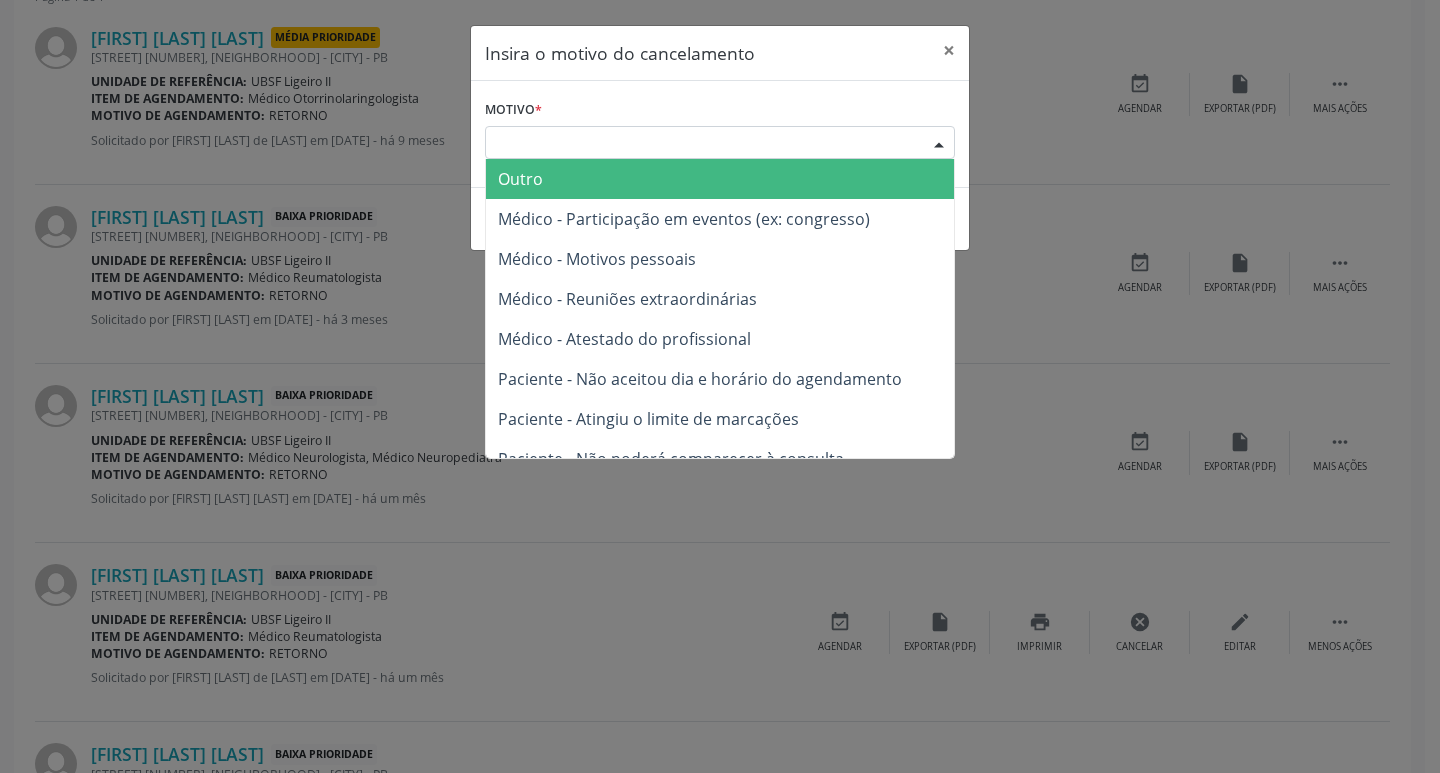 click on "Escolha o motivo" at bounding box center (720, 143) 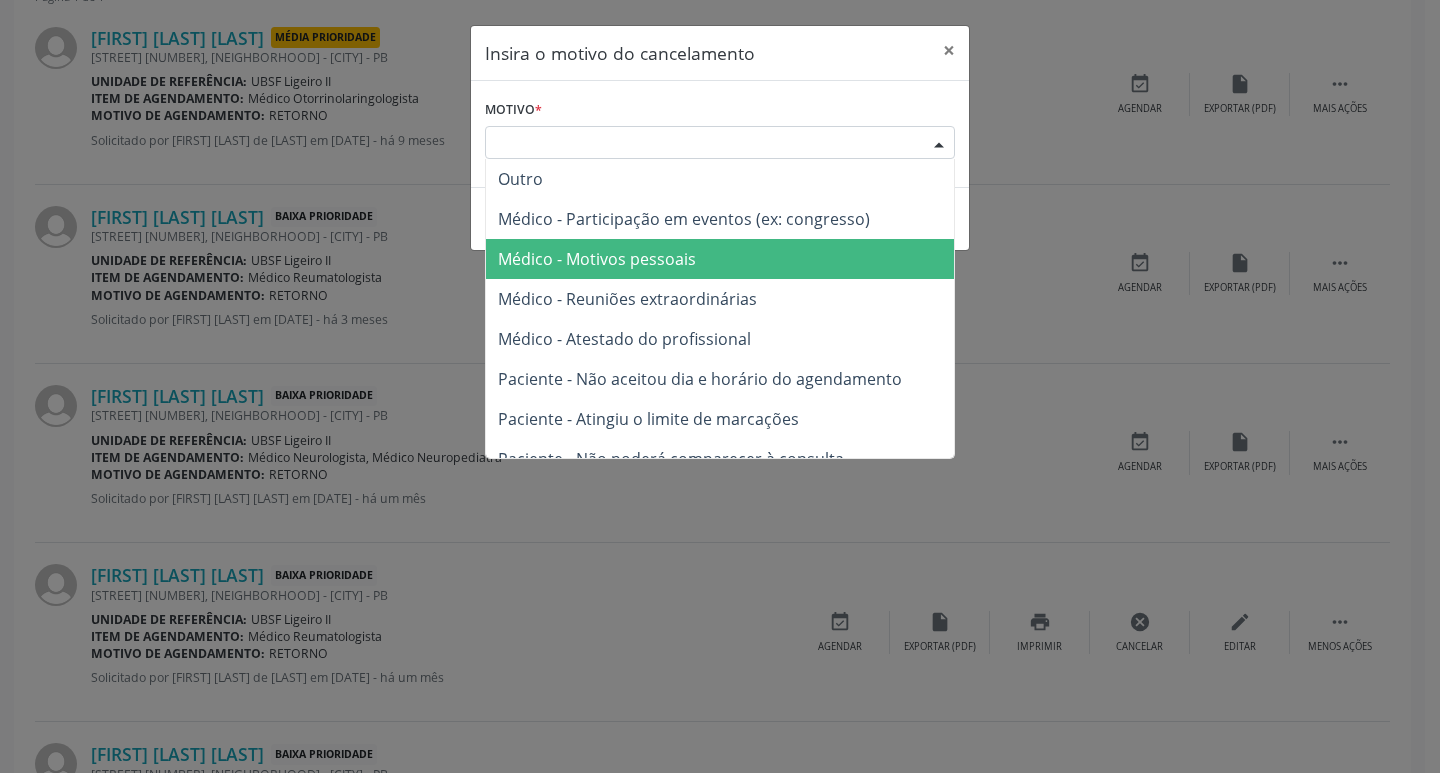 click on "Médico - Motivos pessoais" at bounding box center (720, 259) 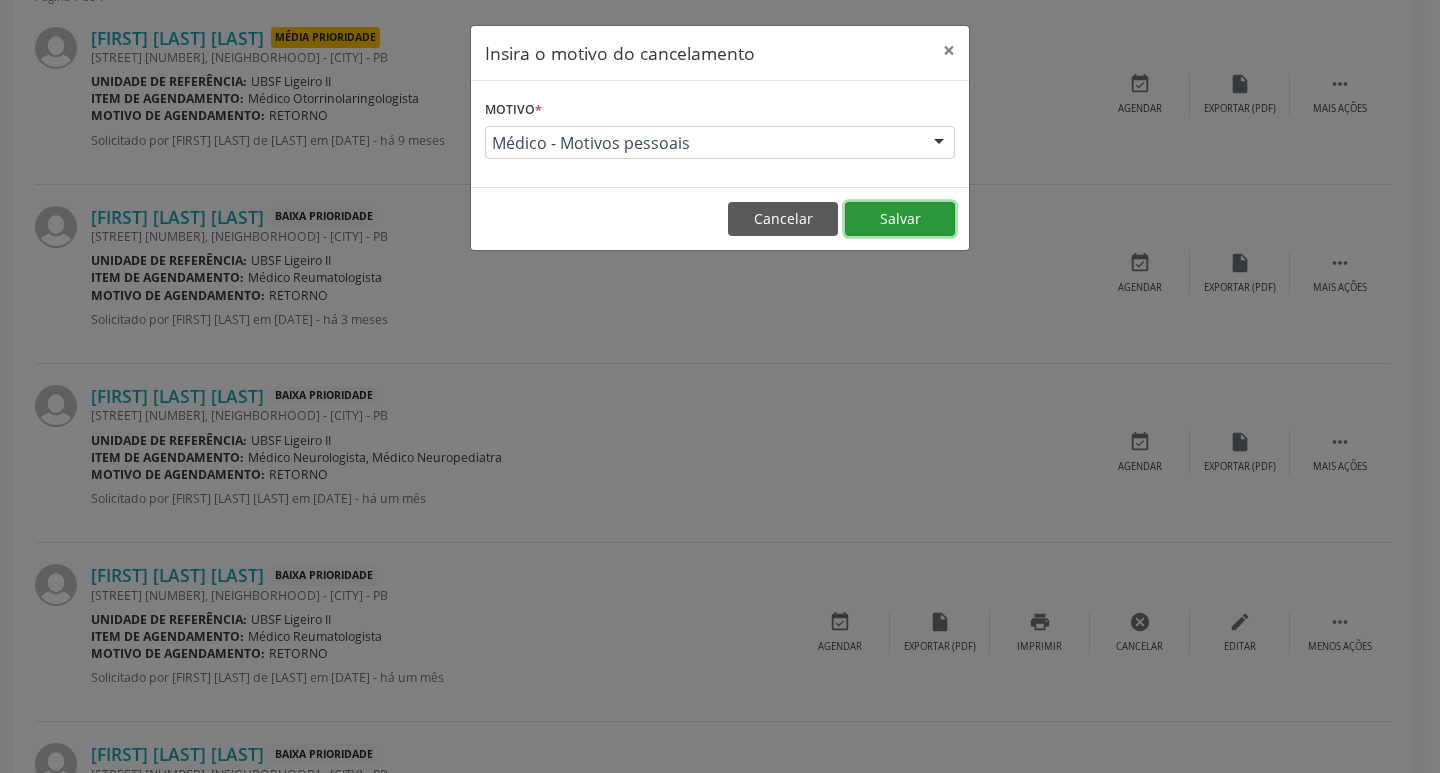 click on "Salvar" at bounding box center (900, 219) 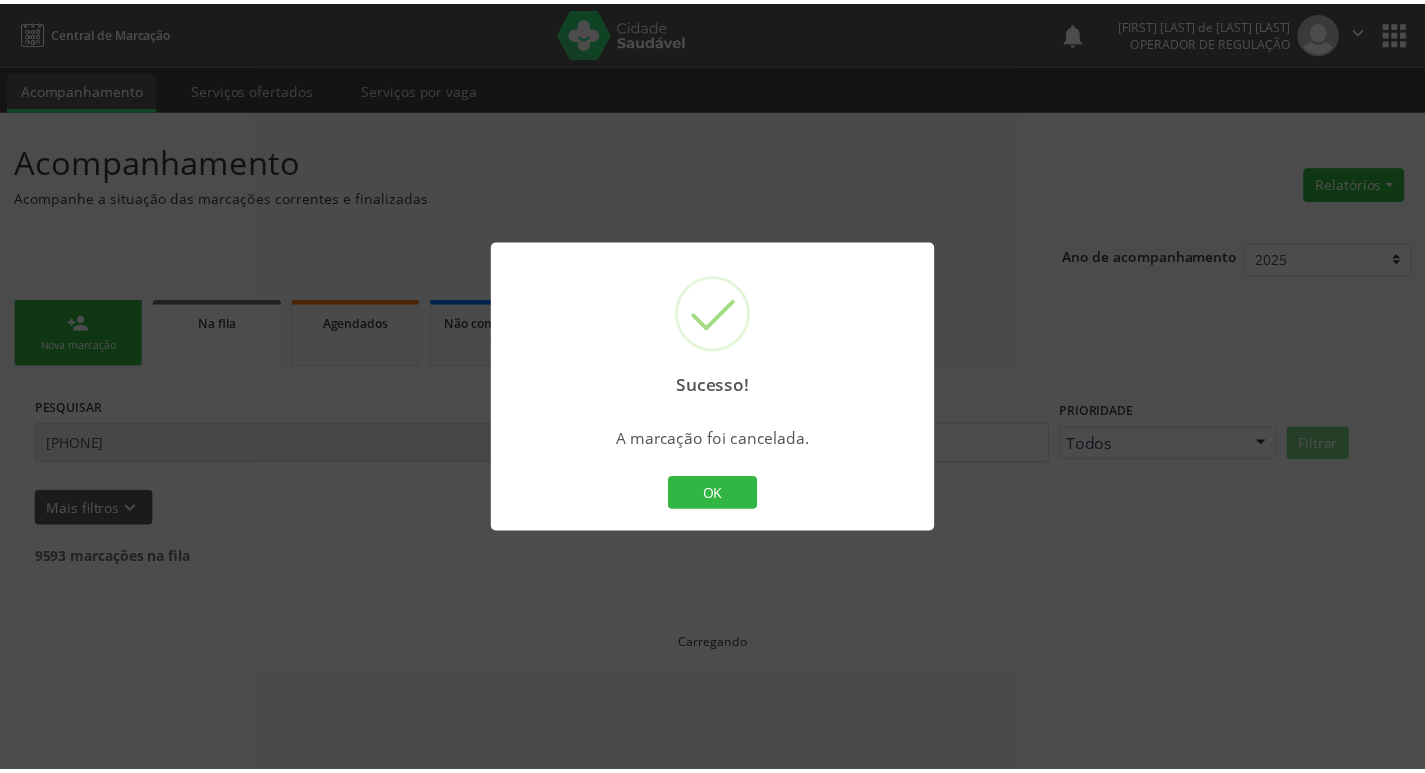 scroll, scrollTop: 0, scrollLeft: 0, axis: both 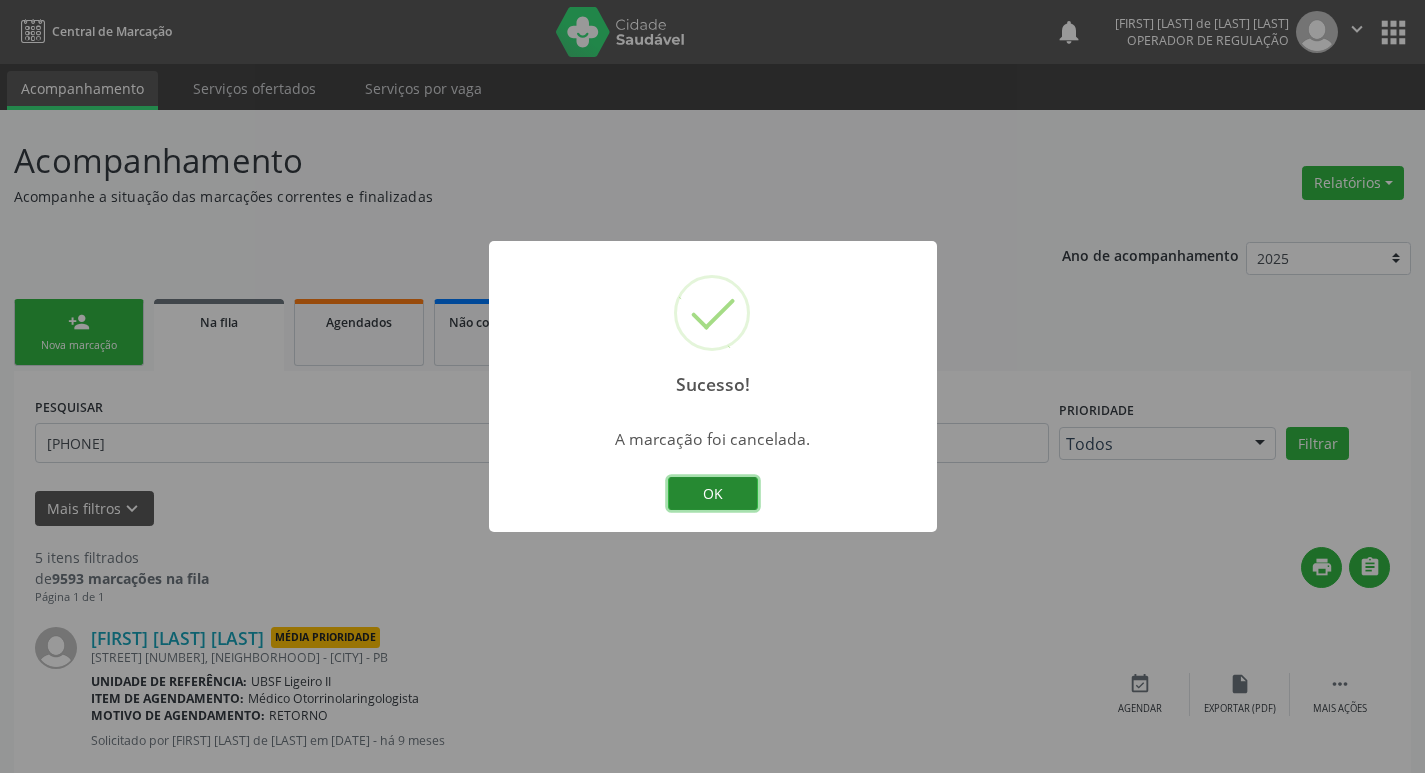 click on "OK" at bounding box center (713, 494) 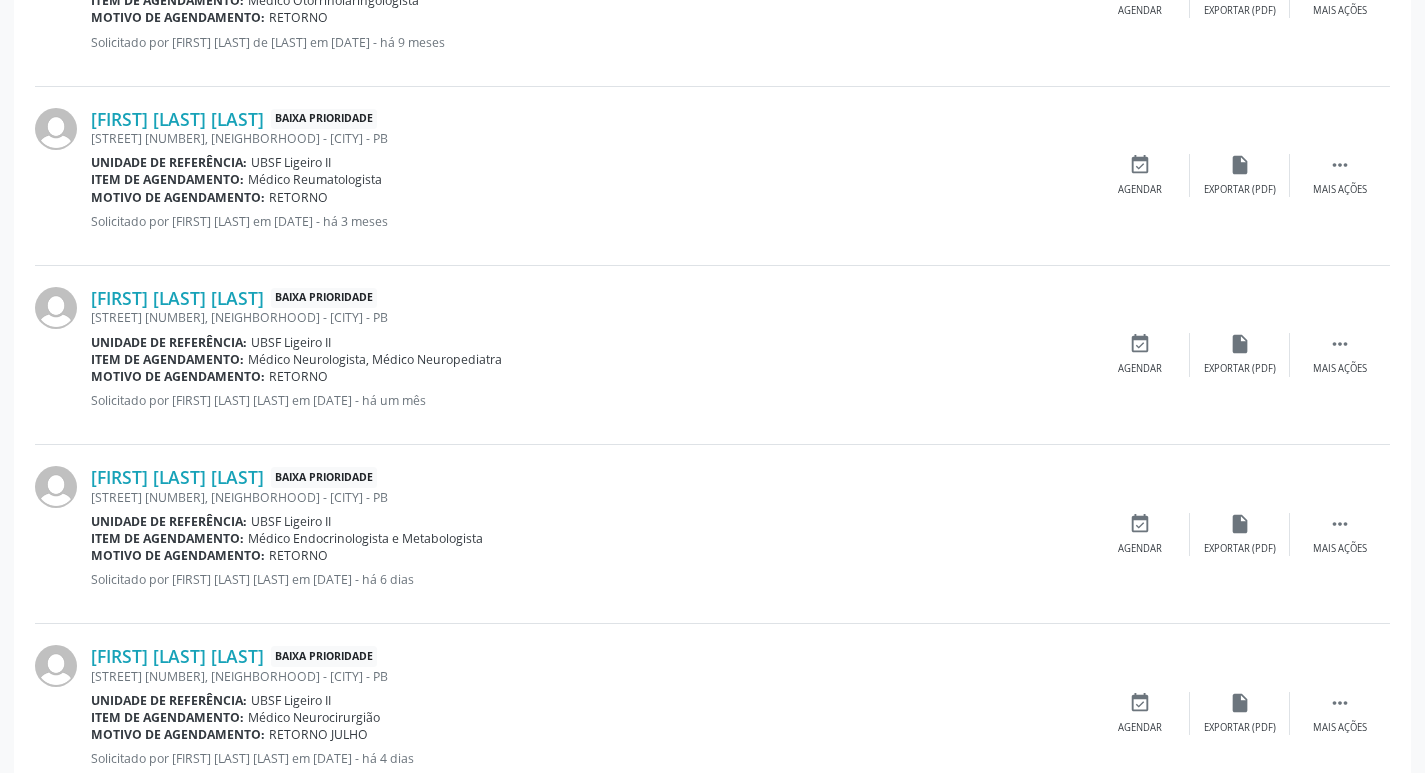 scroll, scrollTop: 663, scrollLeft: 0, axis: vertical 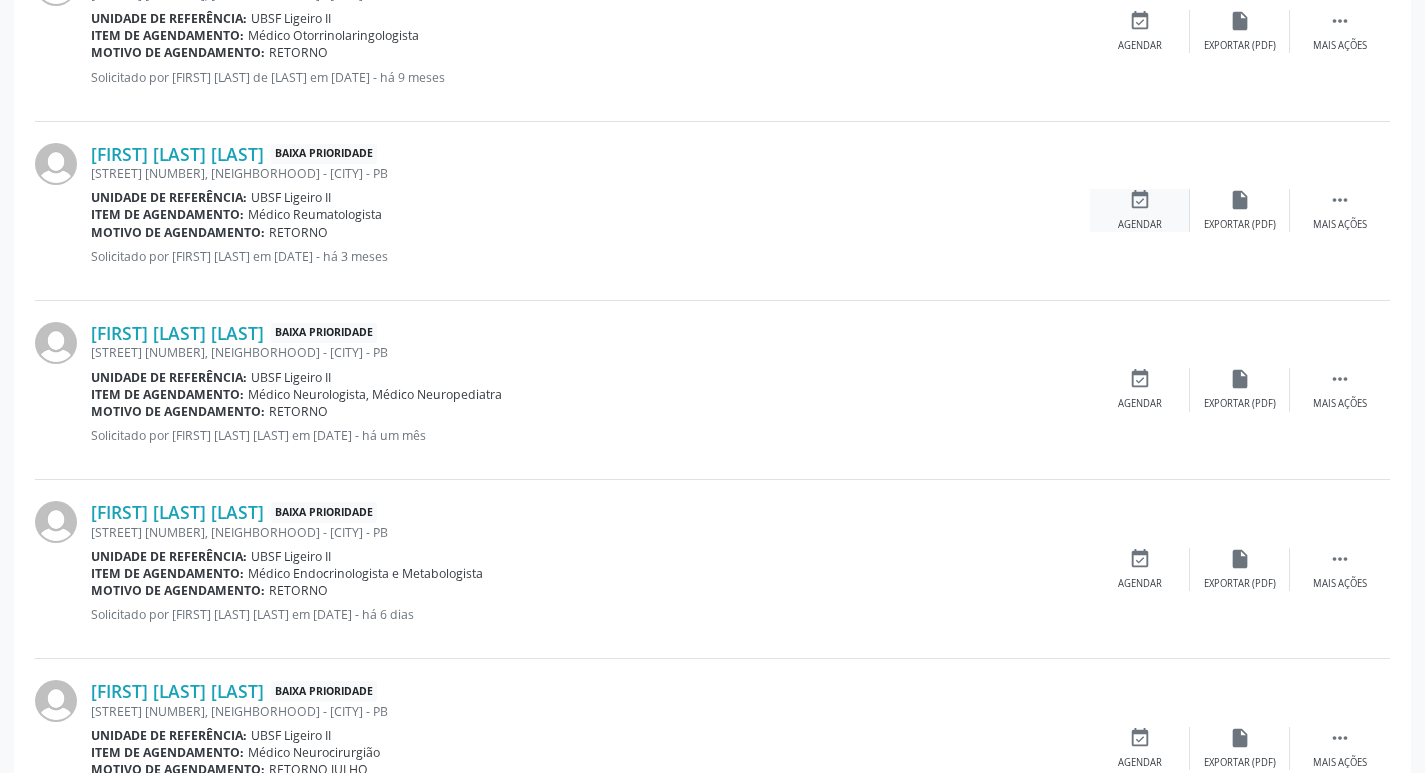 click on "Agendar" at bounding box center (1140, 225) 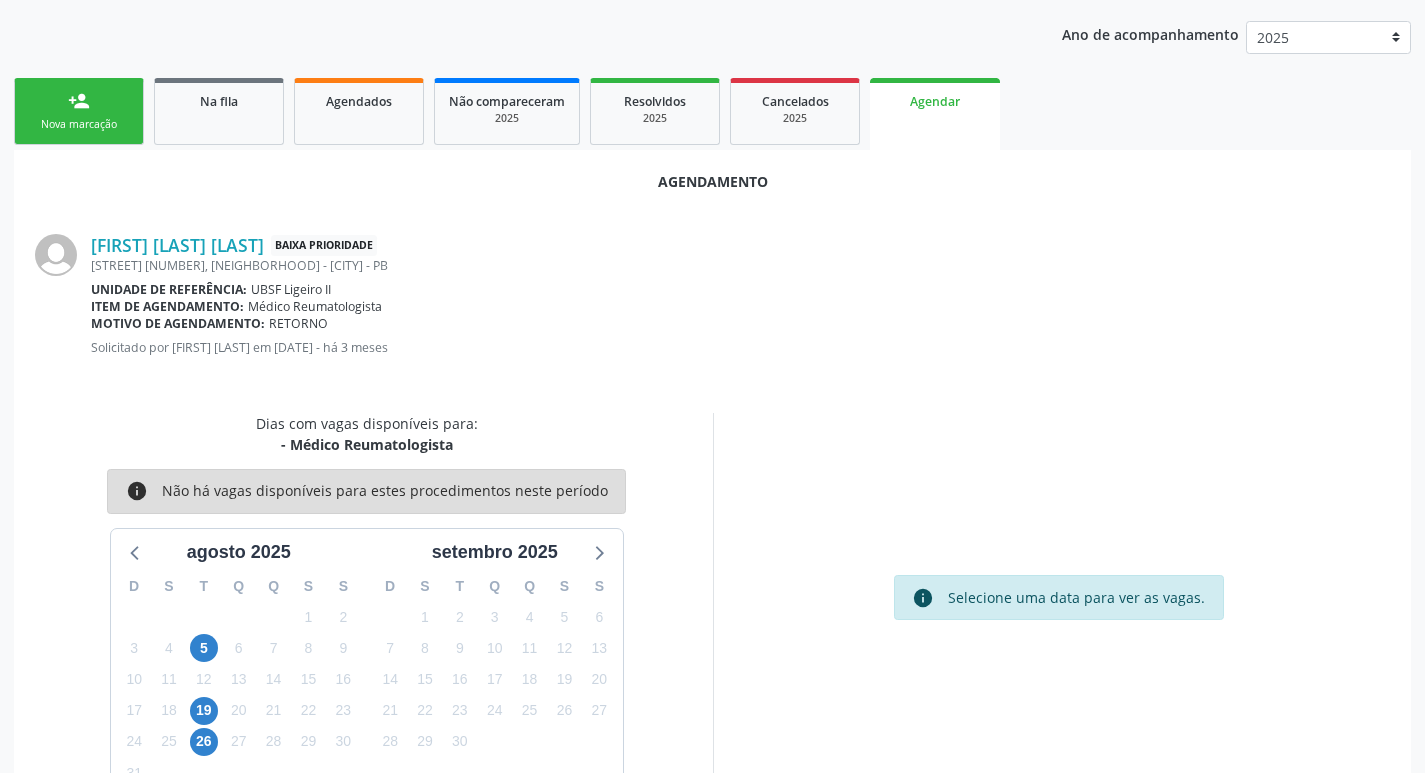 scroll, scrollTop: 268, scrollLeft: 0, axis: vertical 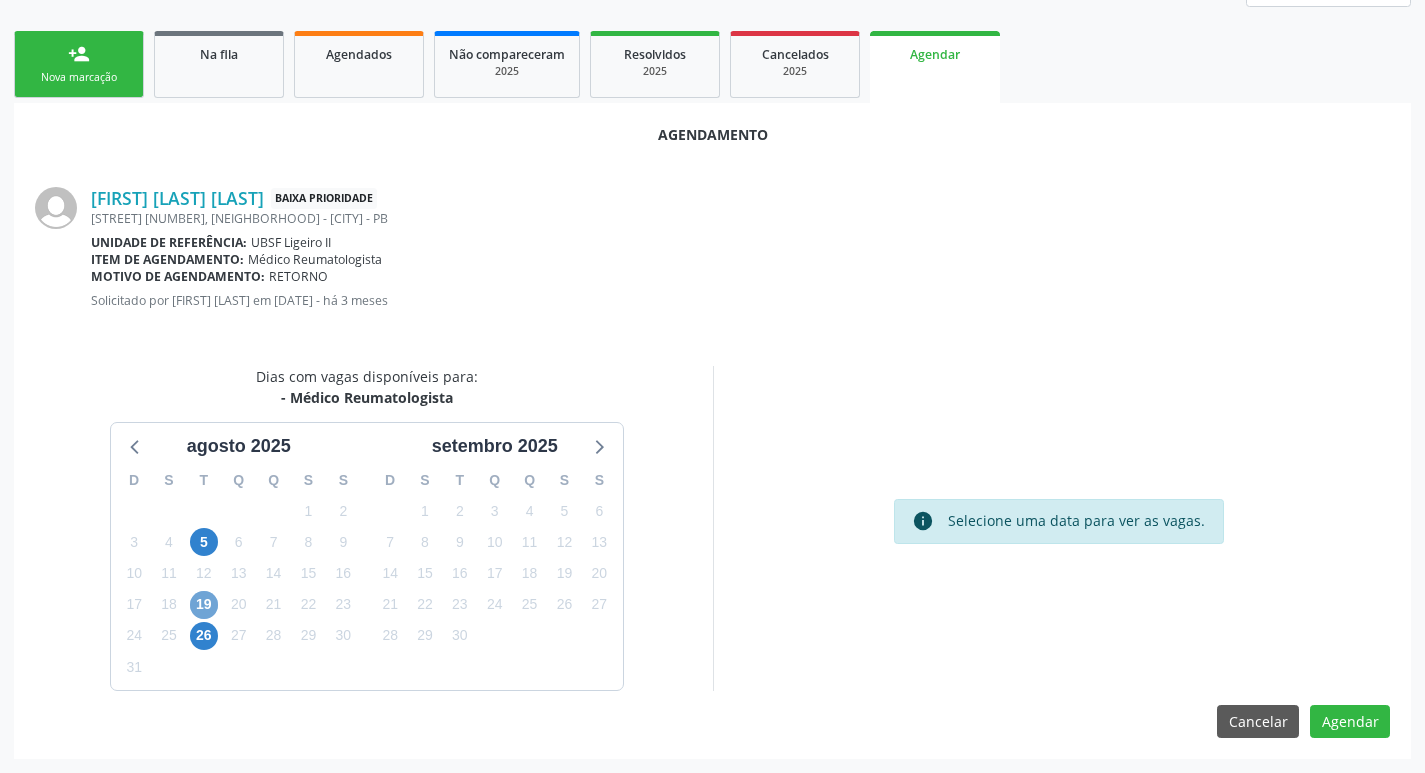 click on "19" at bounding box center (204, 605) 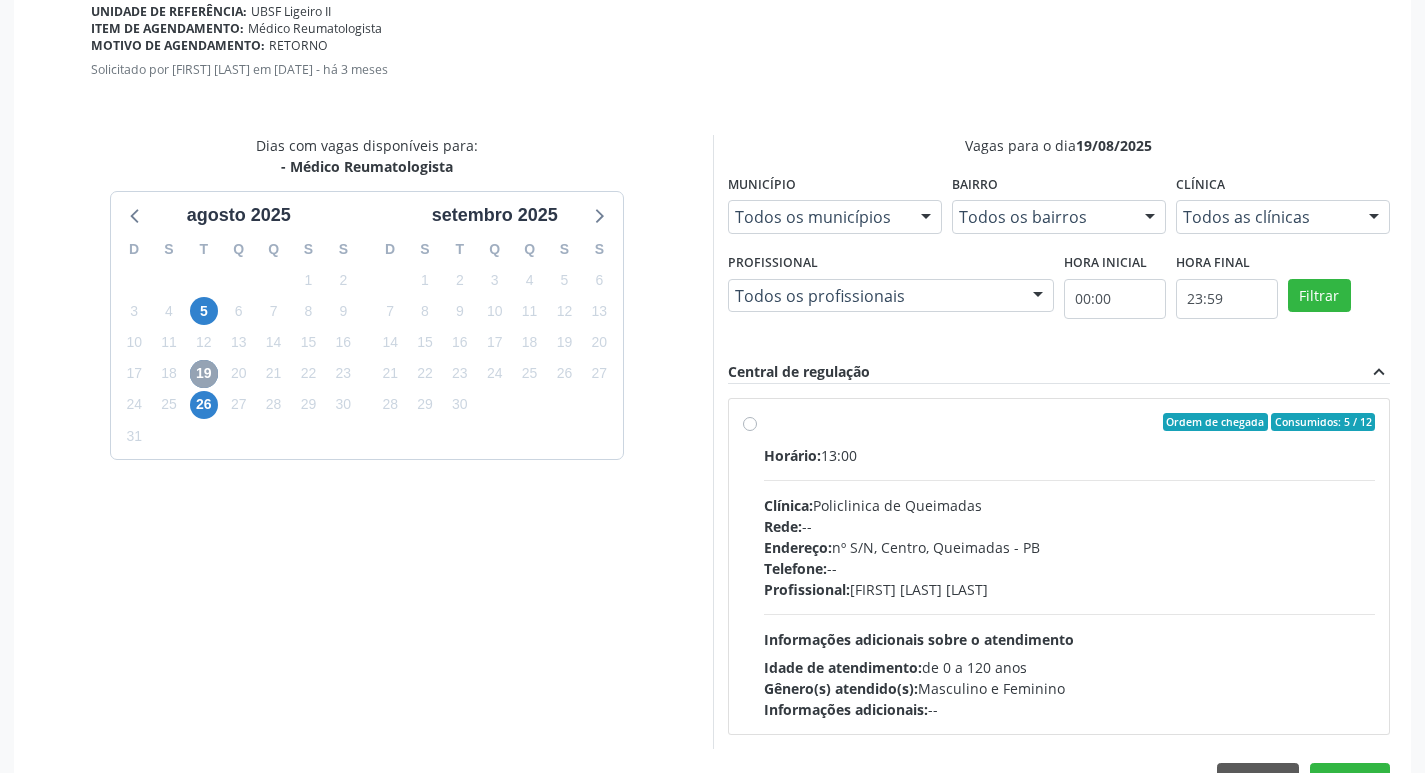 scroll, scrollTop: 557, scrollLeft: 0, axis: vertical 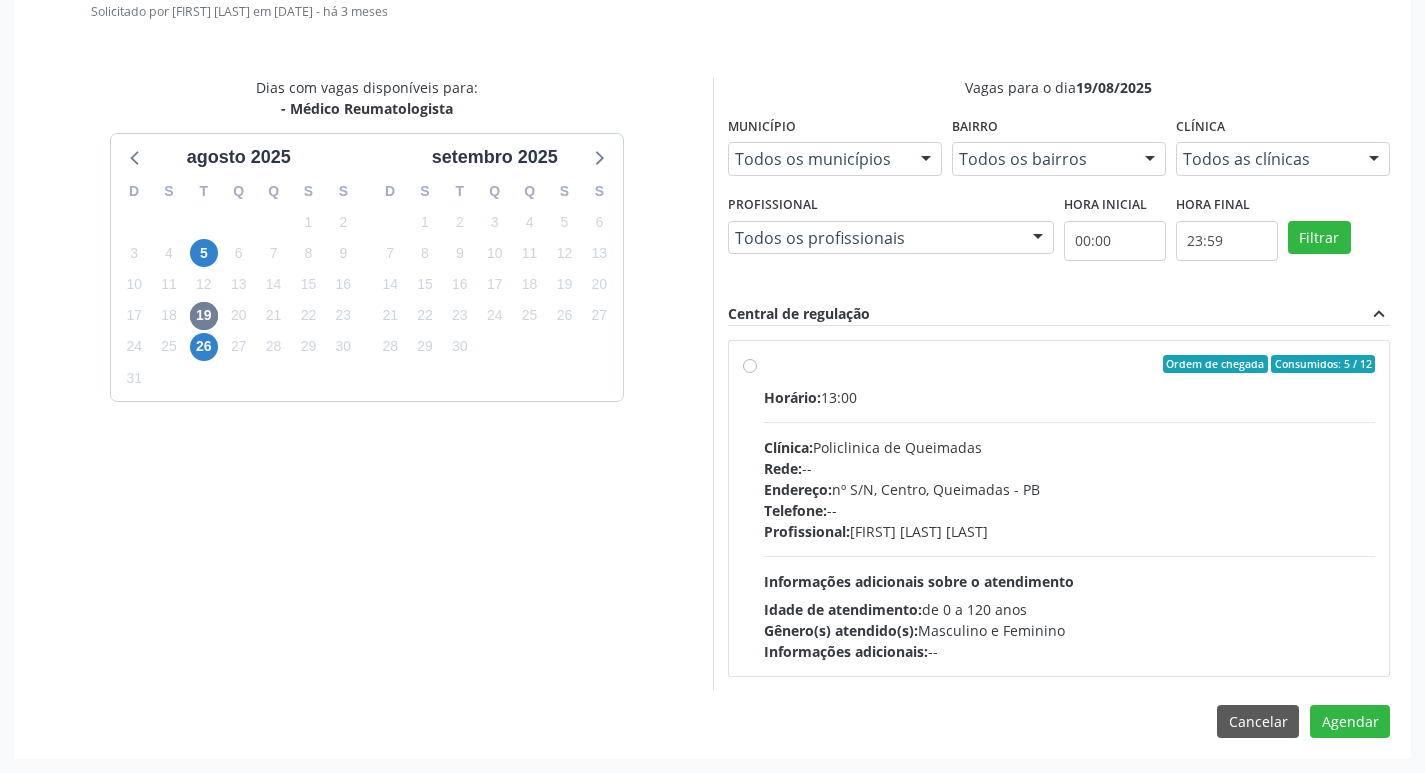 click on "Horário:   13:00
Clínica:  Policlinica de Queimadas
Rede:
--
Endereço:   nº S/N, Centro, Queimadas - PB
Telefone:   --
Profissional:
[FIRST] [LAST] [LAST]
Informações adicionais sobre o atendimento
Idade de atendimento:
de 0 a 120 anos
Gênero(s) atendido(s):
Masculino e Feminino
Informações adicionais:
--" at bounding box center [1070, 524] 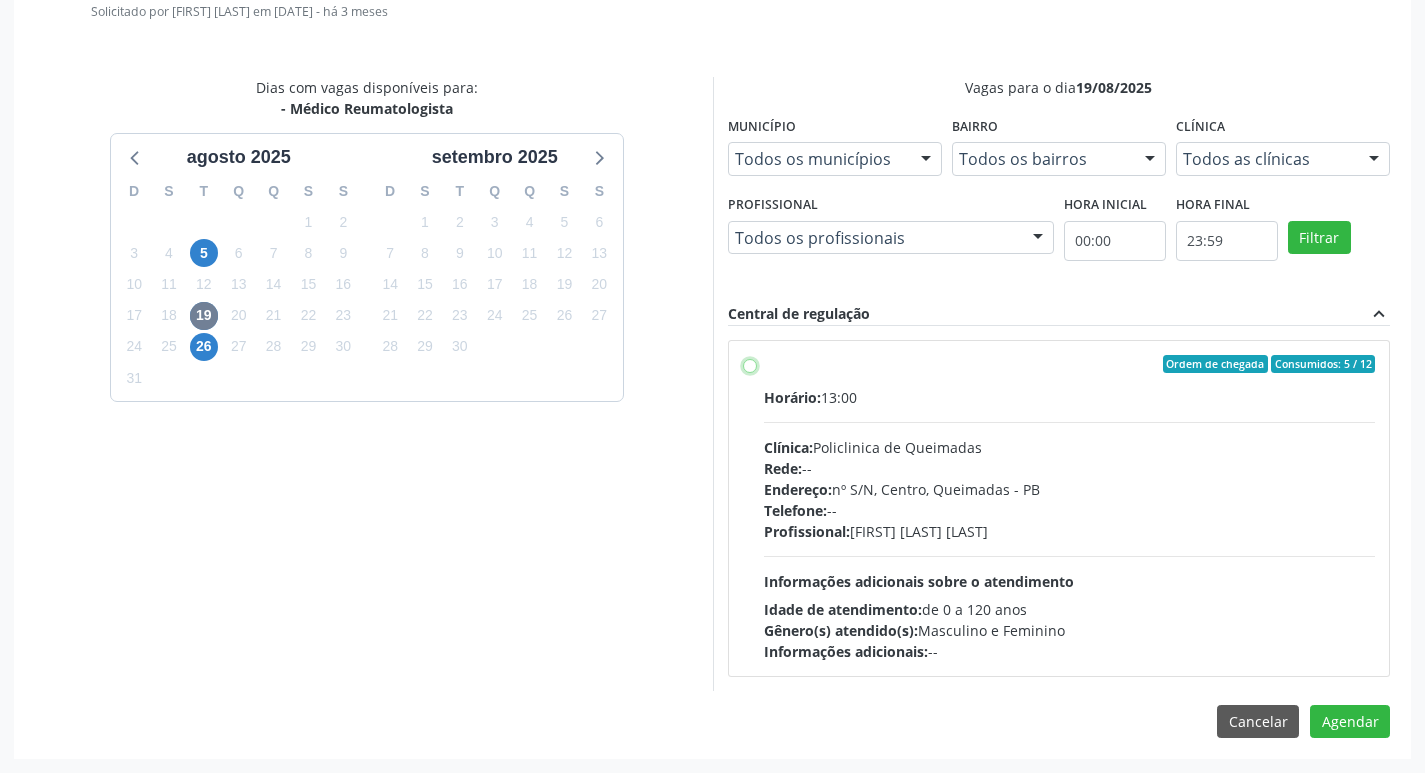 radio on "true" 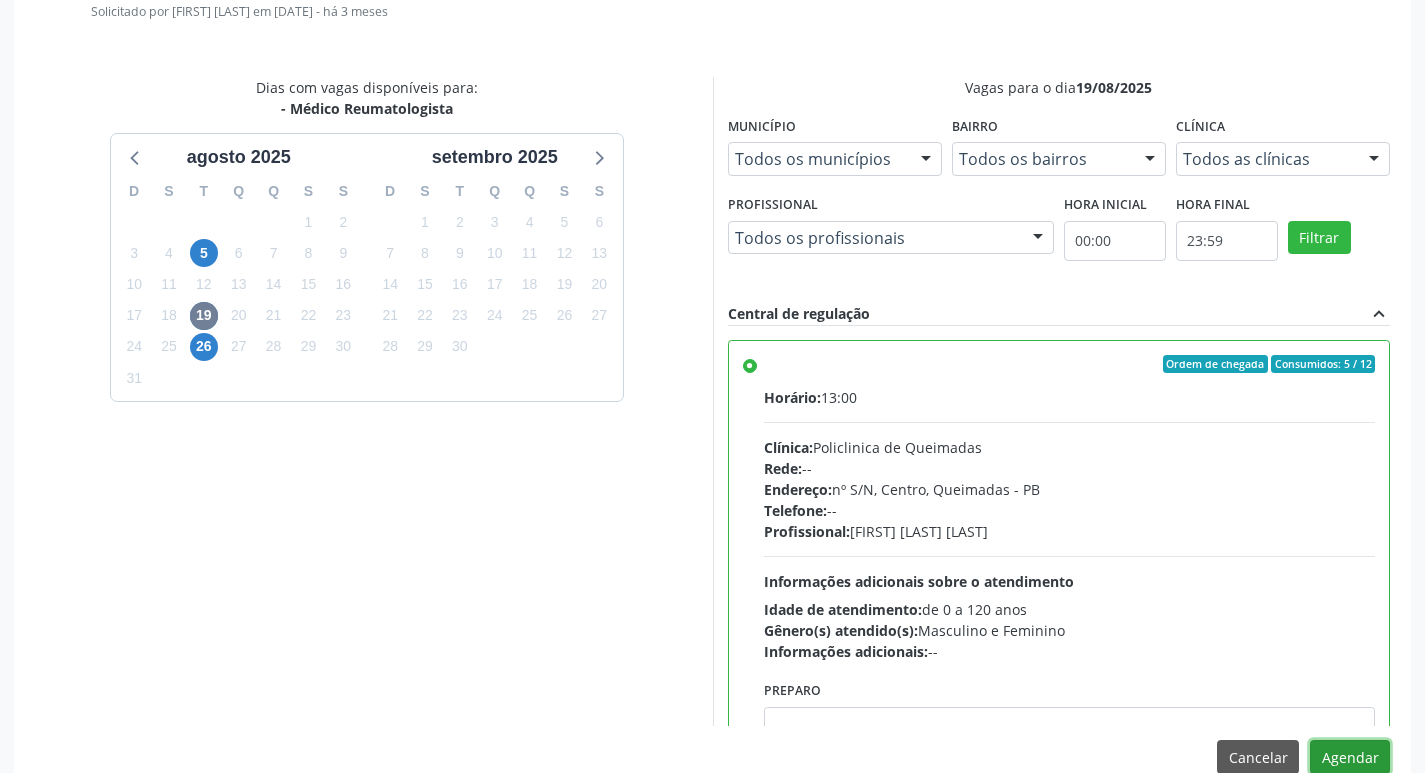 click on "Agendar" at bounding box center [1350, 757] 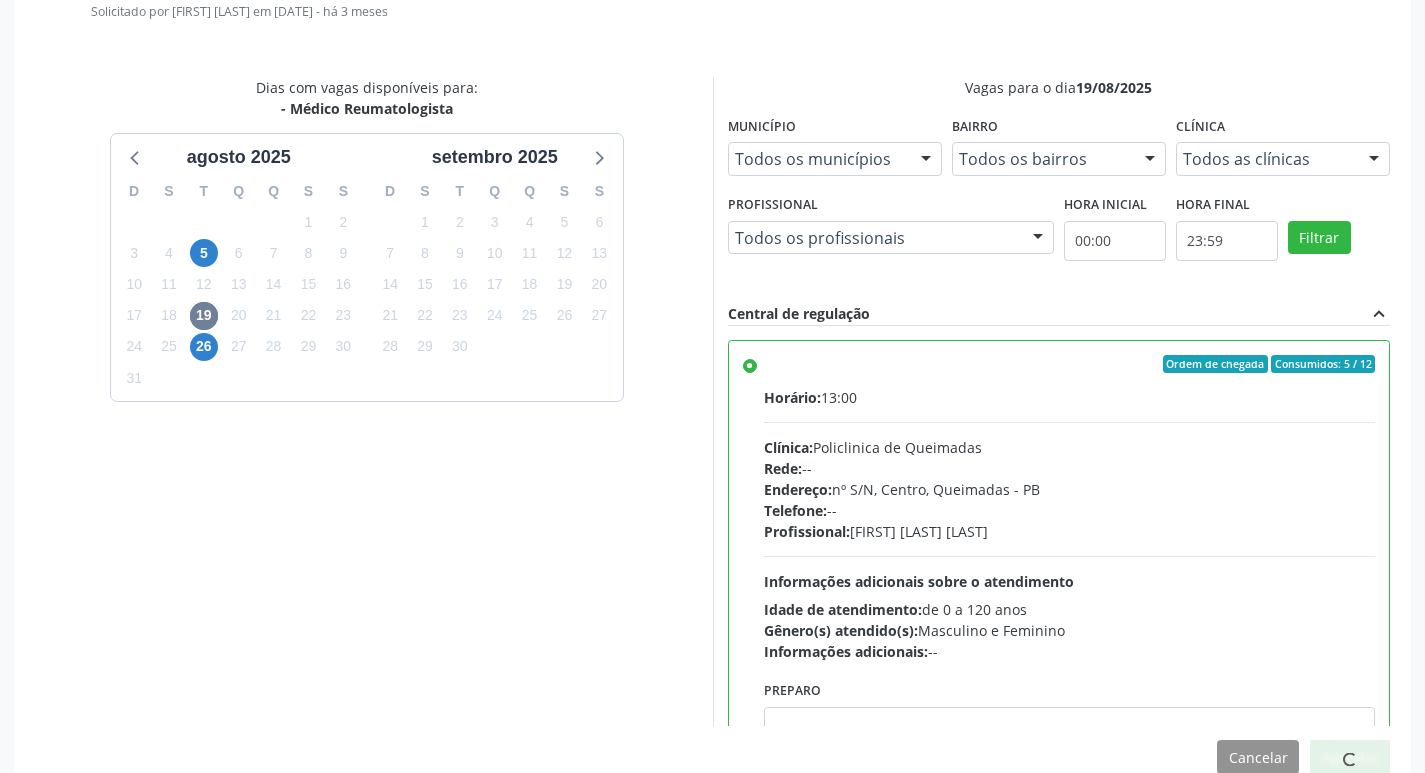 scroll, scrollTop: 311, scrollLeft: 0, axis: vertical 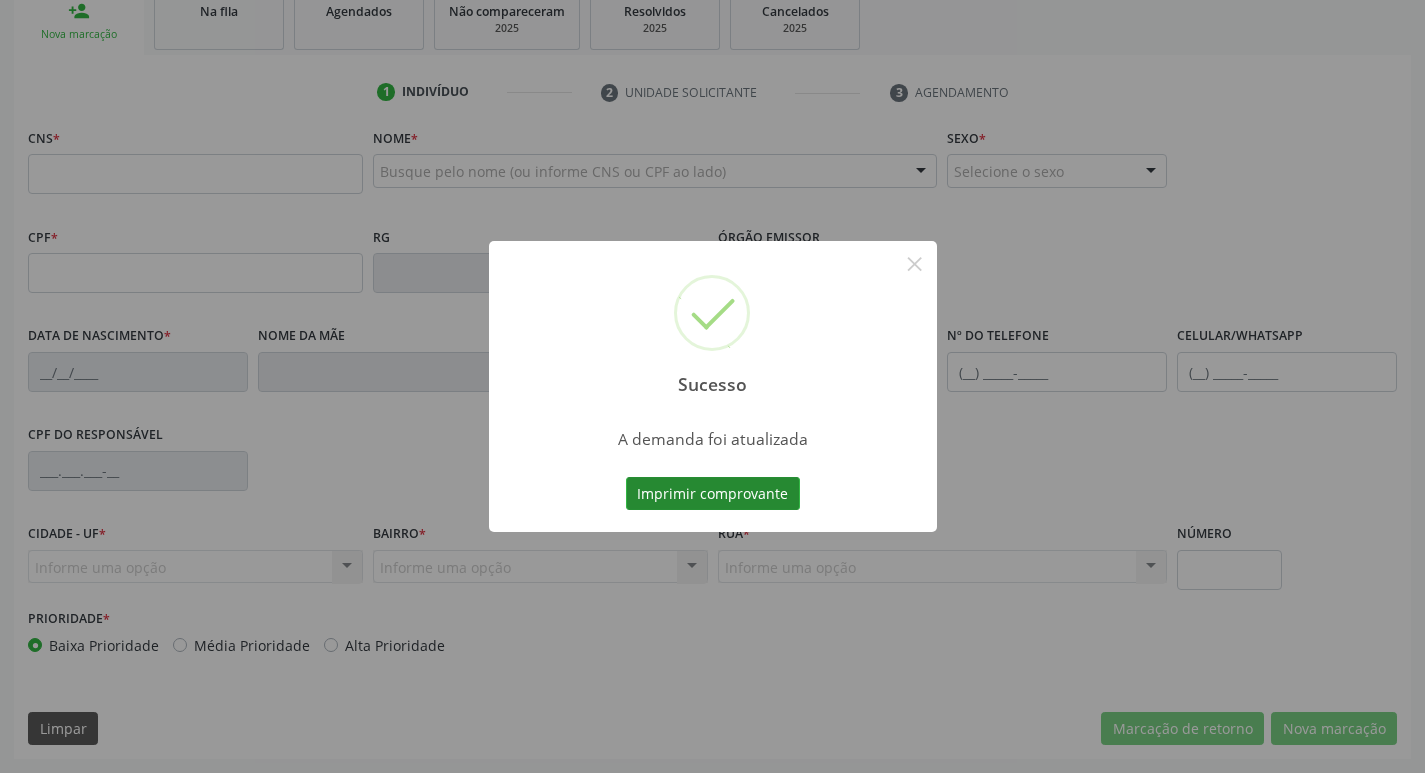 click on "Imprimir comprovante" at bounding box center [713, 494] 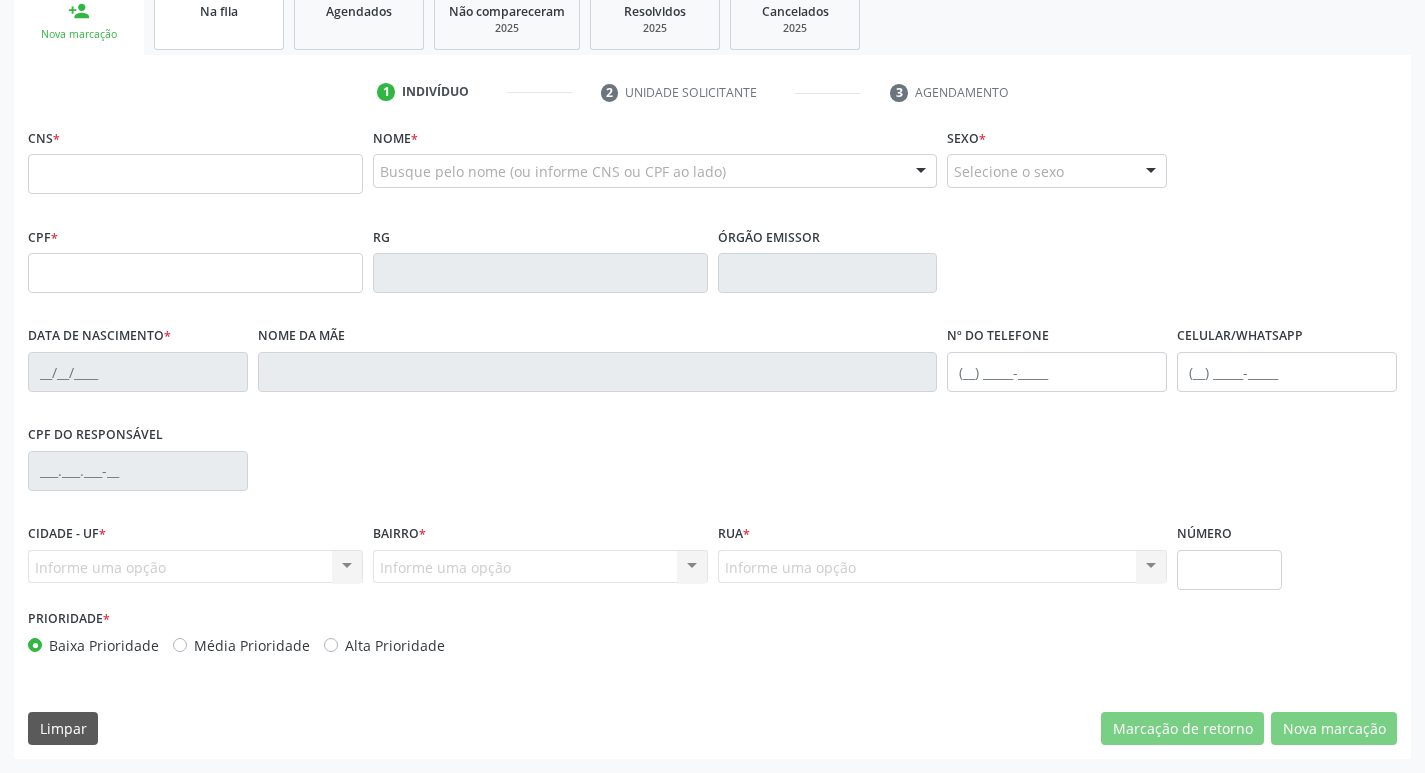 click on "Na fila" at bounding box center (219, 19) 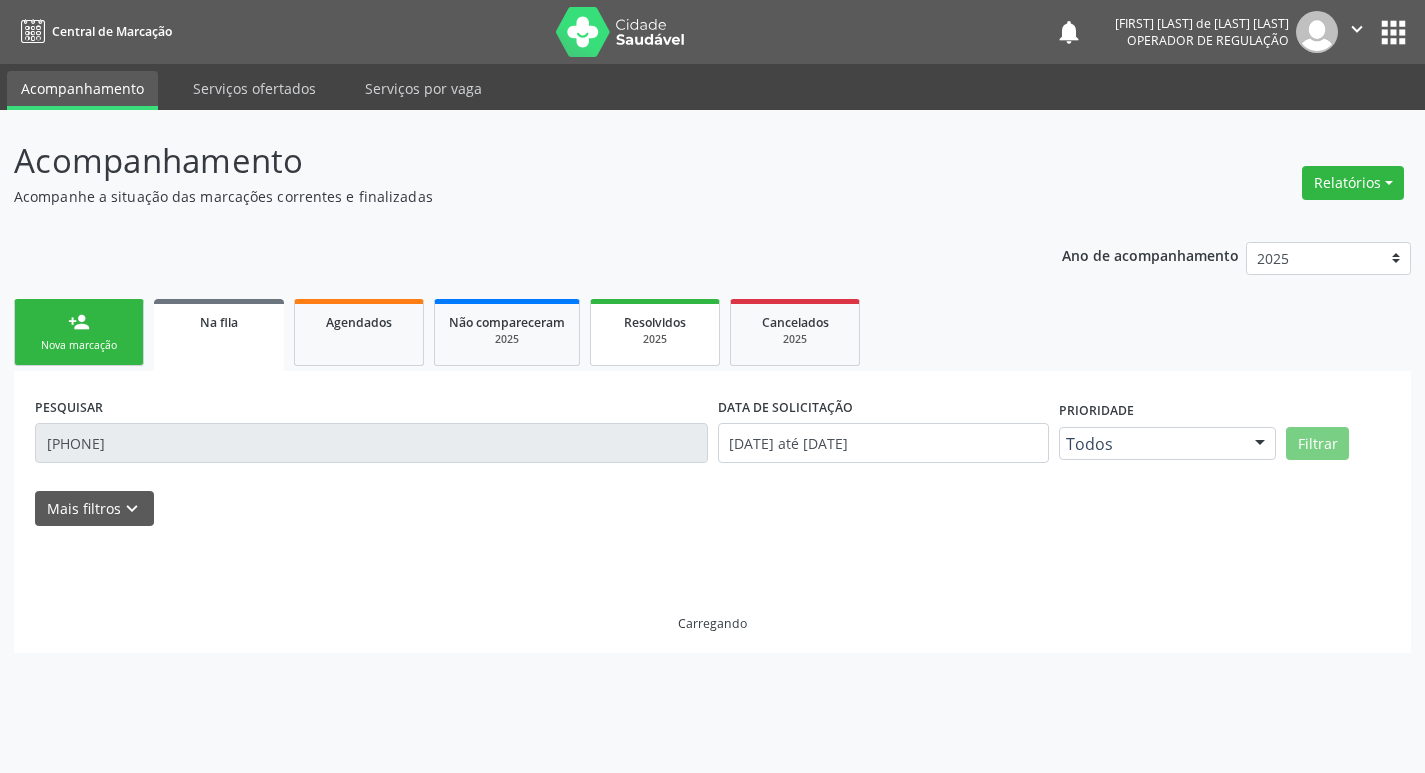scroll, scrollTop: 0, scrollLeft: 0, axis: both 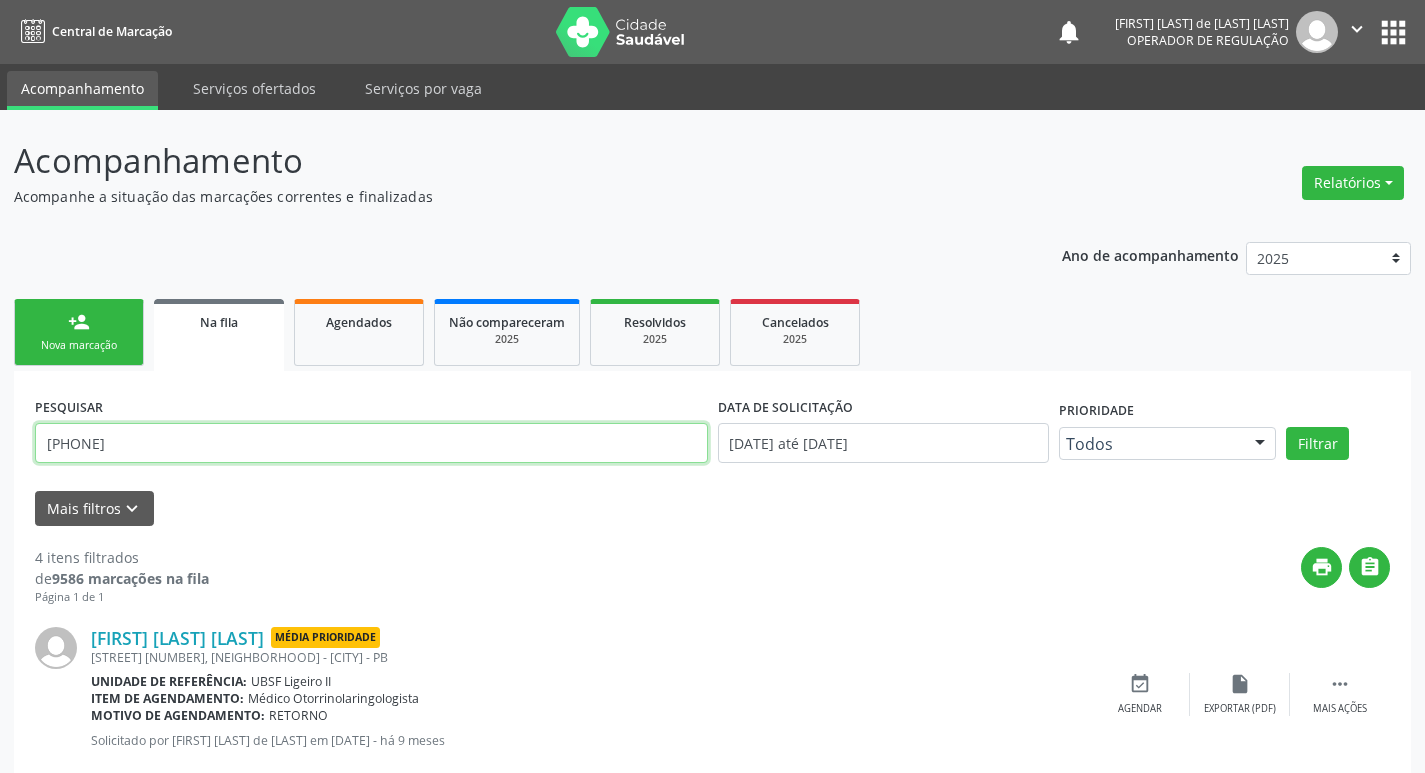 click on "[PHONE]" at bounding box center [371, 443] 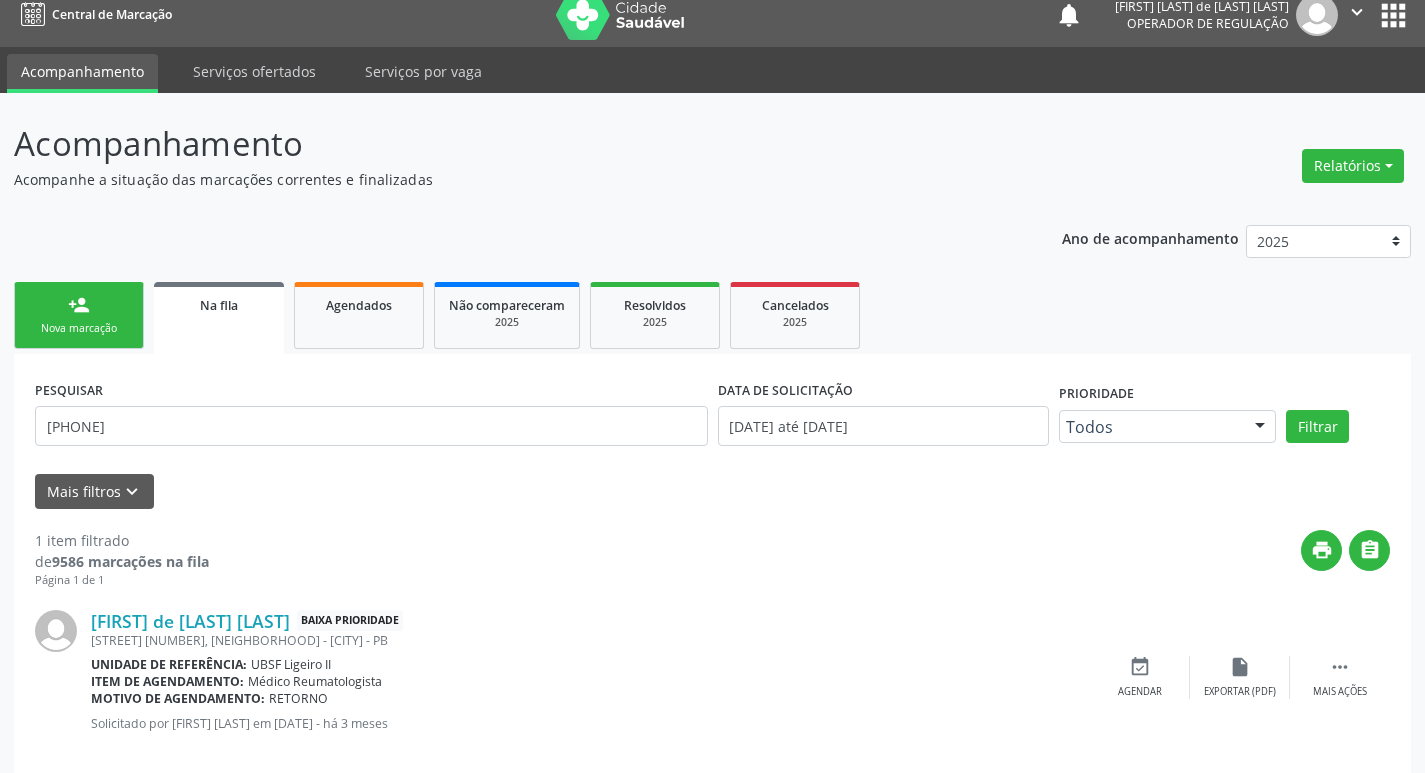 scroll, scrollTop: 46, scrollLeft: 0, axis: vertical 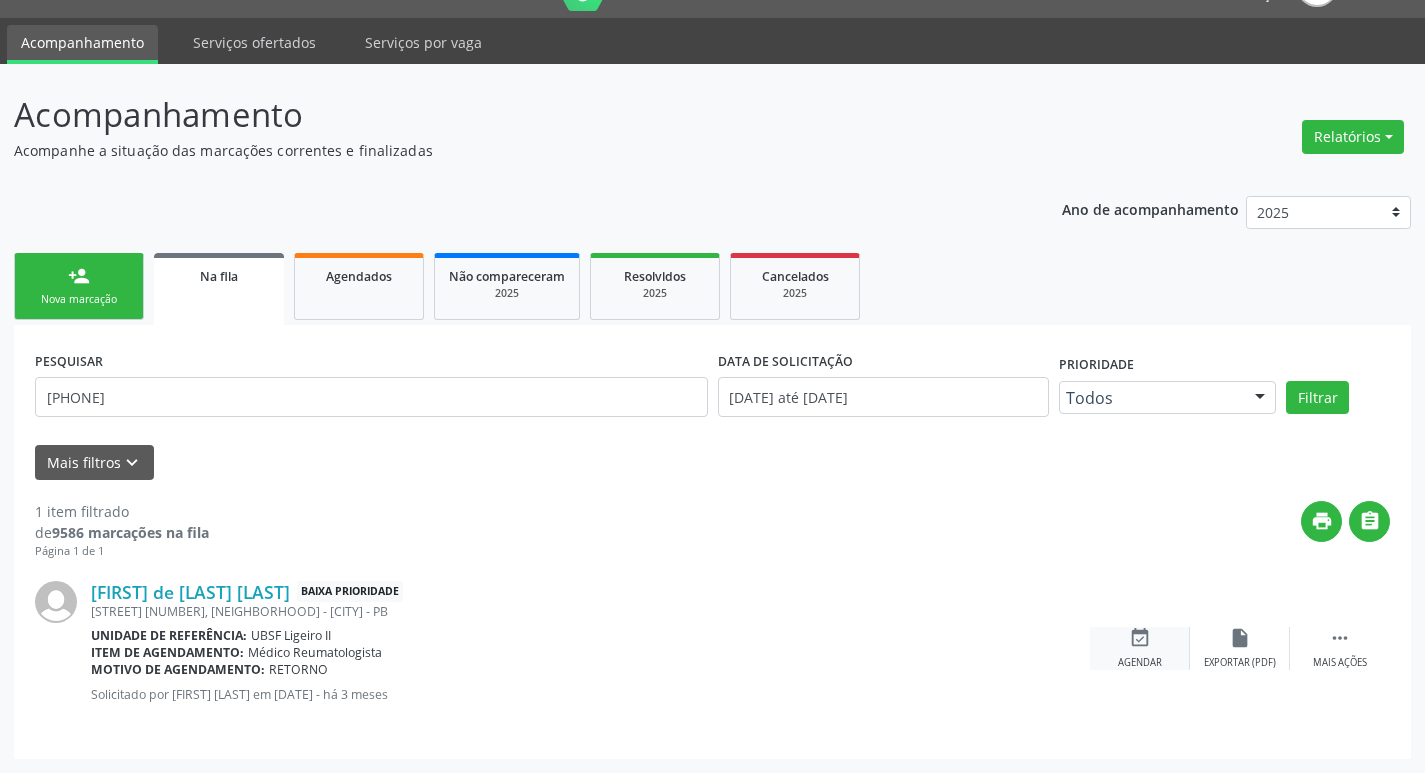 click on "event_available" at bounding box center [1140, 638] 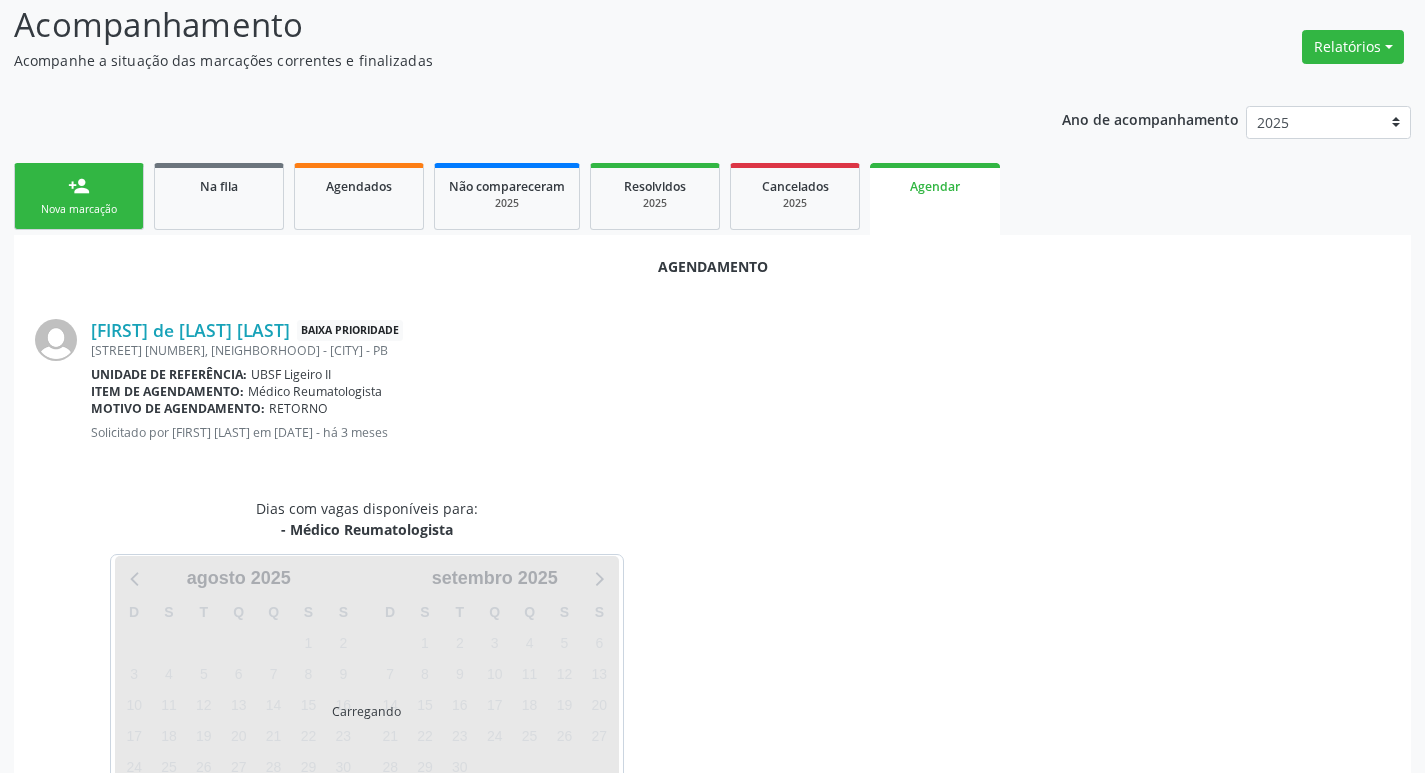scroll, scrollTop: 221, scrollLeft: 0, axis: vertical 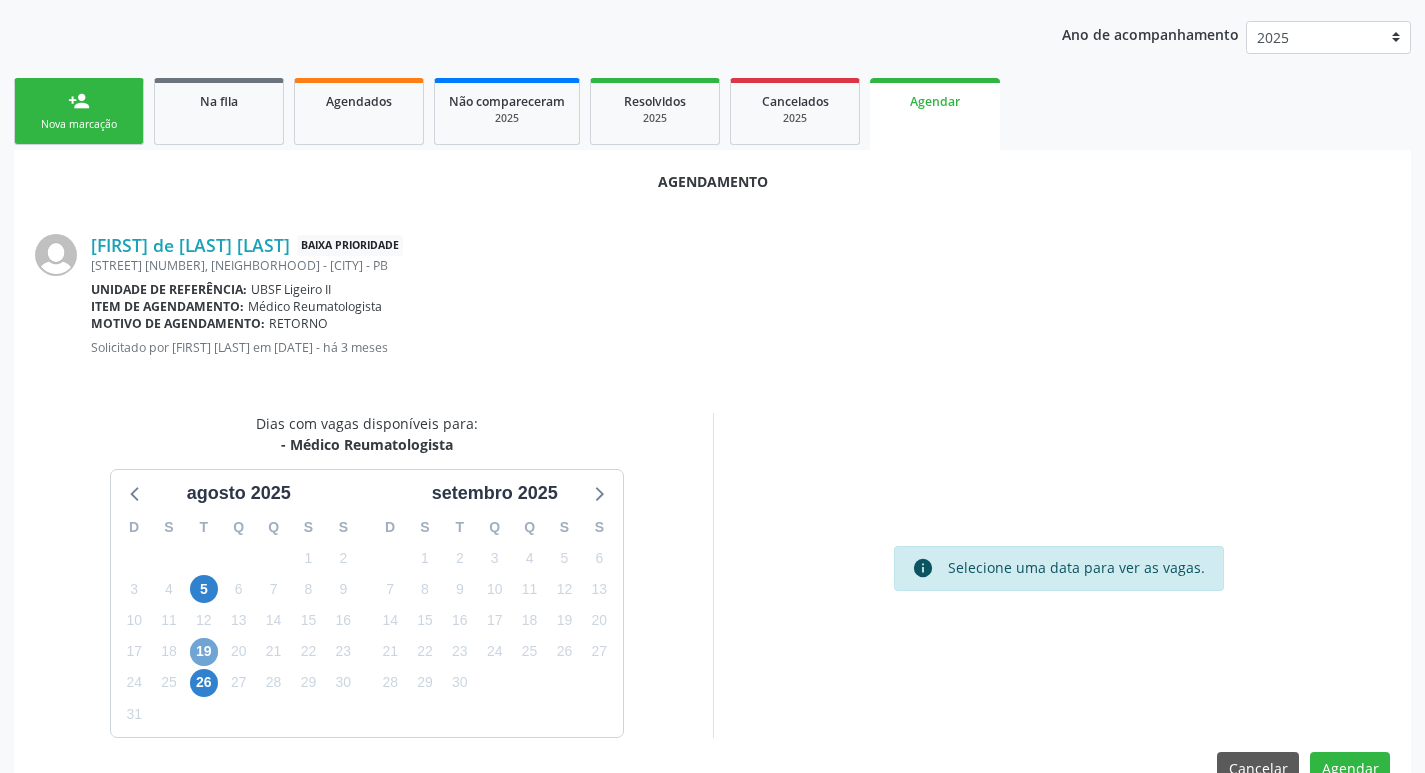 click on "19" at bounding box center [204, 652] 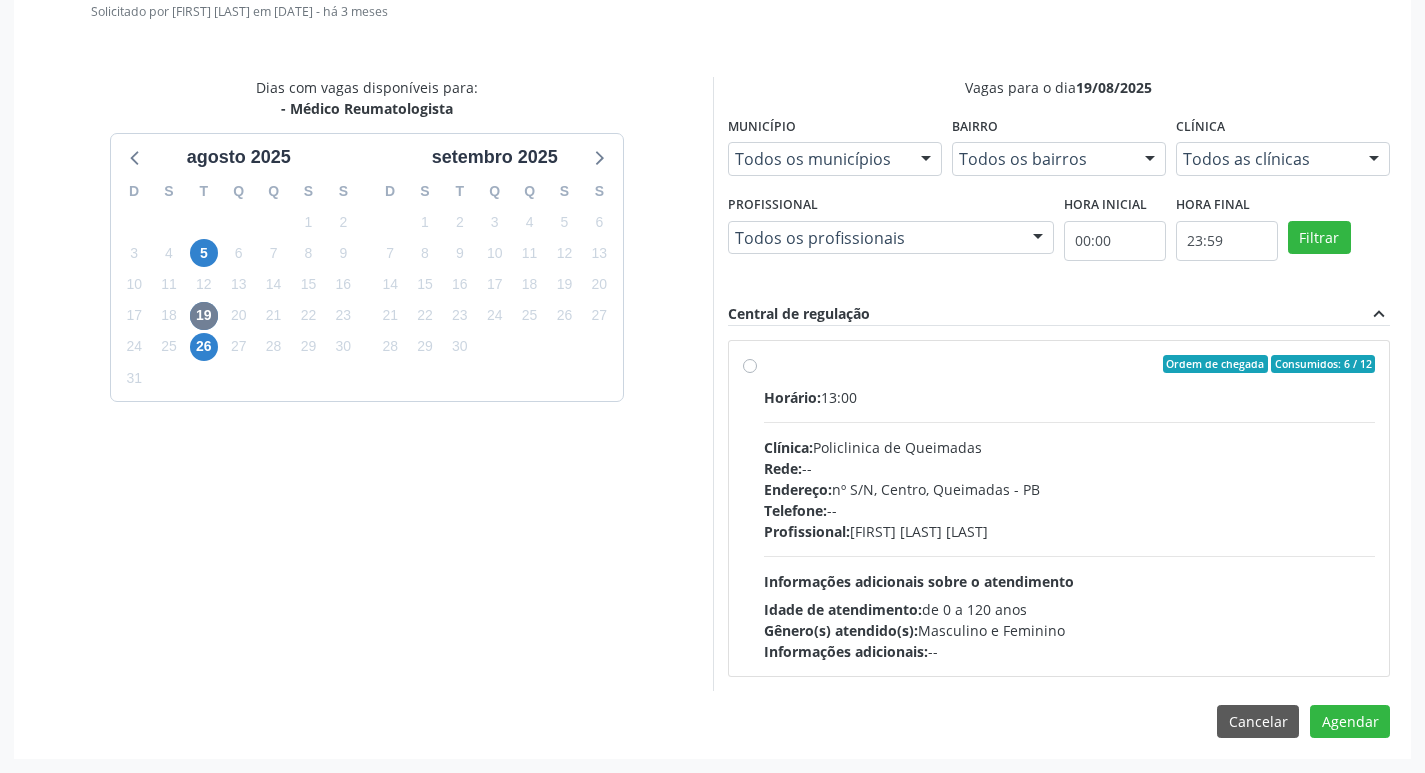 click on "Horário:   13:00
Clínica:  Policlinica de Queimadas
Rede:
--
Endereço:   nº S/N, Centro, Queimadas - PB
Telefone:   --
Profissional:
[FIRST] [LAST] [LAST]
Informações adicionais sobre o atendimento
Idade de atendimento:
de 0 a 120 anos
Gênero(s) atendido(s):
Masculino e Feminino
Informações adicionais:
--" at bounding box center [1070, 524] 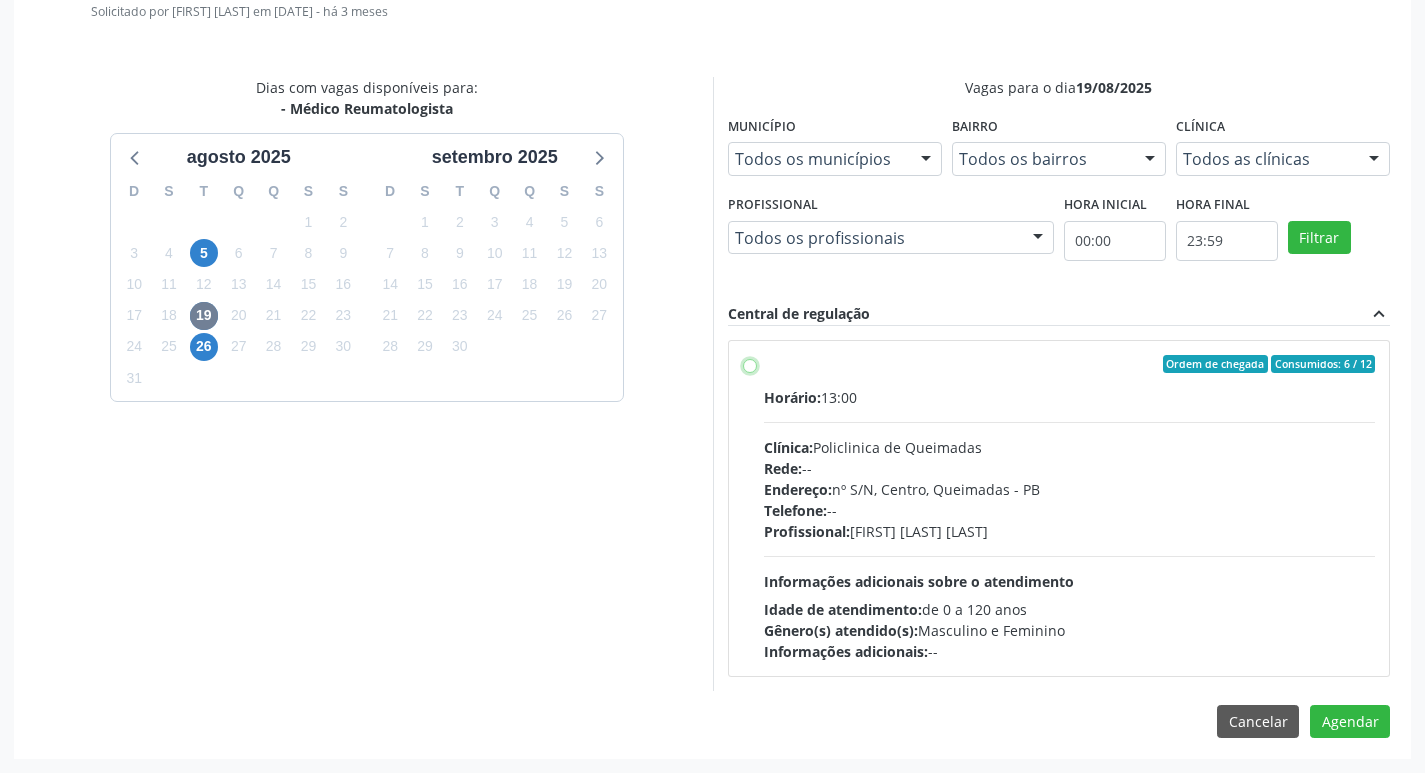 click on "Ordem de chegada
Consumidos: 6 / 12
Horário:   13:00
Clínica:  Policlinica de Queimadas
Rede:
--
Endereço:   nº S/N, Centro, Queimadas - PB
Telefone:   --
Profissional:
[FIRST] [LAST] [LAST]
Informações adicionais sobre o atendimento
Idade de atendimento:
de 0 a 120 anos
Gênero(s) atendido(s):
Masculino e Feminino
Informações adicionais:
--" at bounding box center (750, 364) 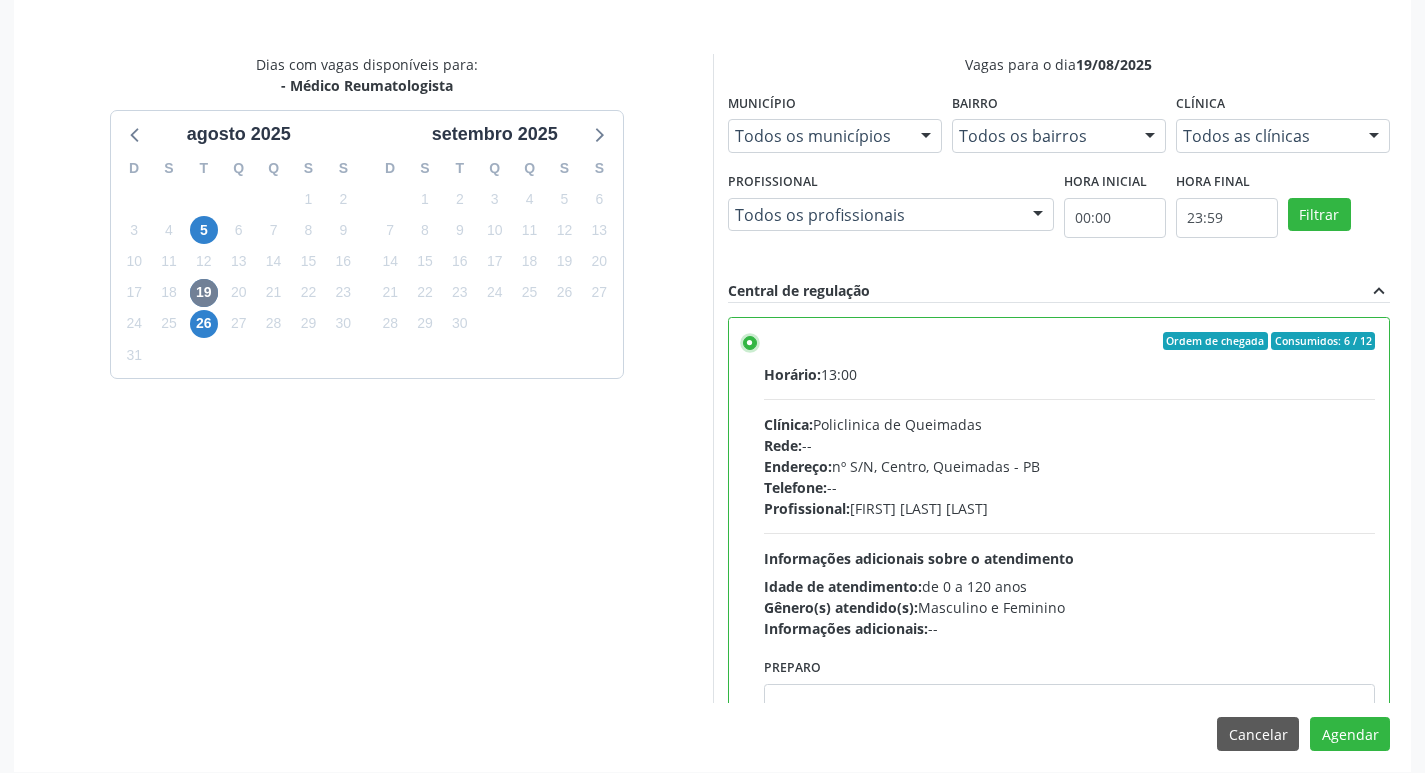 scroll, scrollTop: 593, scrollLeft: 0, axis: vertical 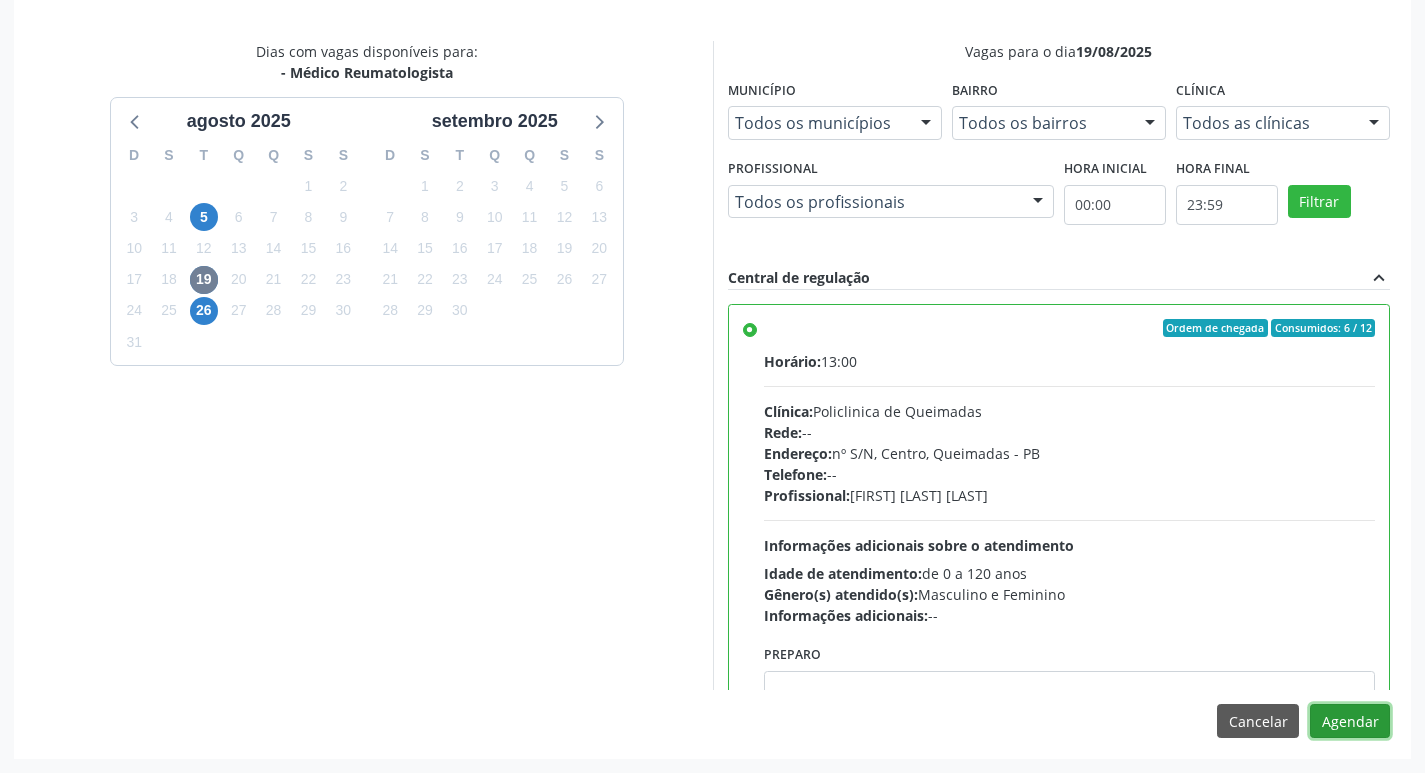 click on "Agendar" at bounding box center [1350, 721] 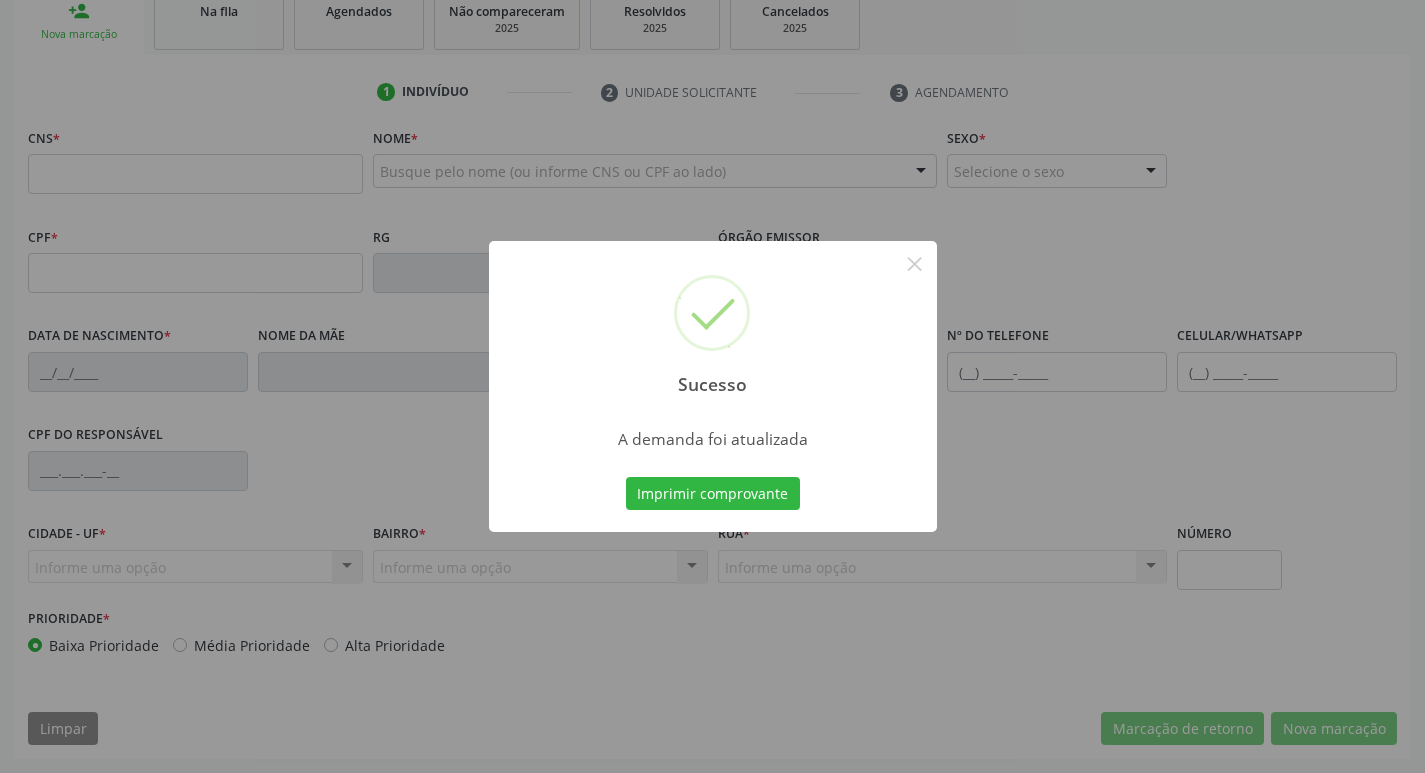 scroll, scrollTop: 311, scrollLeft: 0, axis: vertical 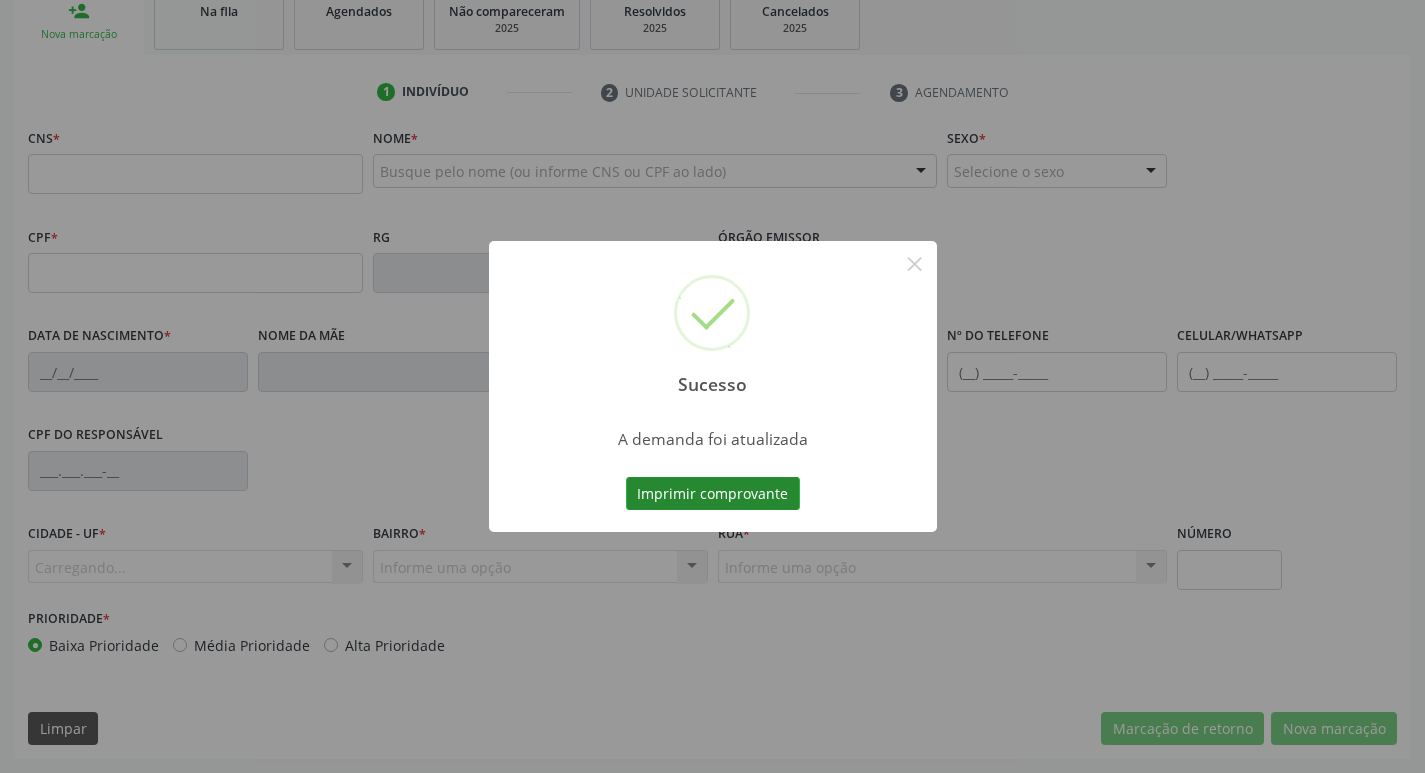 click on "Imprimir comprovante" at bounding box center [713, 494] 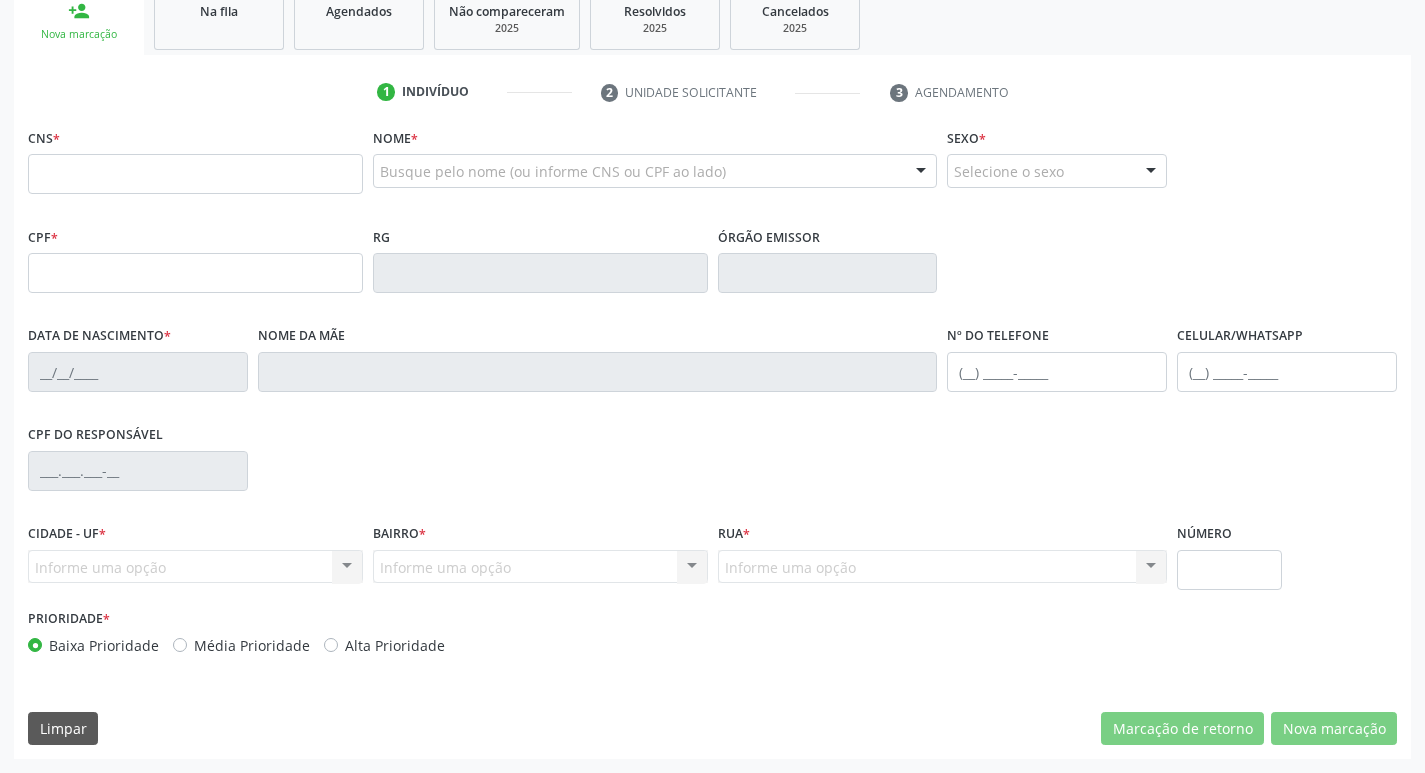 click on "Sucesso × A demanda foi atualizada Imprimir comprovante Cancel" at bounding box center [712, 386] 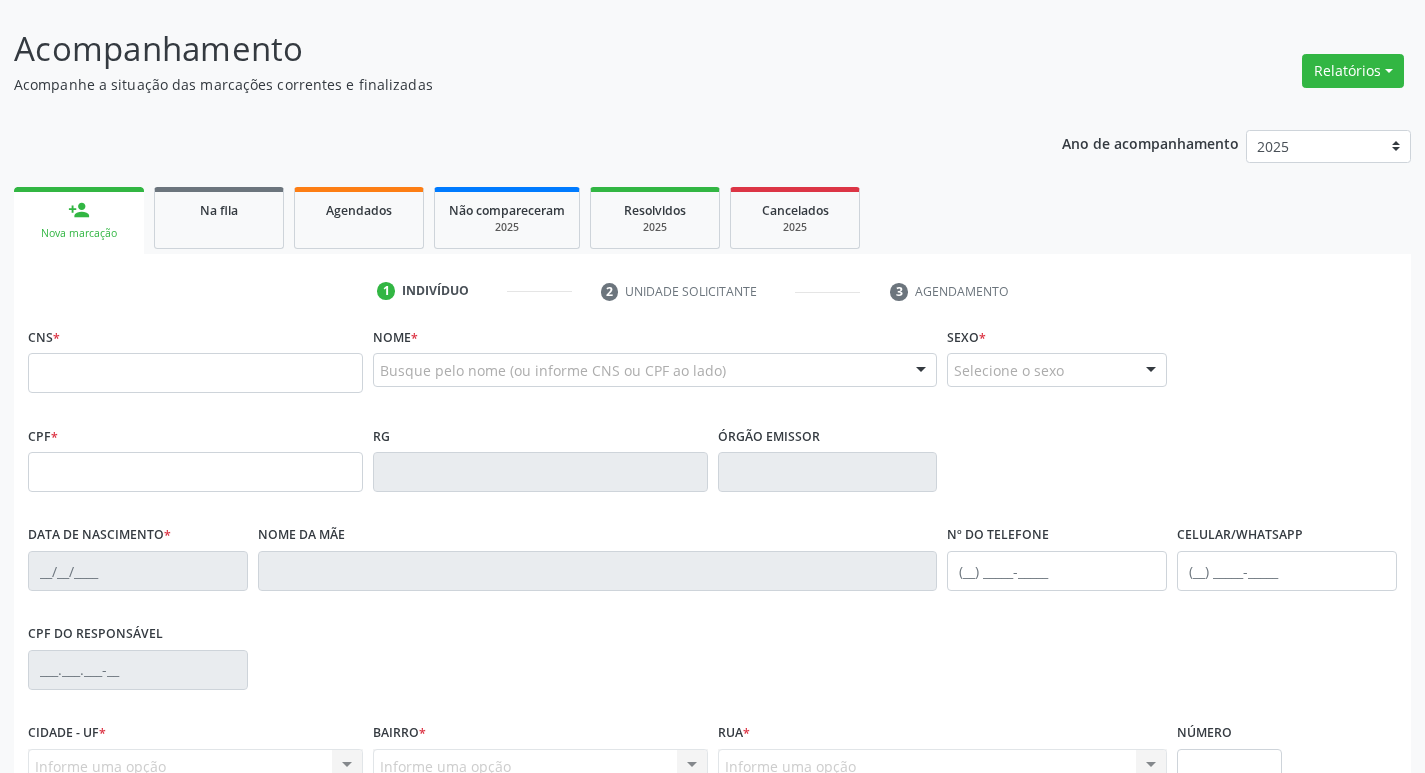 scroll, scrollTop: 111, scrollLeft: 0, axis: vertical 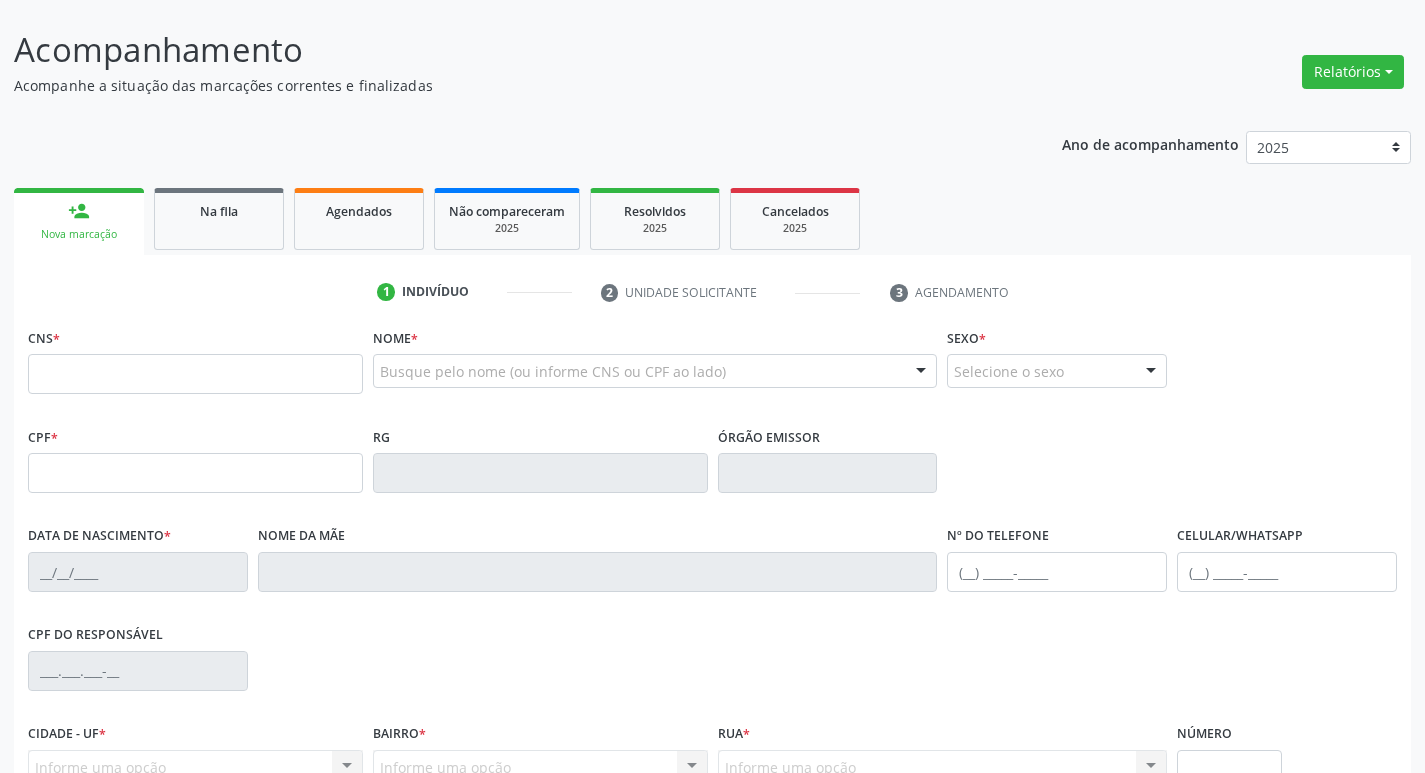 click on "Sucesso × A demanda foi atualizada Imprimir comprovante Cancel" at bounding box center (712, 386) 